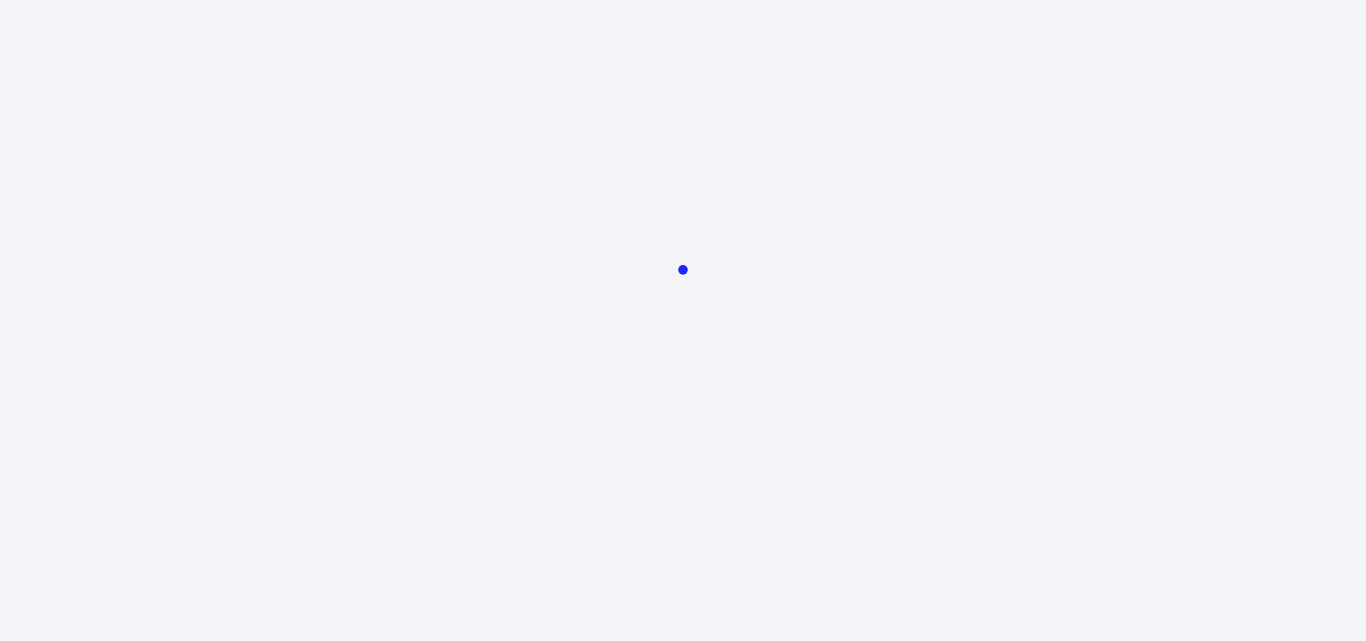 scroll, scrollTop: 0, scrollLeft: 0, axis: both 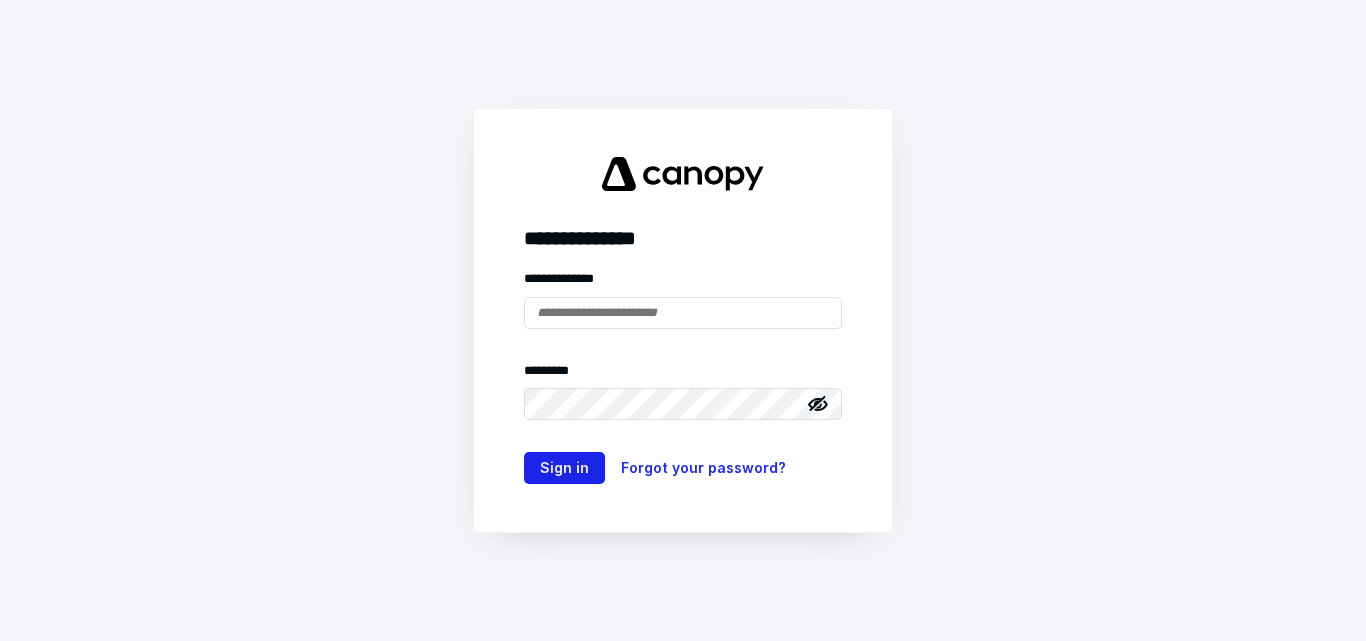 type on "**********" 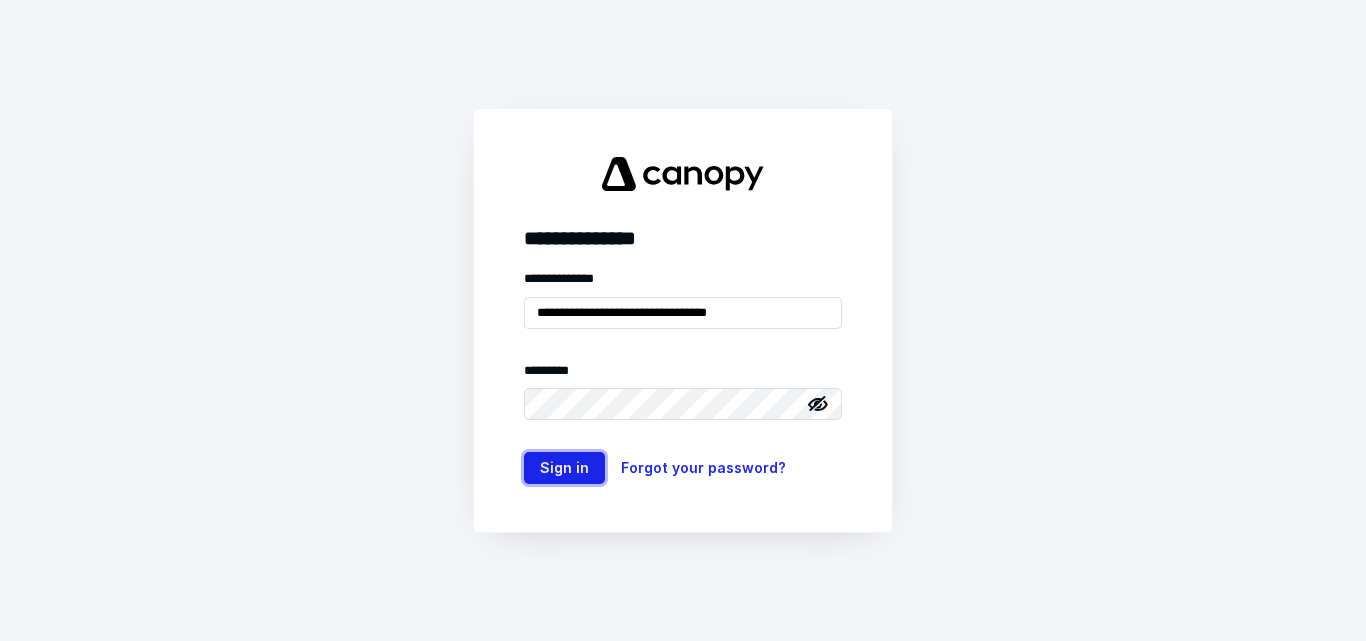 click on "Sign in" at bounding box center [564, 468] 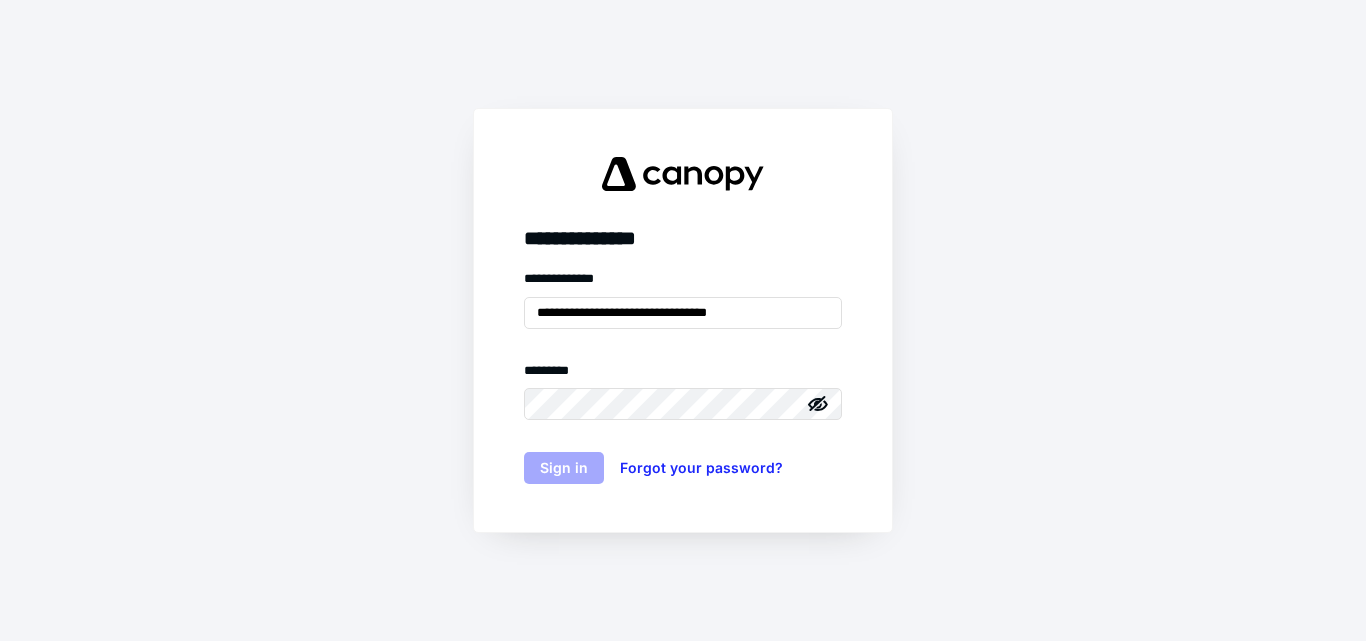 scroll, scrollTop: 0, scrollLeft: 0, axis: both 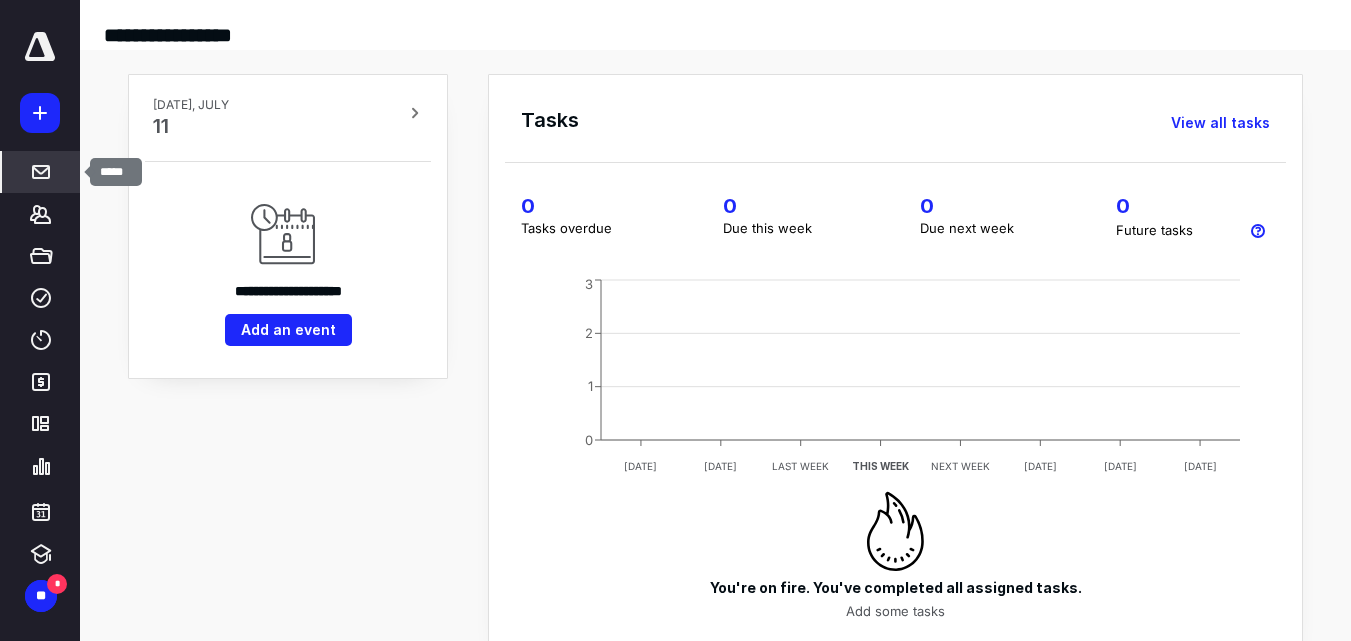 click 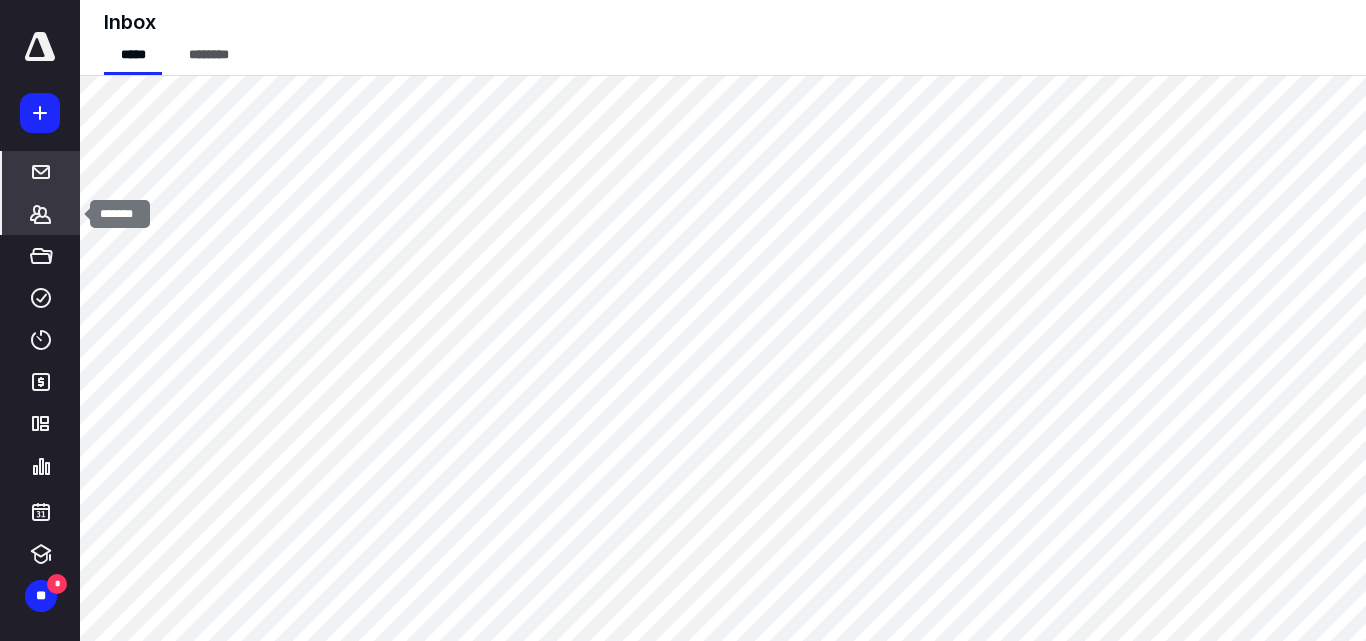 click 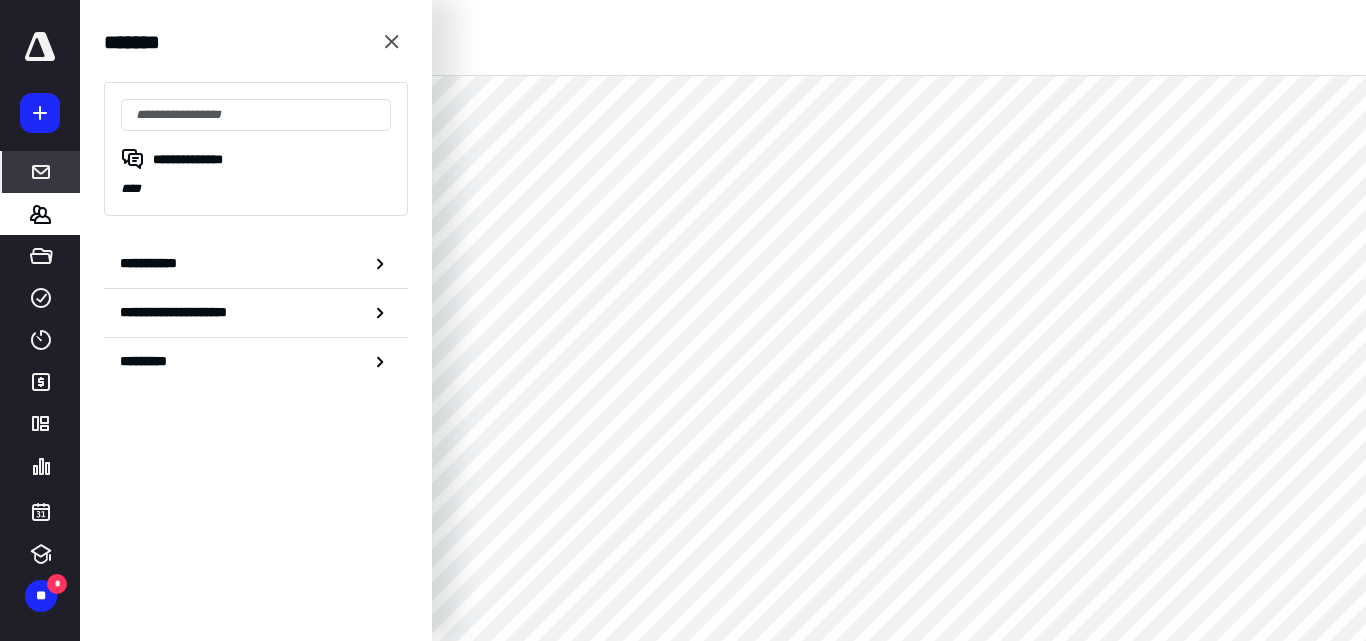 click on "**********" at bounding box center (256, 264) 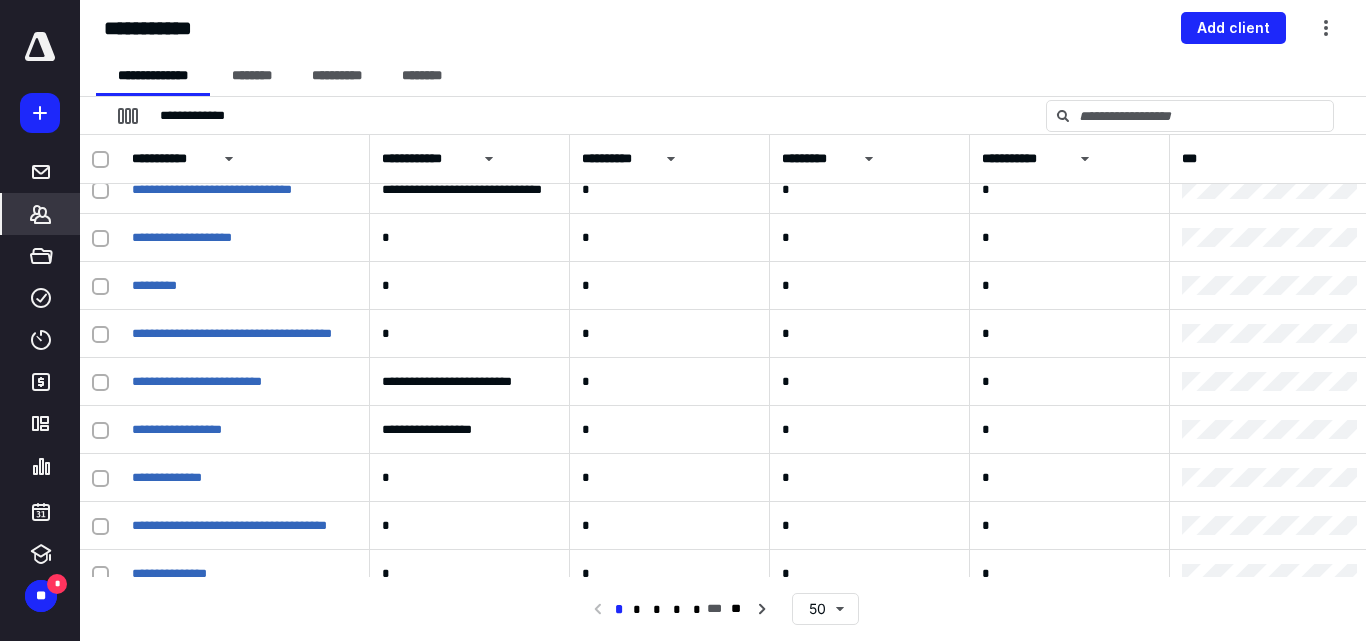 scroll, scrollTop: 0, scrollLeft: 0, axis: both 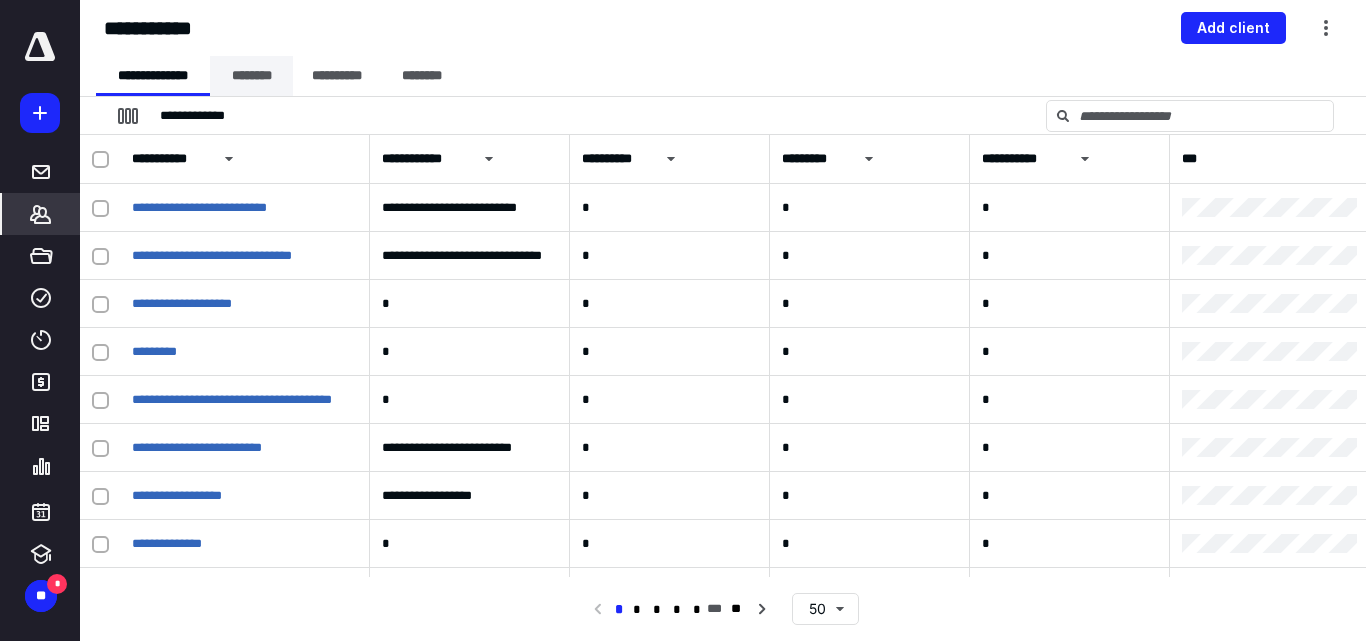 click on "********" at bounding box center (251, 76) 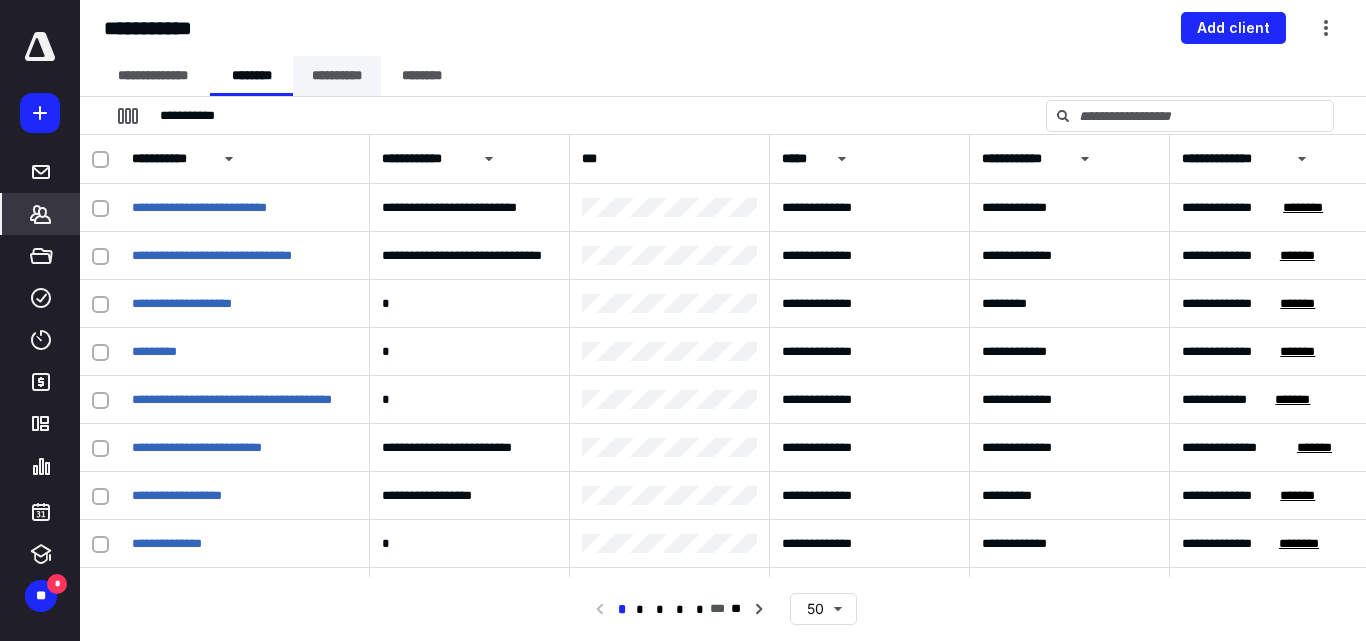 click on "**********" at bounding box center [337, 76] 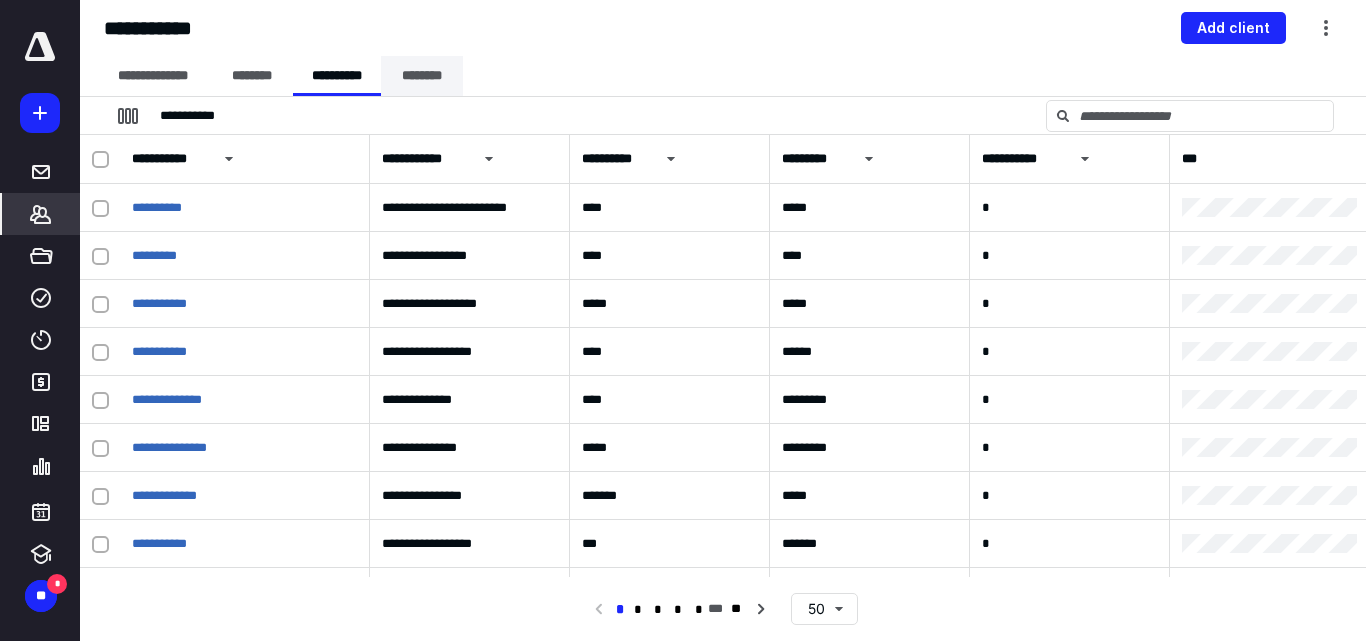 click on "********" at bounding box center (422, 76) 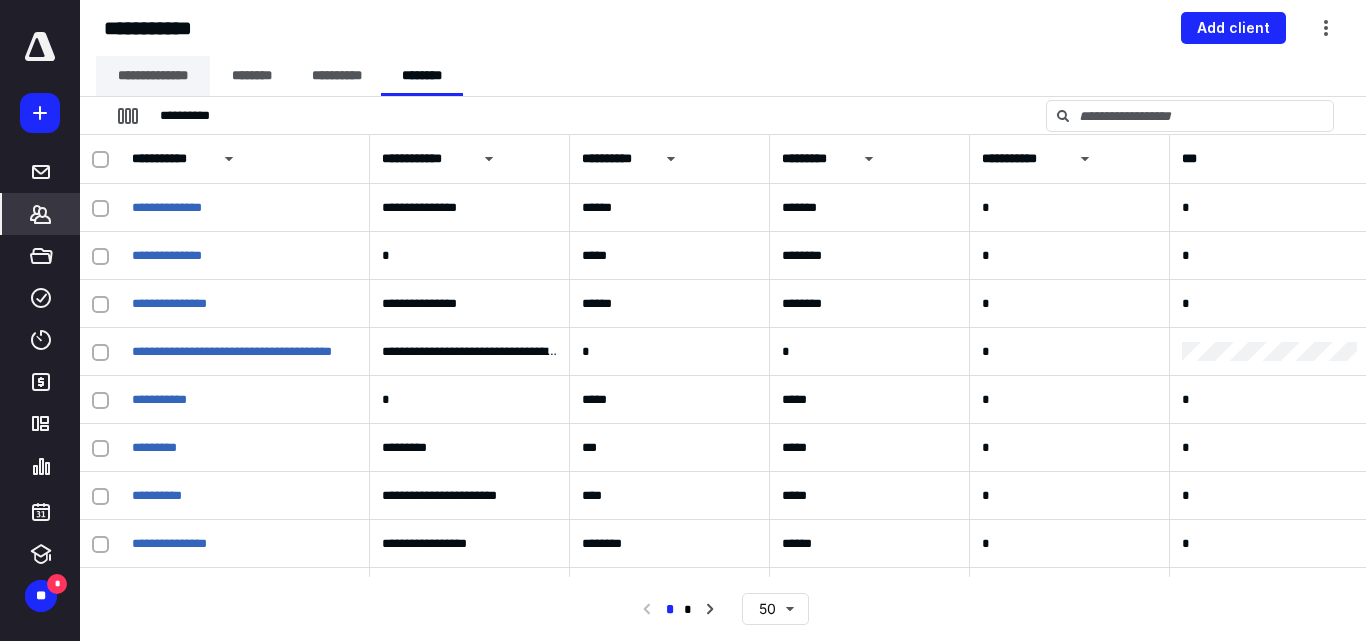 click on "**********" at bounding box center [153, 76] 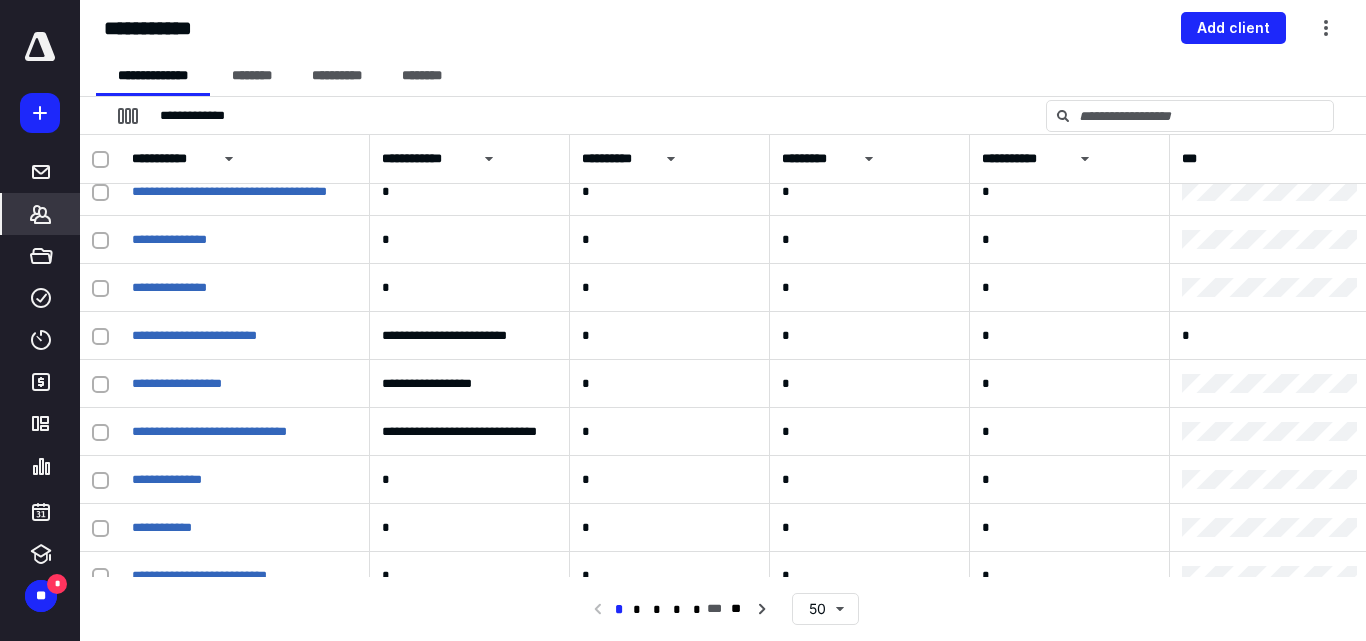scroll, scrollTop: 0, scrollLeft: 0, axis: both 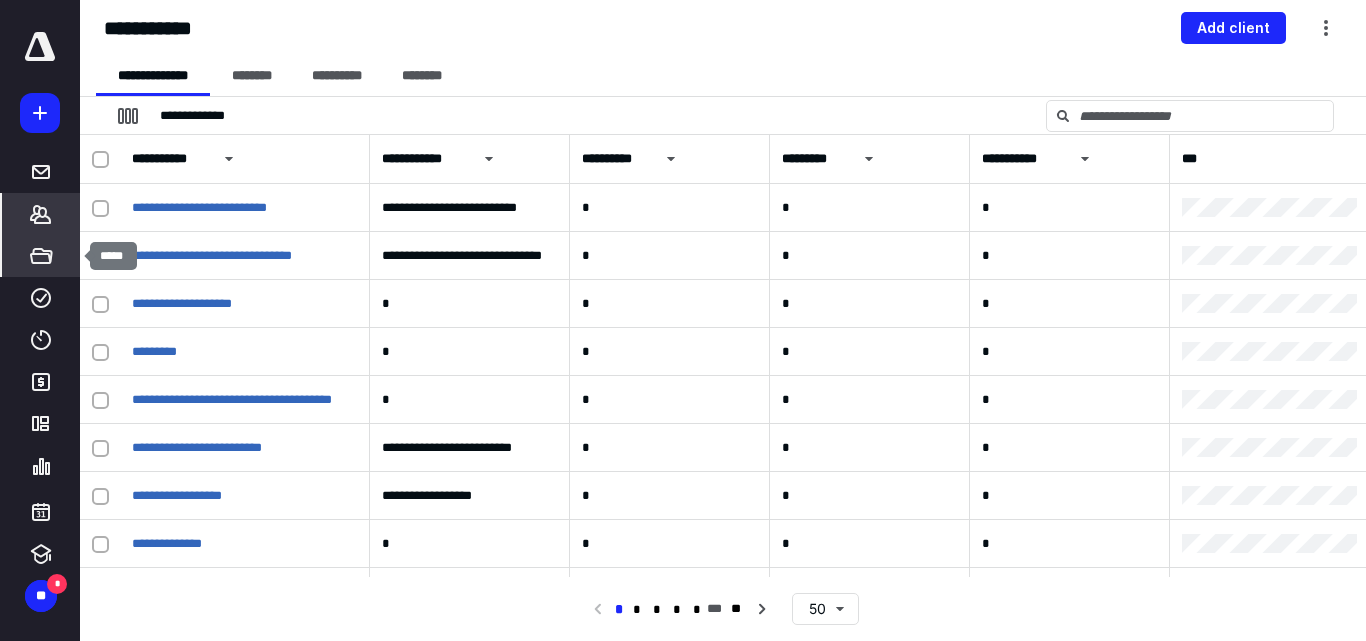 click 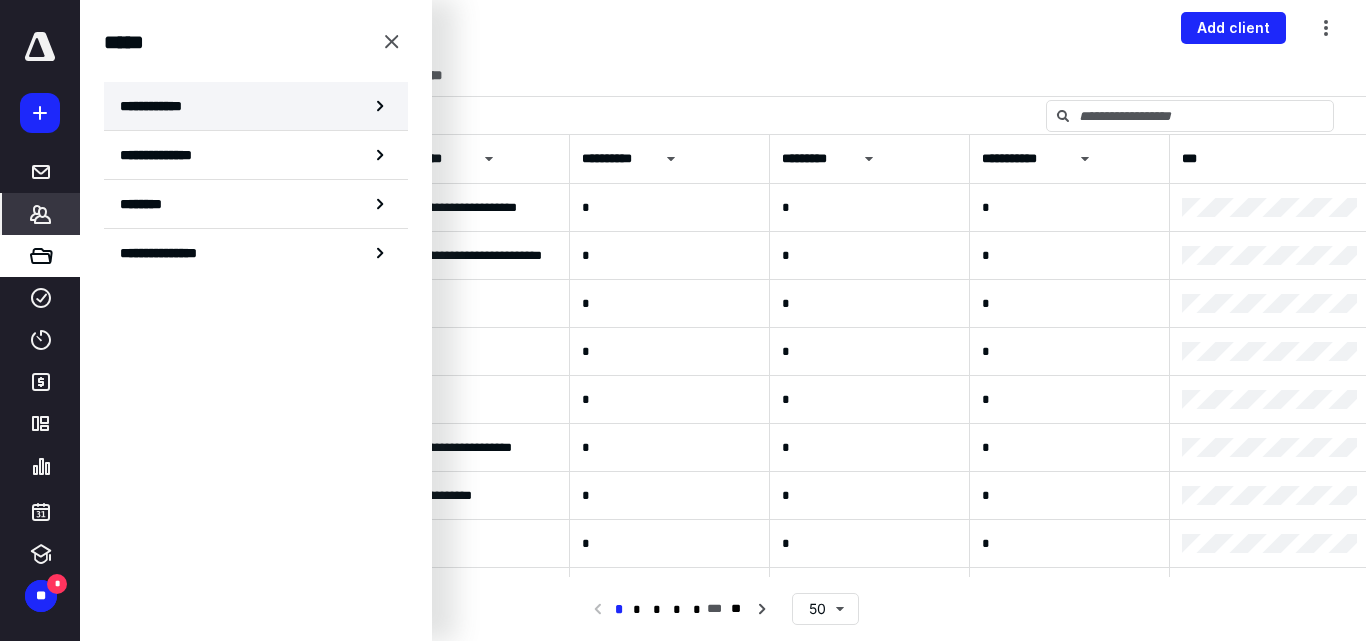 click on "**********" at bounding box center [157, 106] 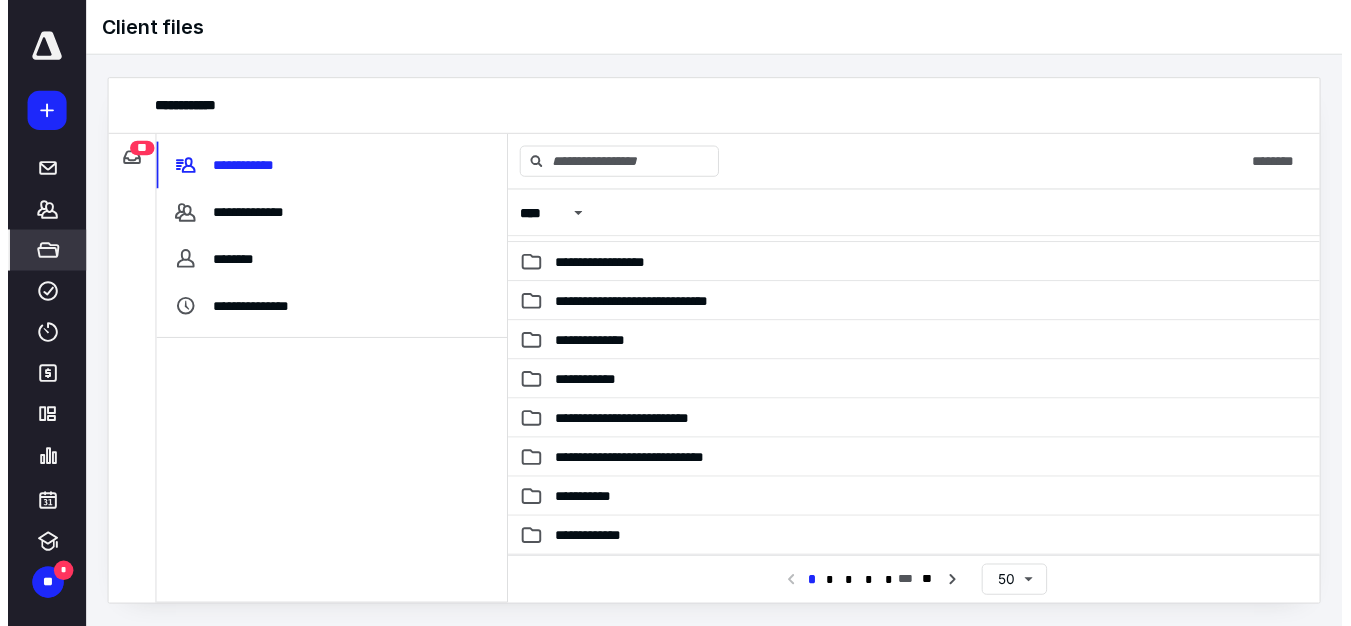 scroll, scrollTop: 0, scrollLeft: 0, axis: both 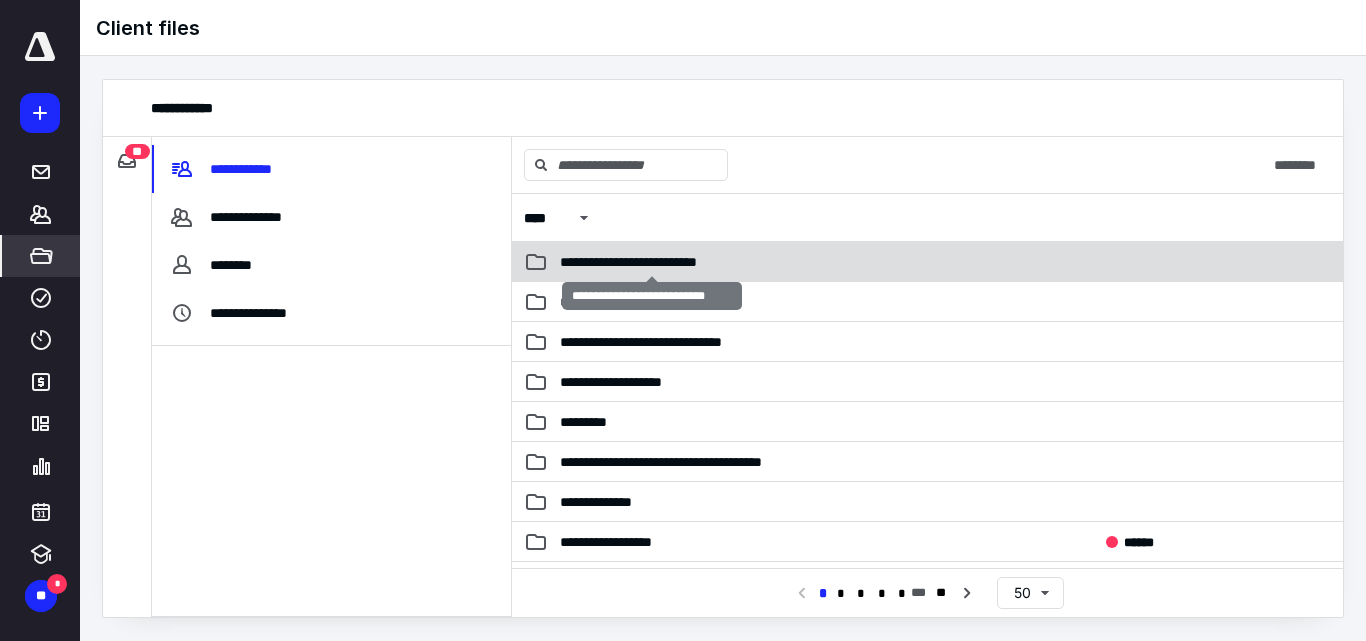 click on "**********" at bounding box center (652, 262) 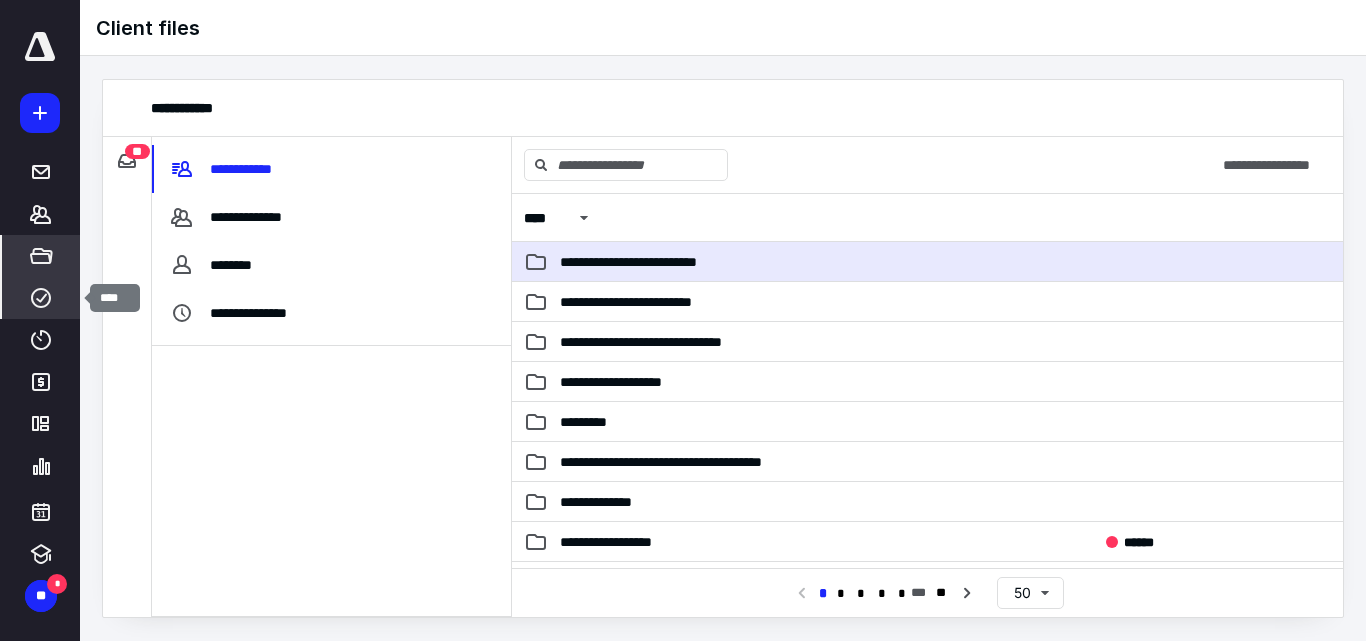 click 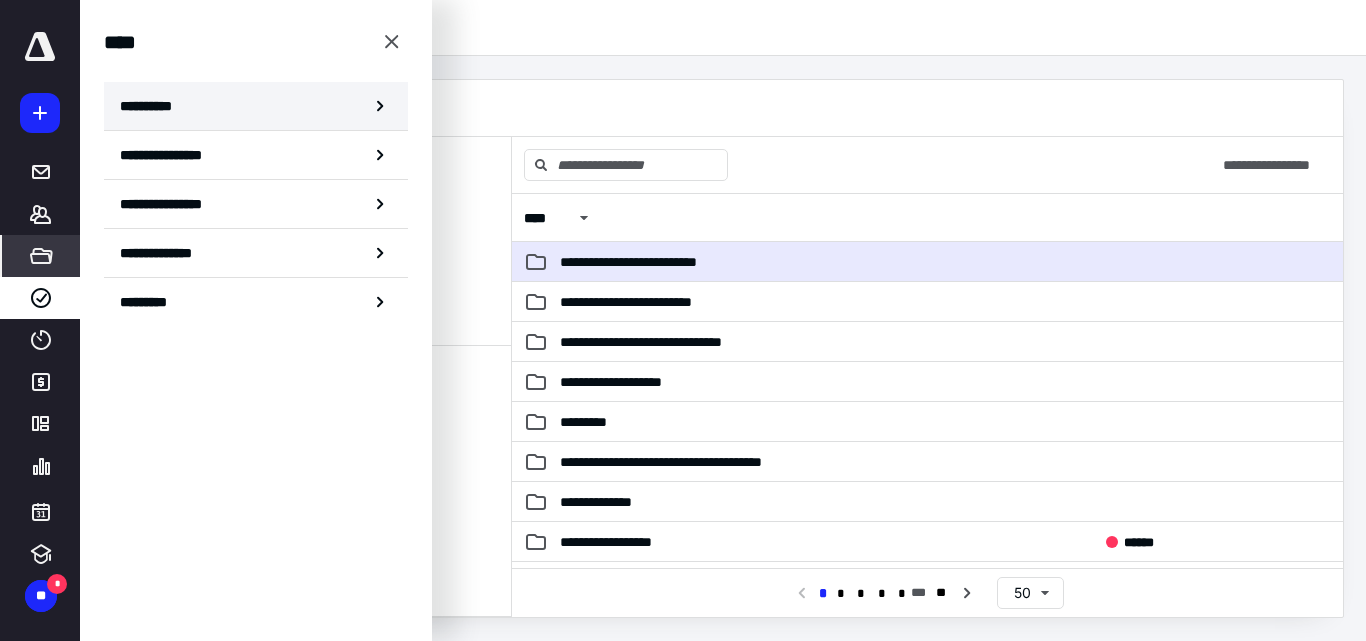 click on "**********" at bounding box center [256, 106] 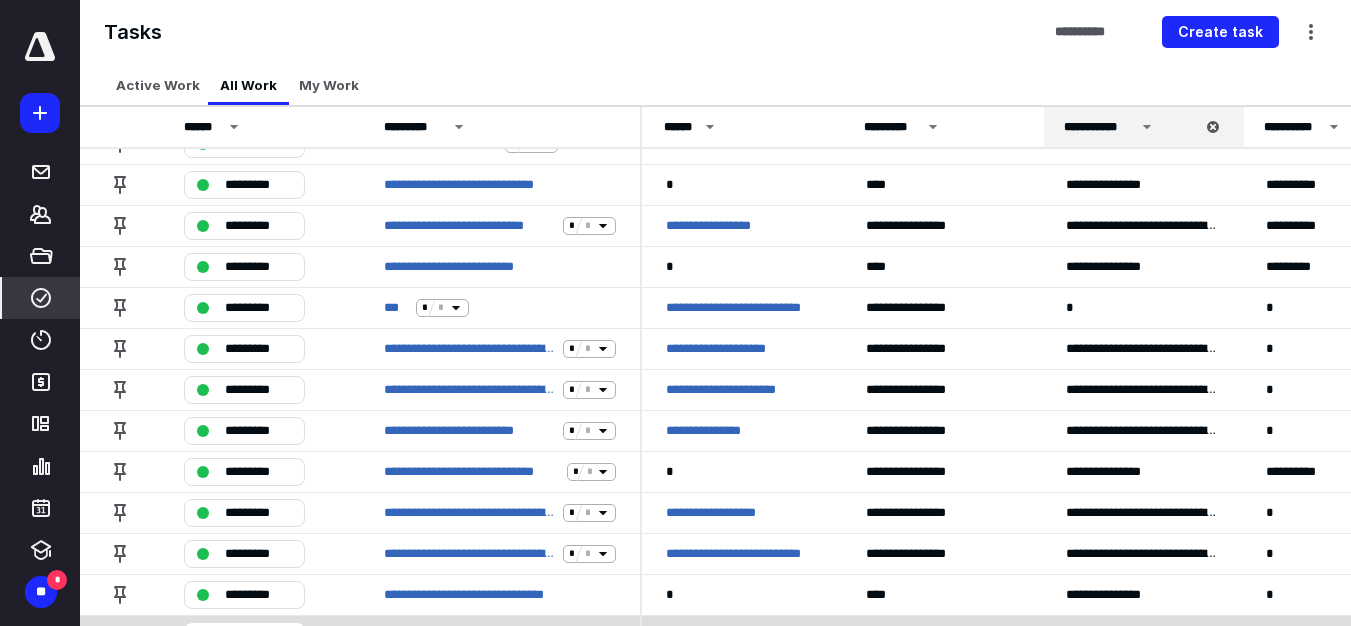 scroll, scrollTop: 0, scrollLeft: 0, axis: both 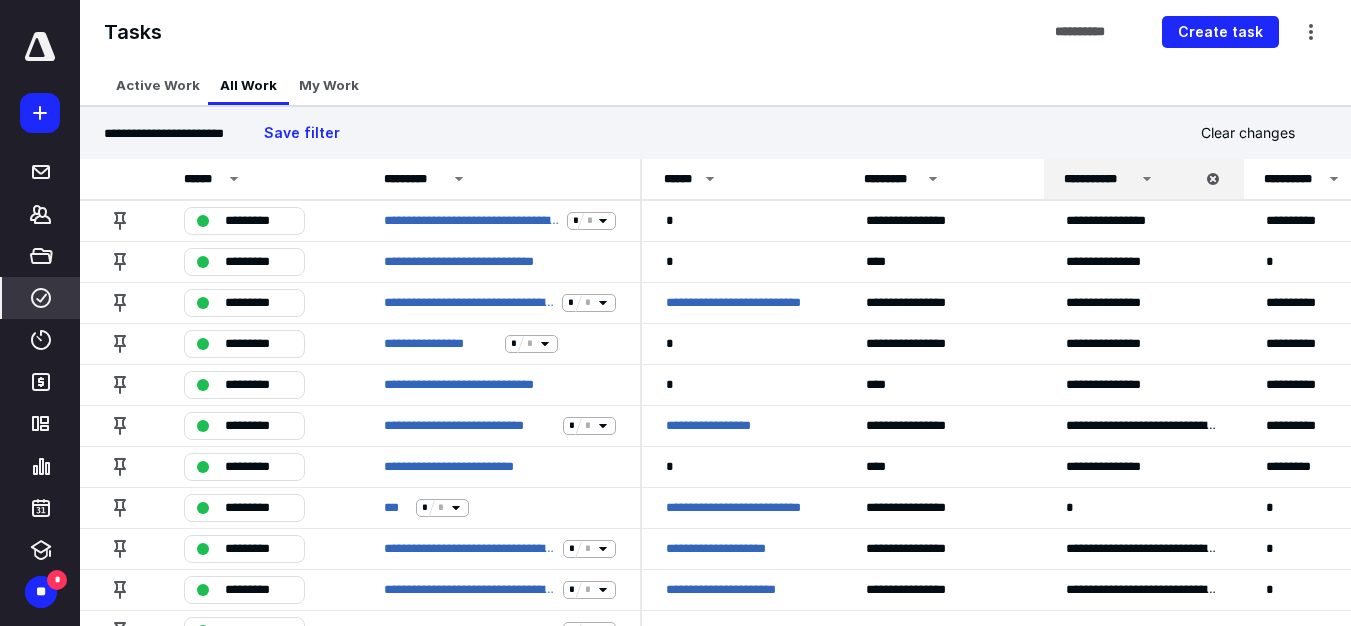 click 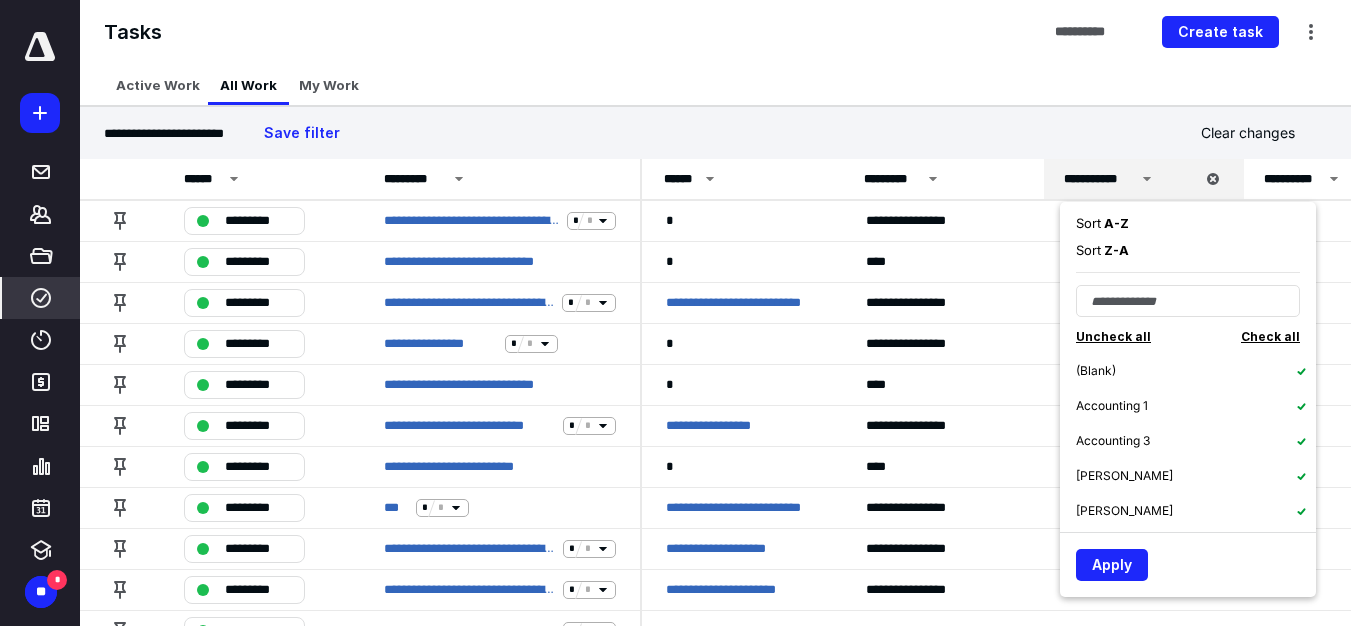 click on "Accounting 1" at bounding box center [1112, 406] 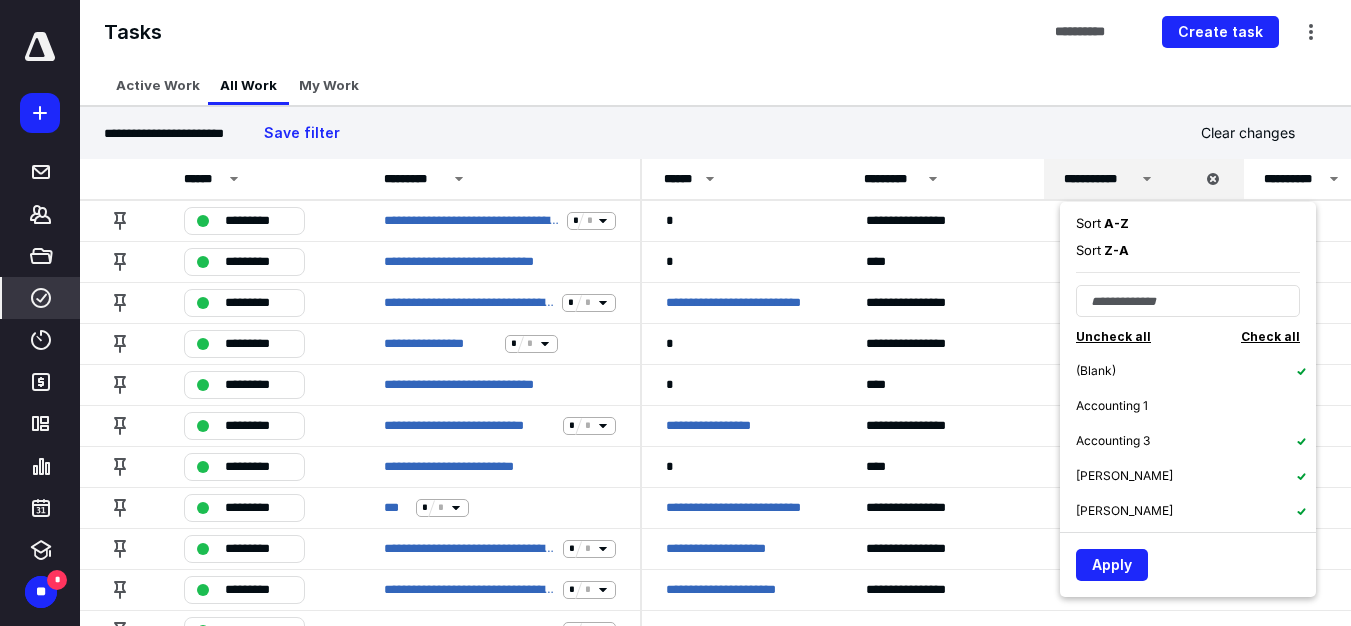 click on "Accounting 1" at bounding box center [1112, 406] 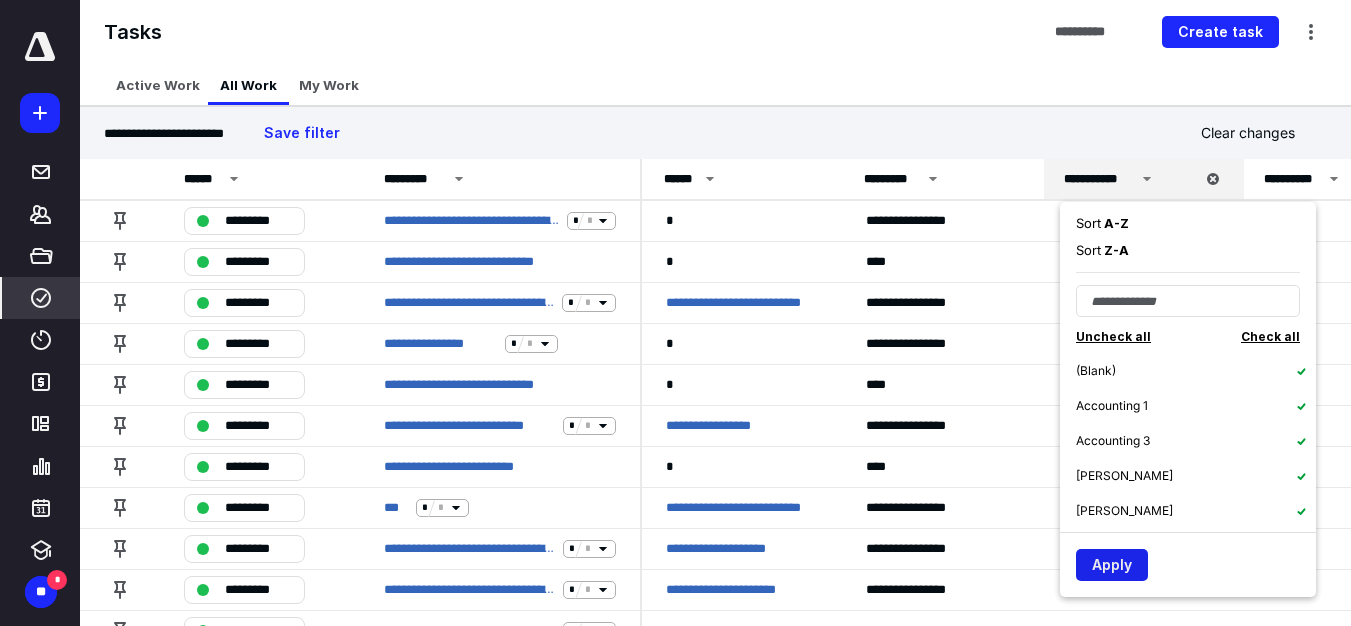 click on "Apply" at bounding box center (1112, 565) 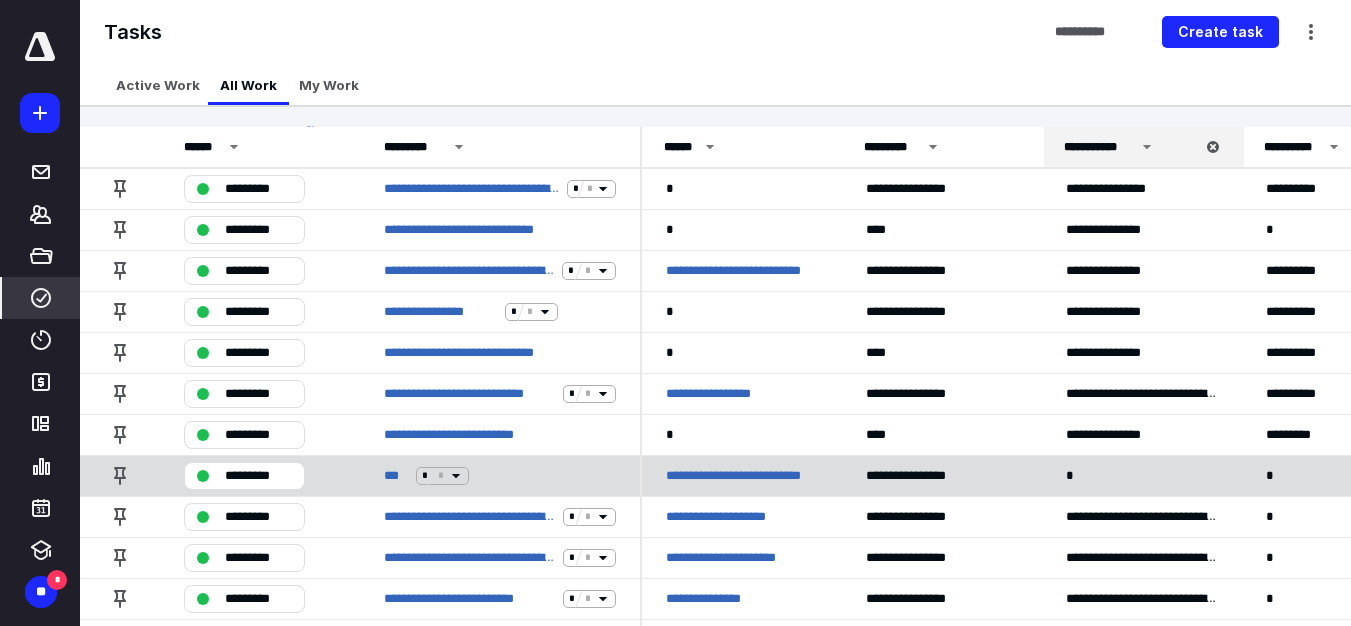 scroll, scrollTop: 0, scrollLeft: 0, axis: both 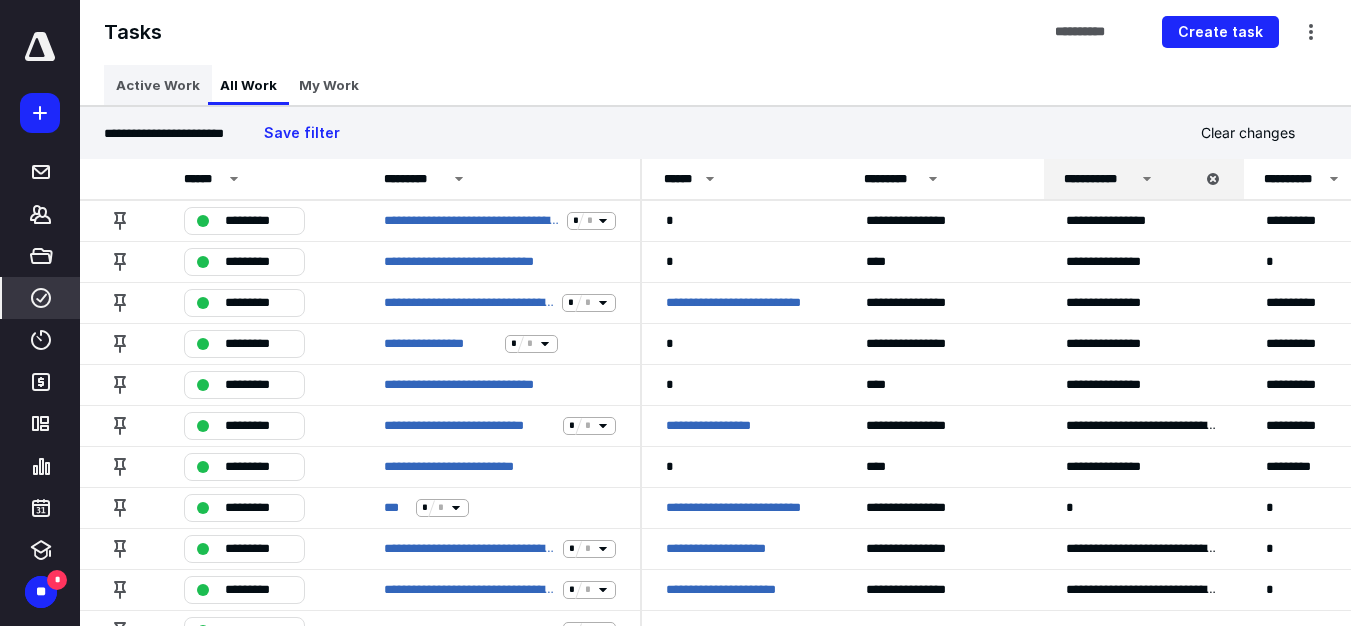 click on "Active Work" at bounding box center (158, 85) 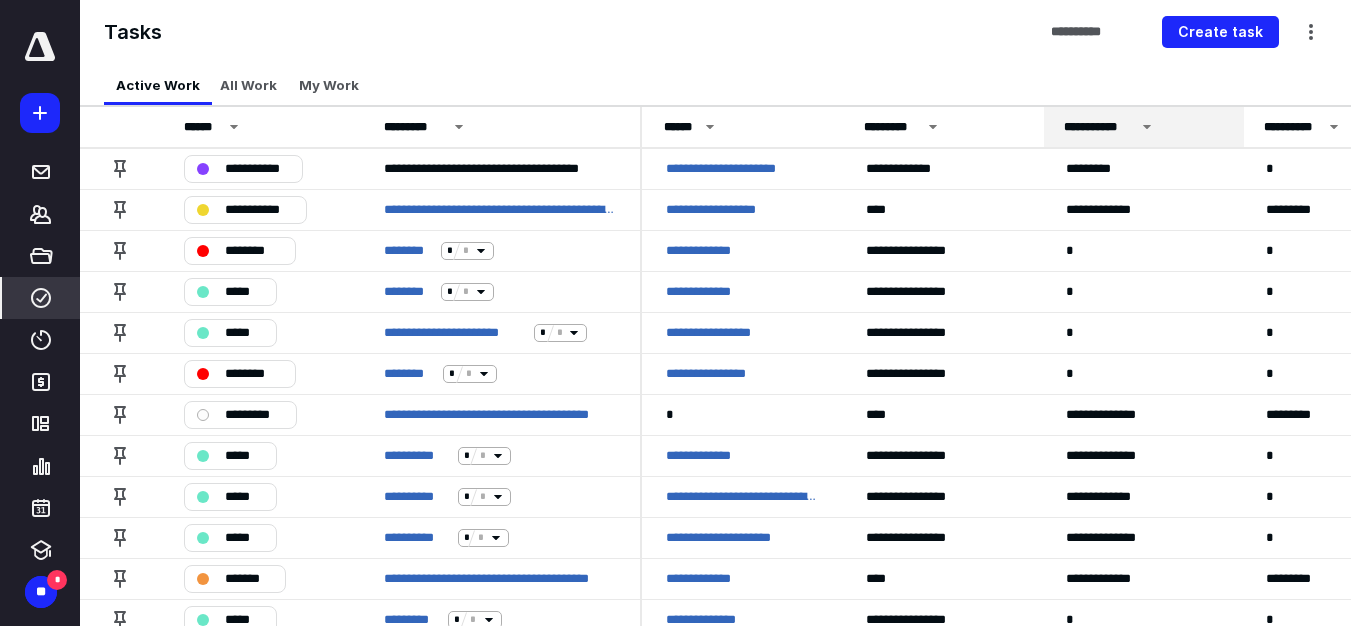 click on "All Work" at bounding box center (248, 85) 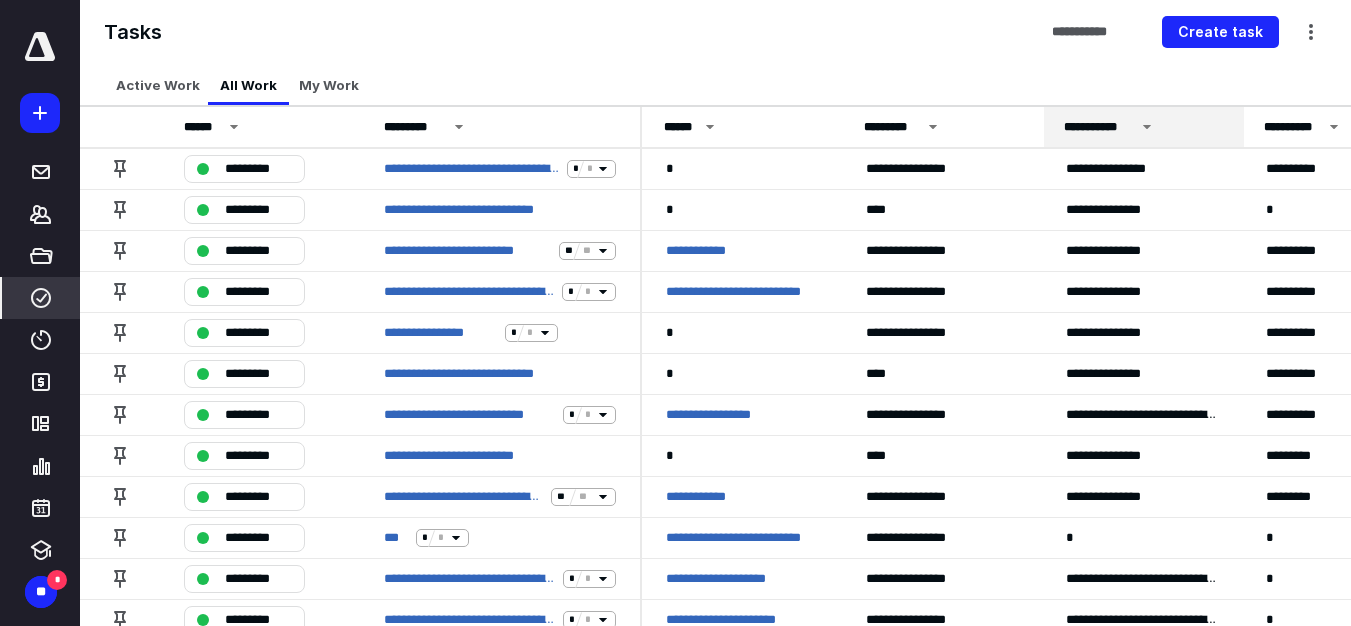 click on "My Work" at bounding box center [329, 85] 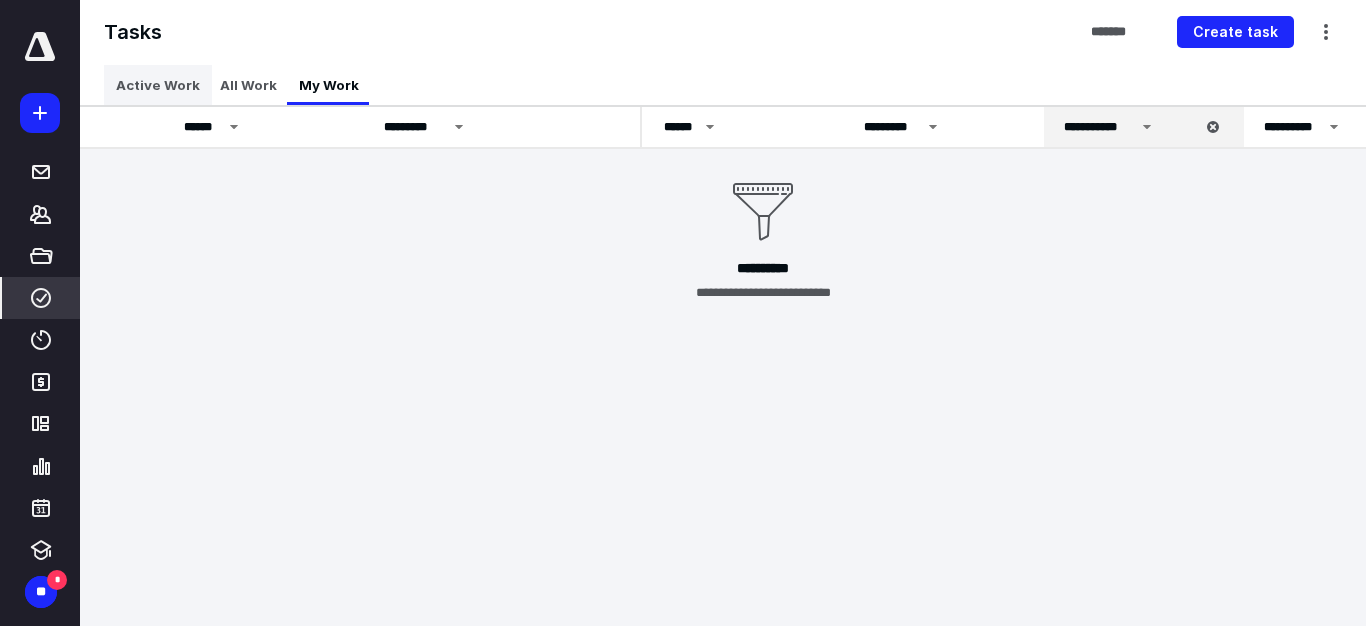 click on "Active Work" at bounding box center [158, 85] 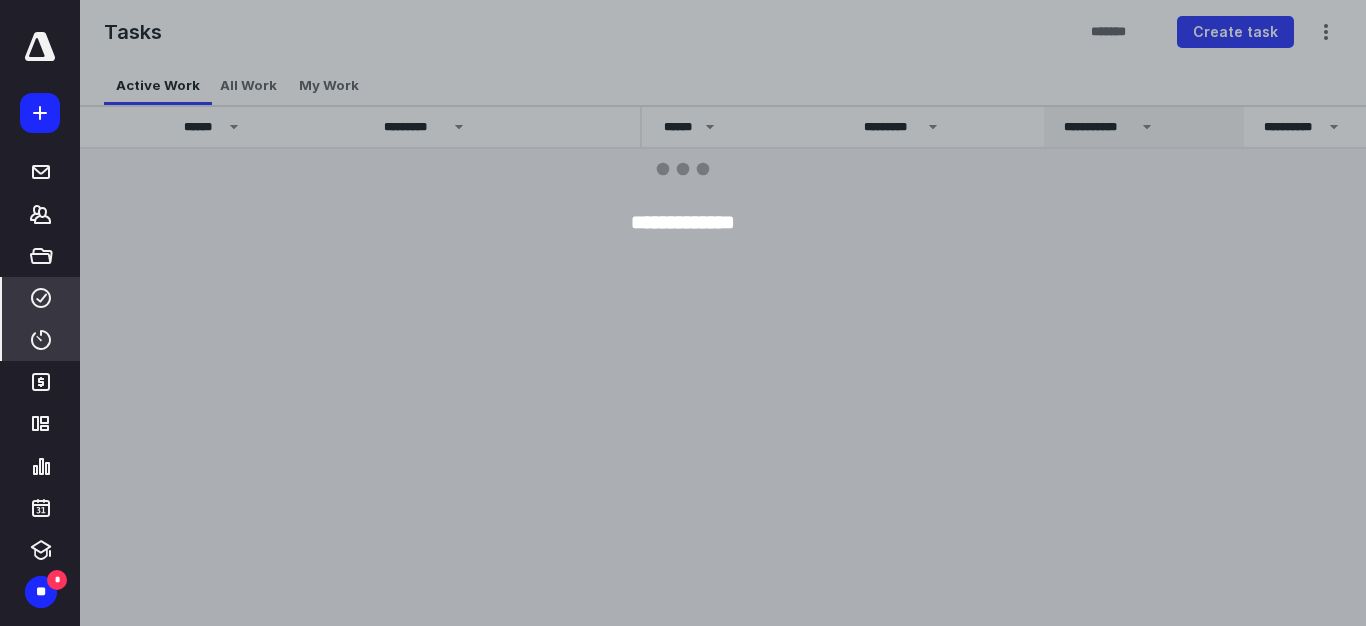 click 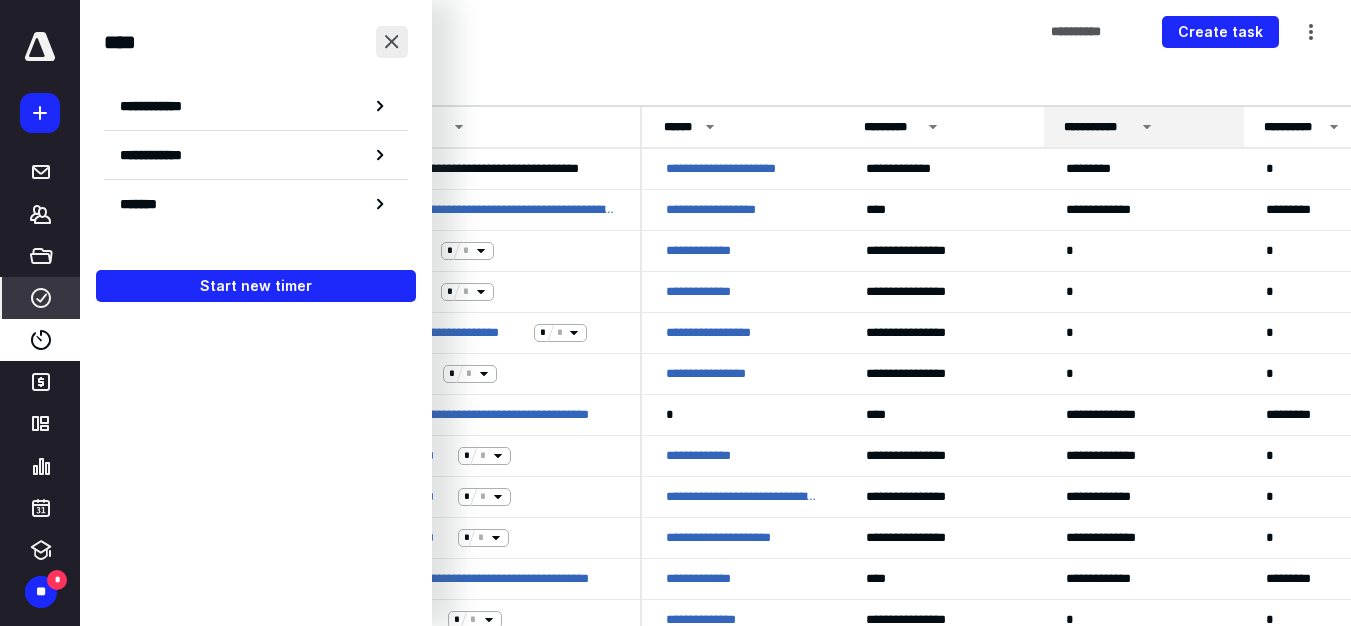 click at bounding box center (392, 42) 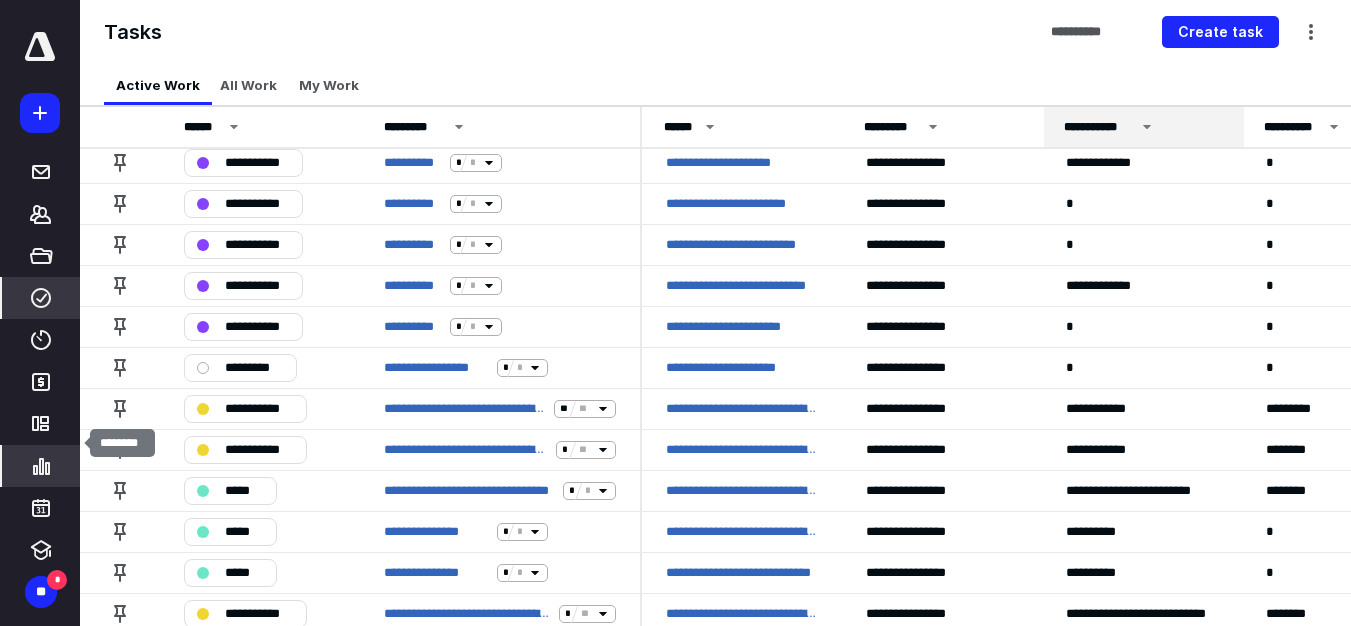 scroll, scrollTop: 600, scrollLeft: 0, axis: vertical 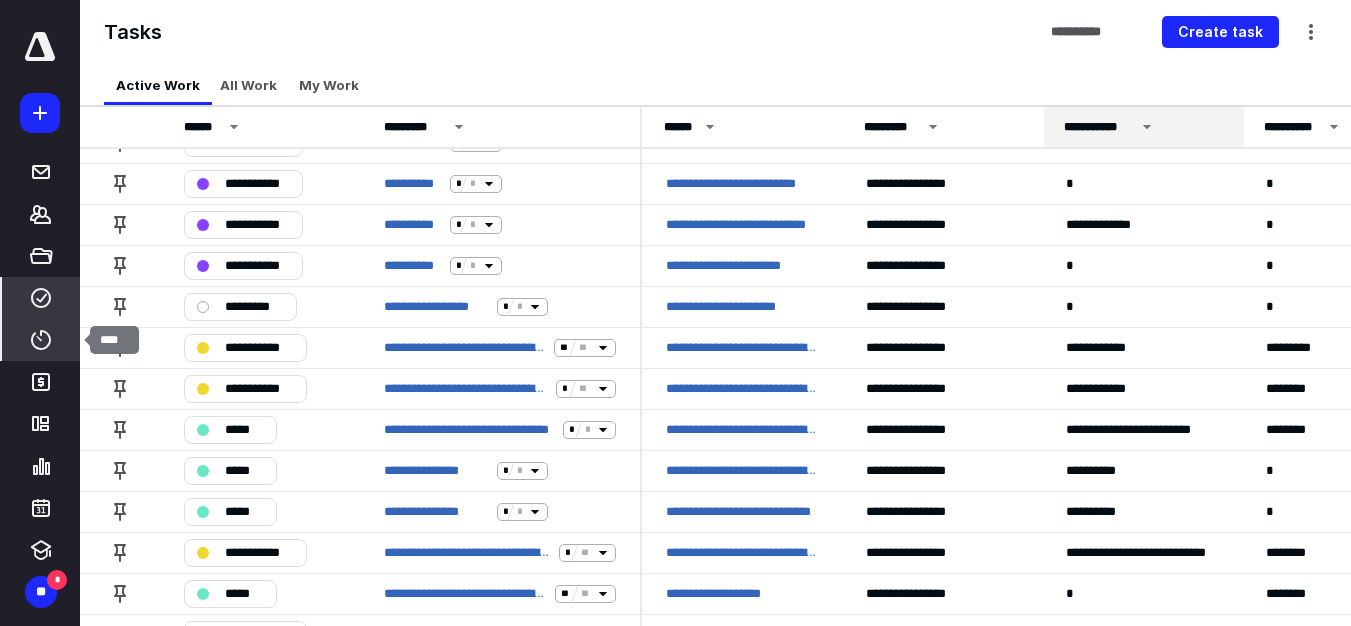 click on "****" at bounding box center (41, 340) 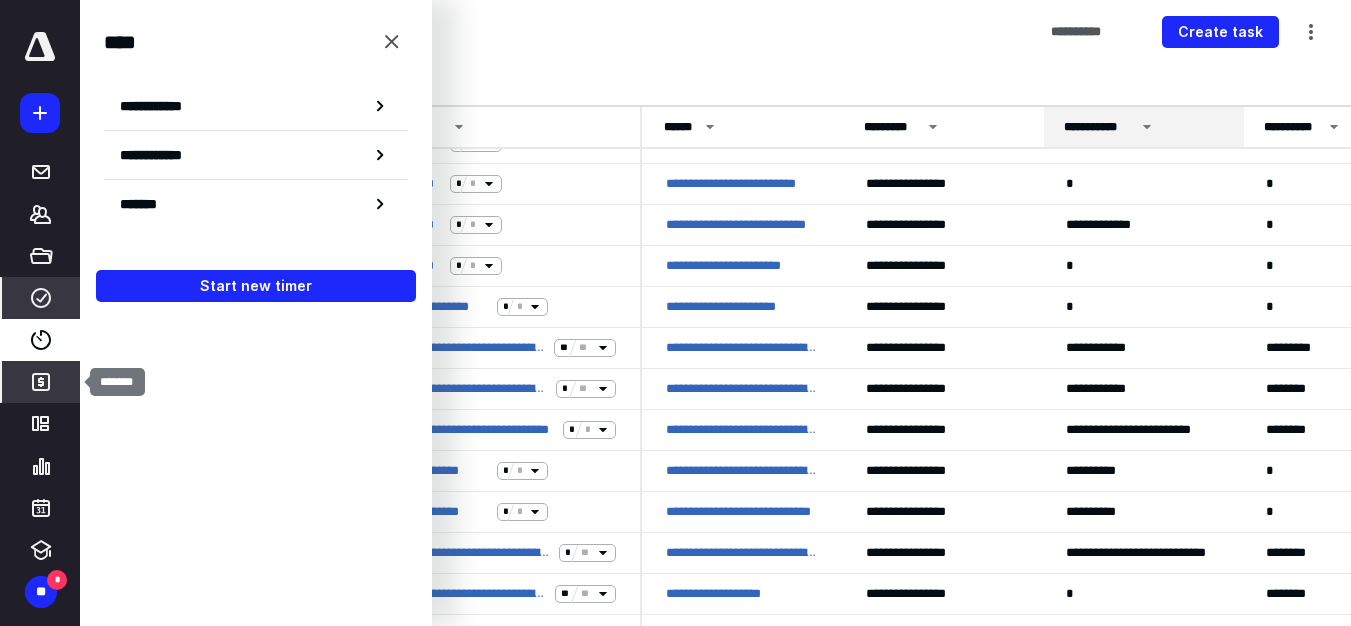 click 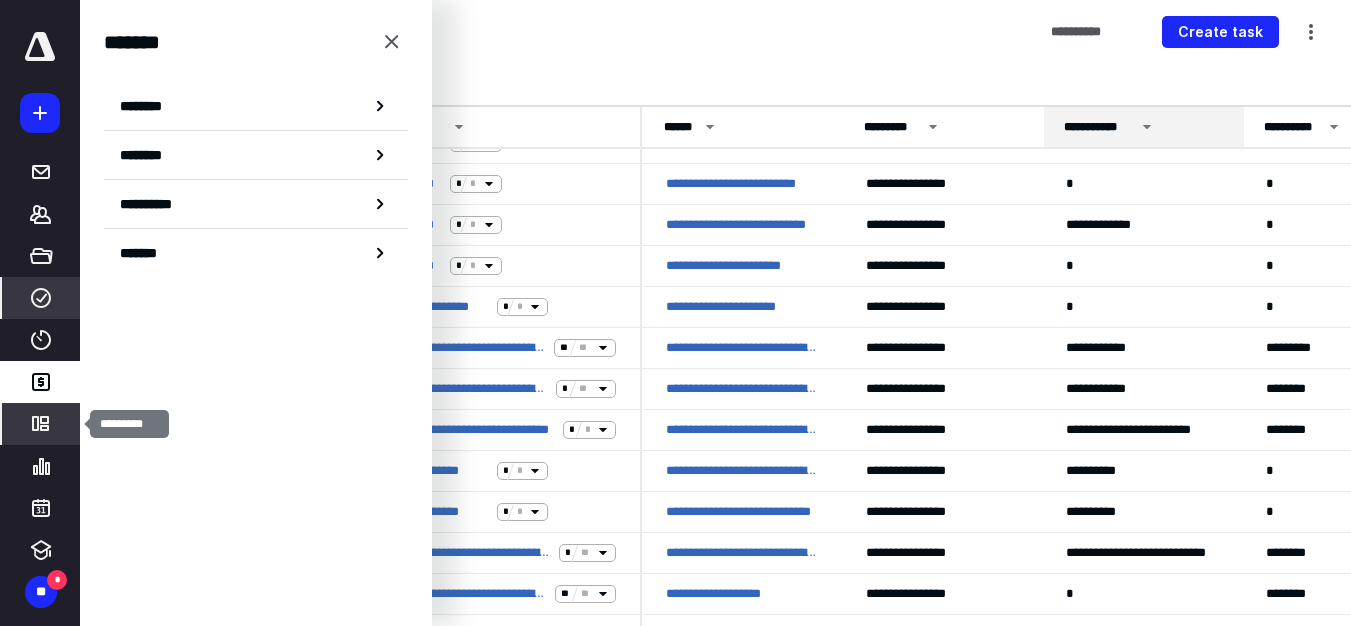 click 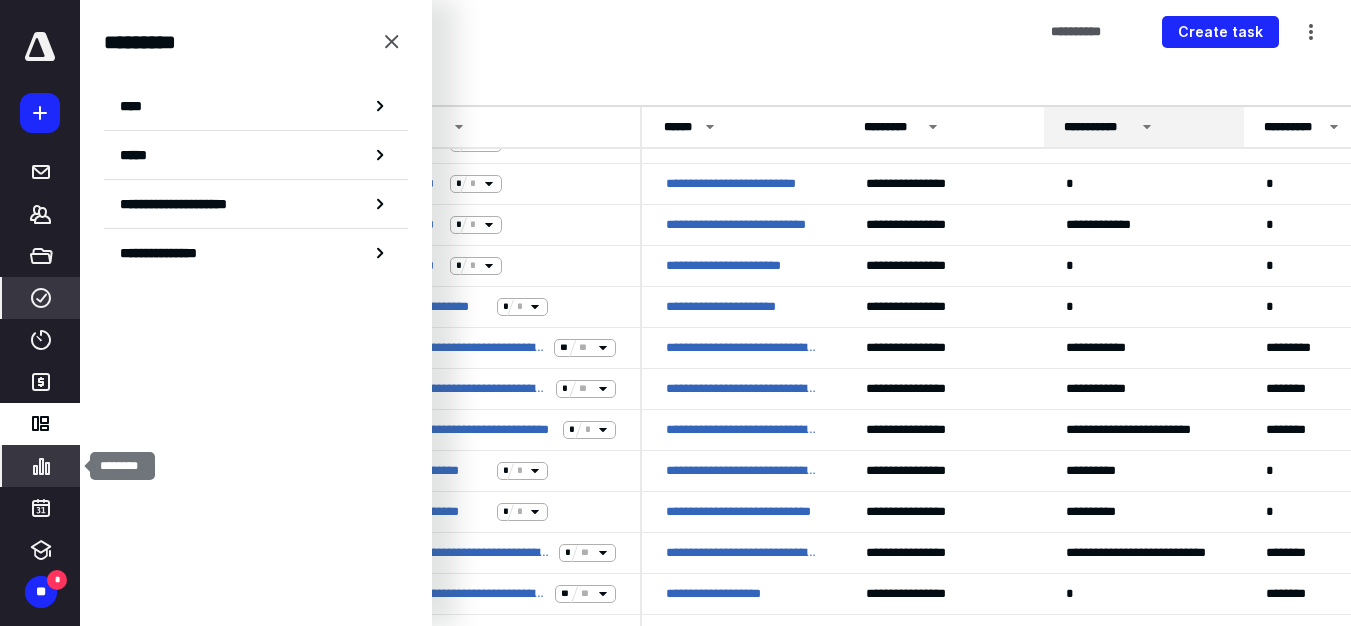 click 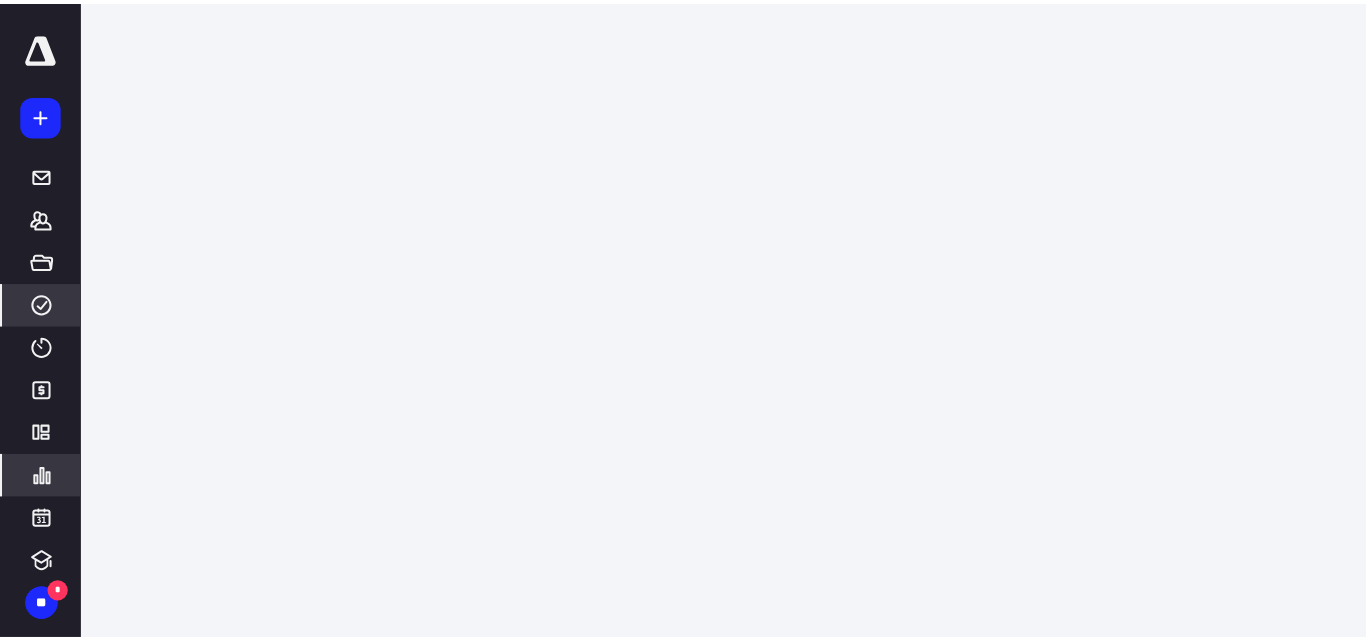 scroll, scrollTop: 0, scrollLeft: 0, axis: both 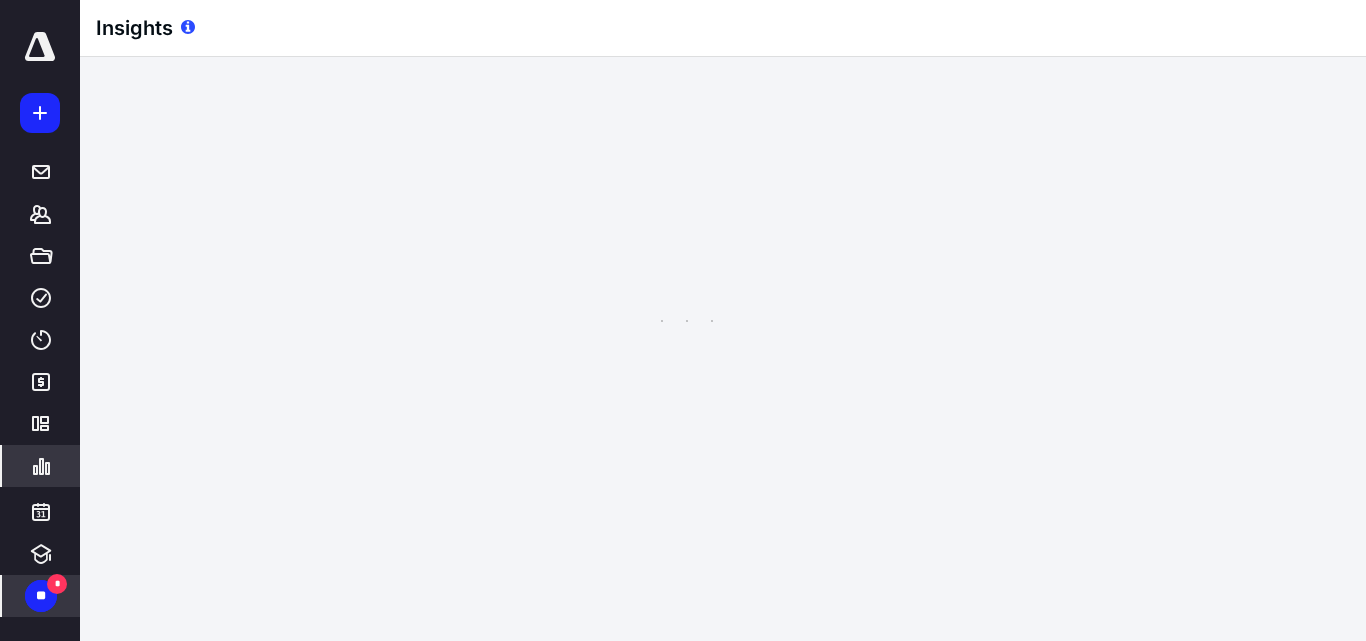 click on "**" at bounding box center (41, 596) 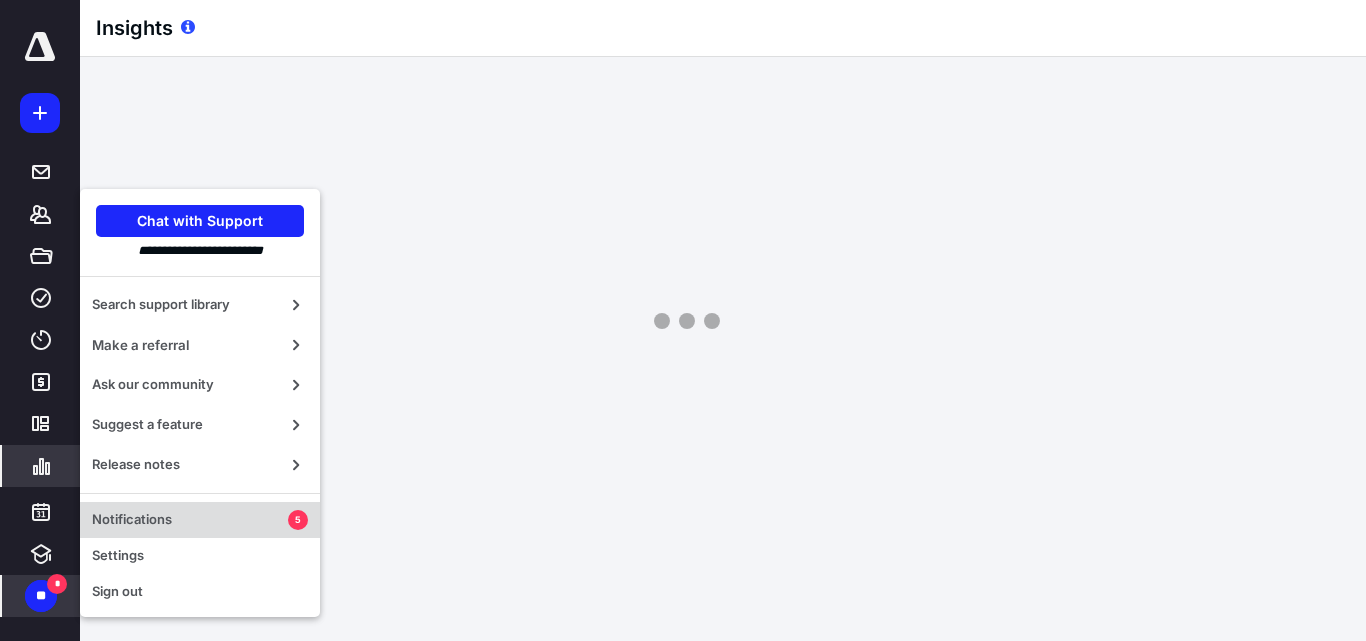 click on "Notifications" at bounding box center (190, 520) 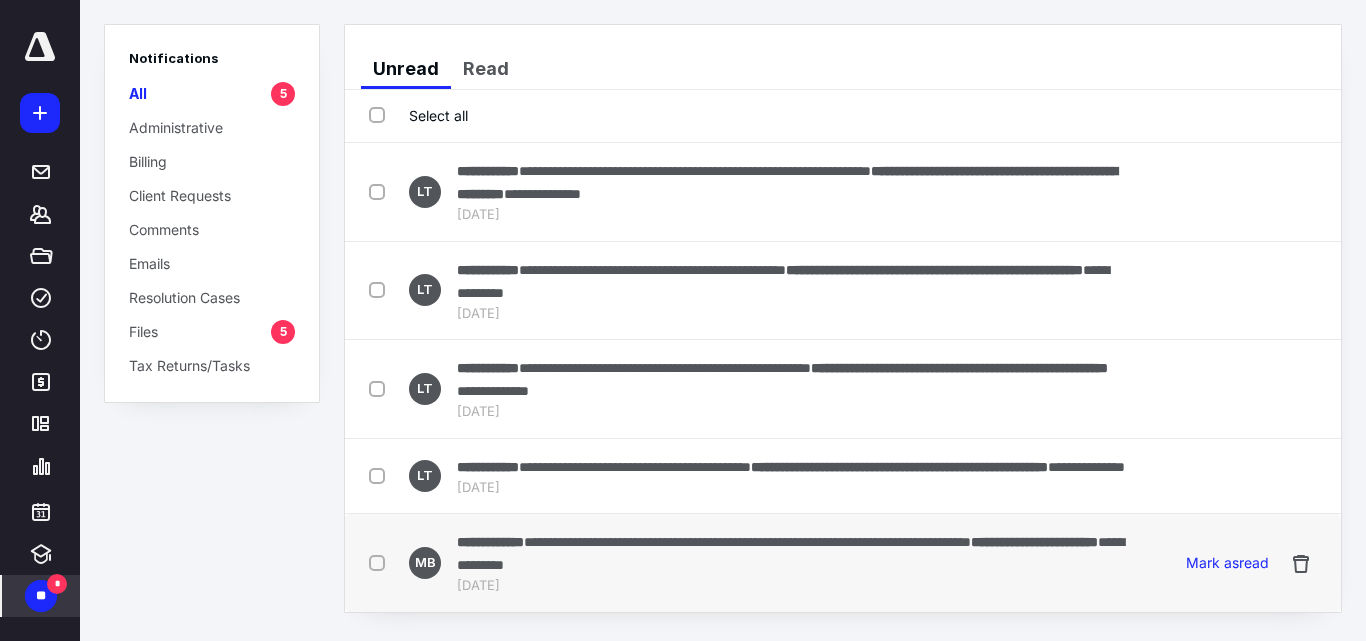 click on "**********" at bounding box center (792, 553) 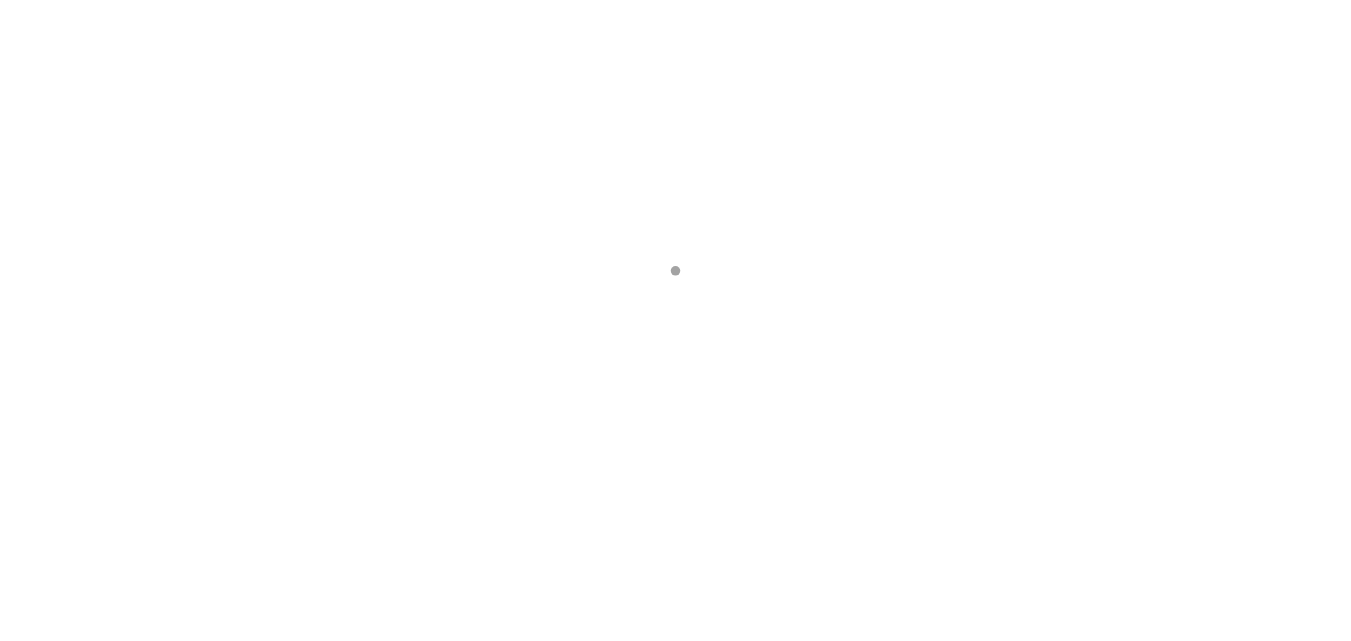 scroll, scrollTop: 0, scrollLeft: 0, axis: both 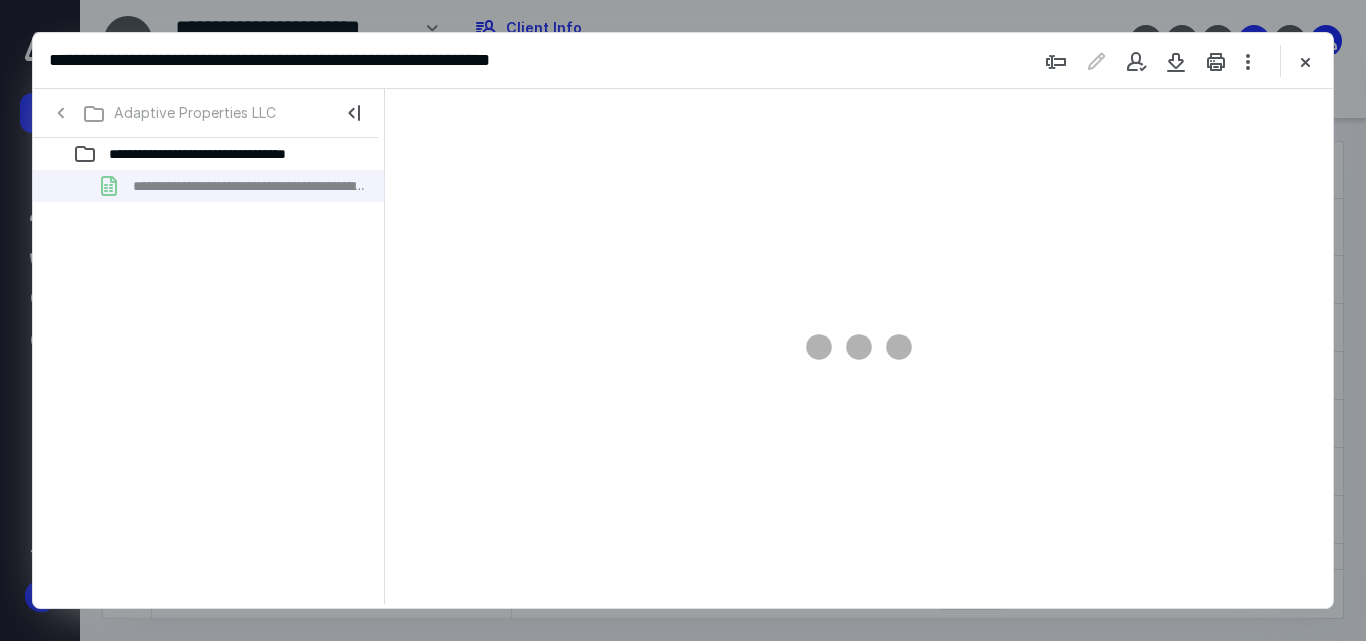 type on "17" 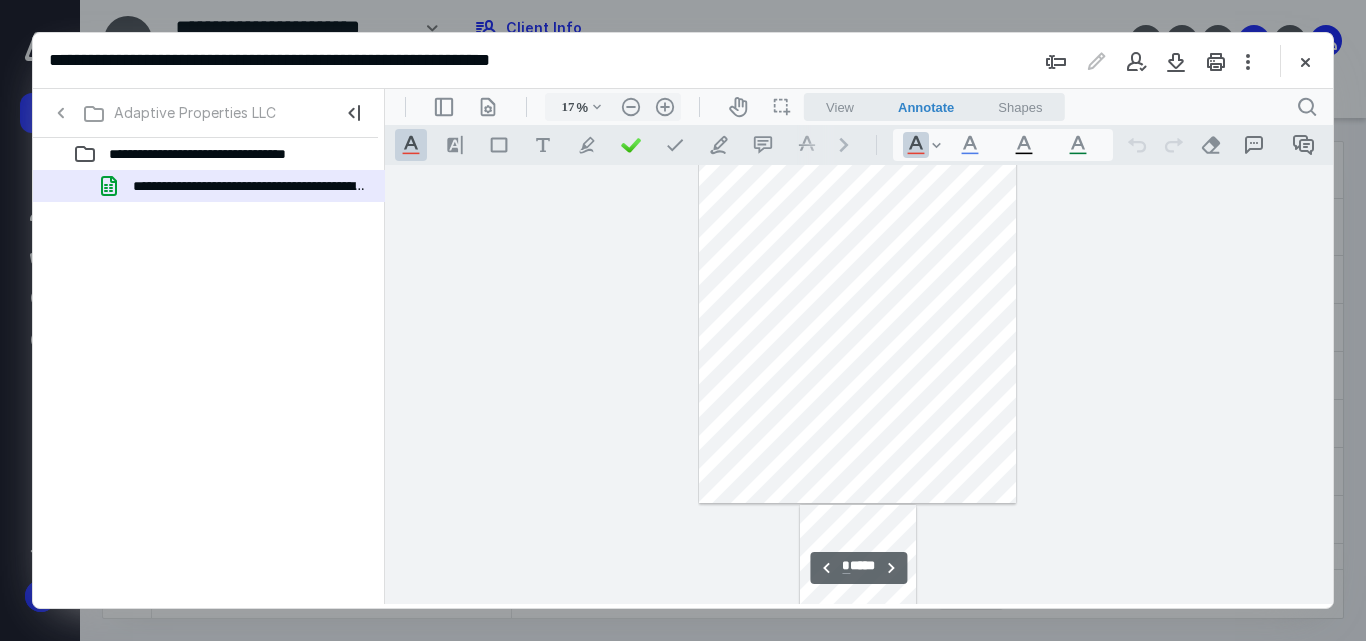 scroll, scrollTop: 0, scrollLeft: 0, axis: both 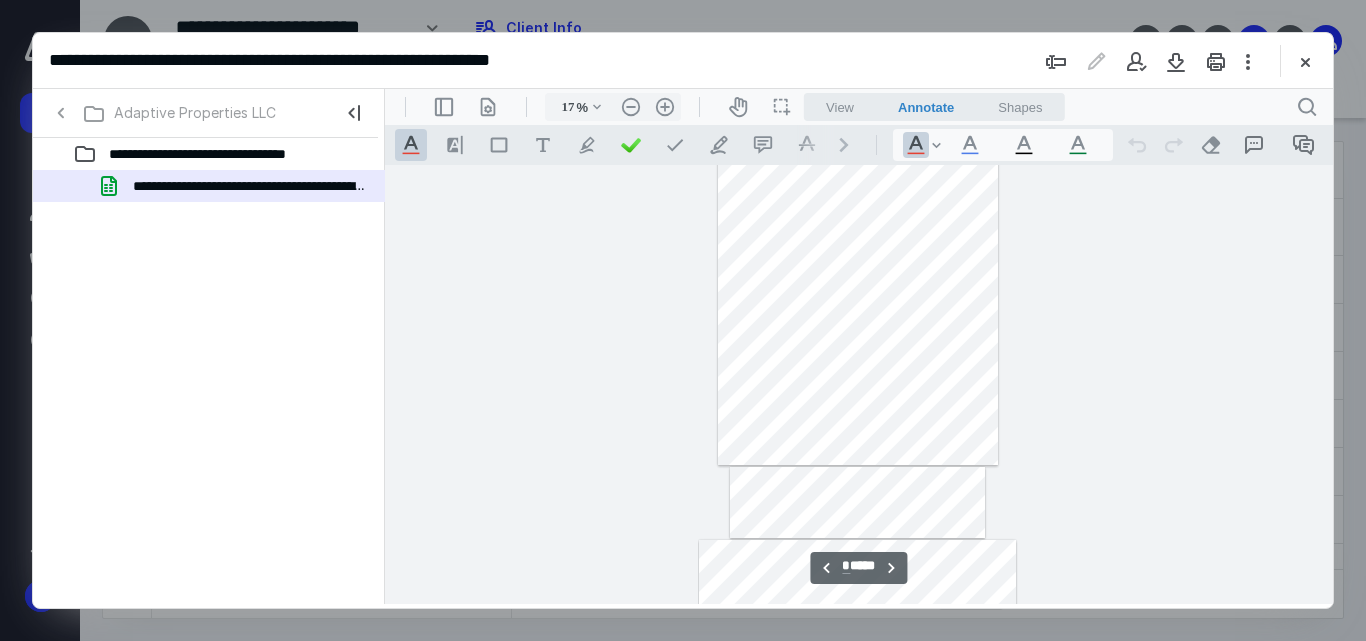 type on "*" 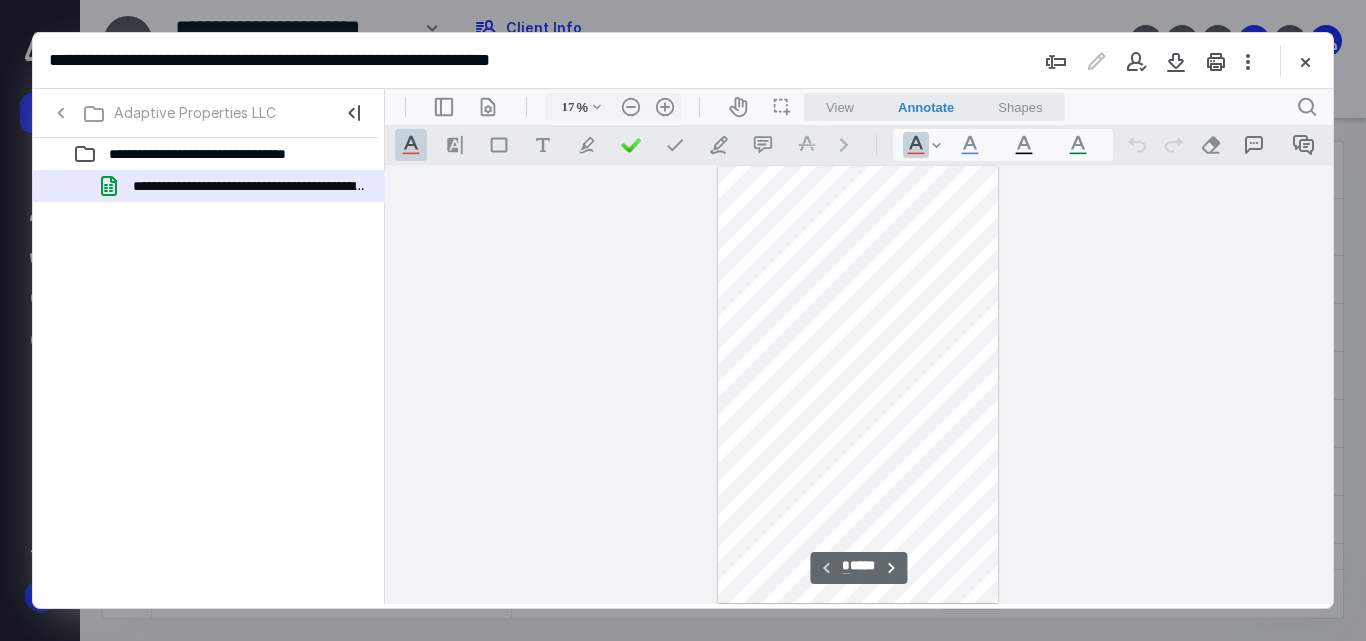 click at bounding box center [859, 384] 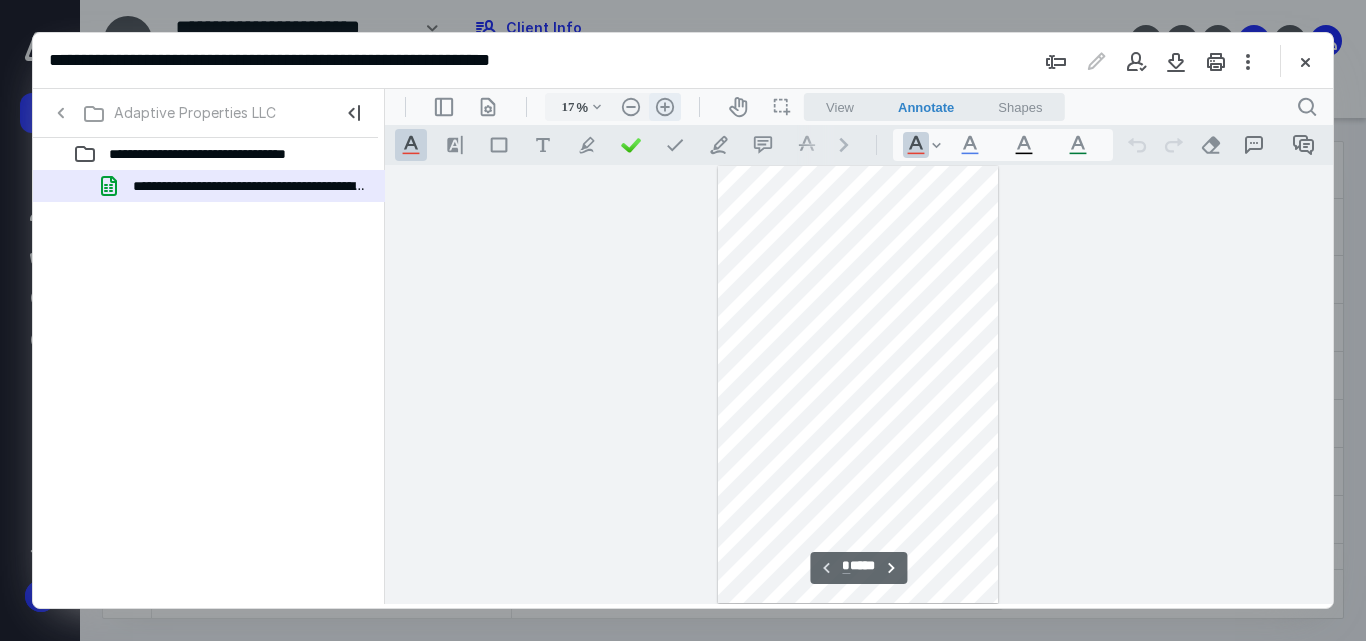 click on ".cls-1{fill:#abb0c4;} icon - header - zoom - in - line" at bounding box center [665, 107] 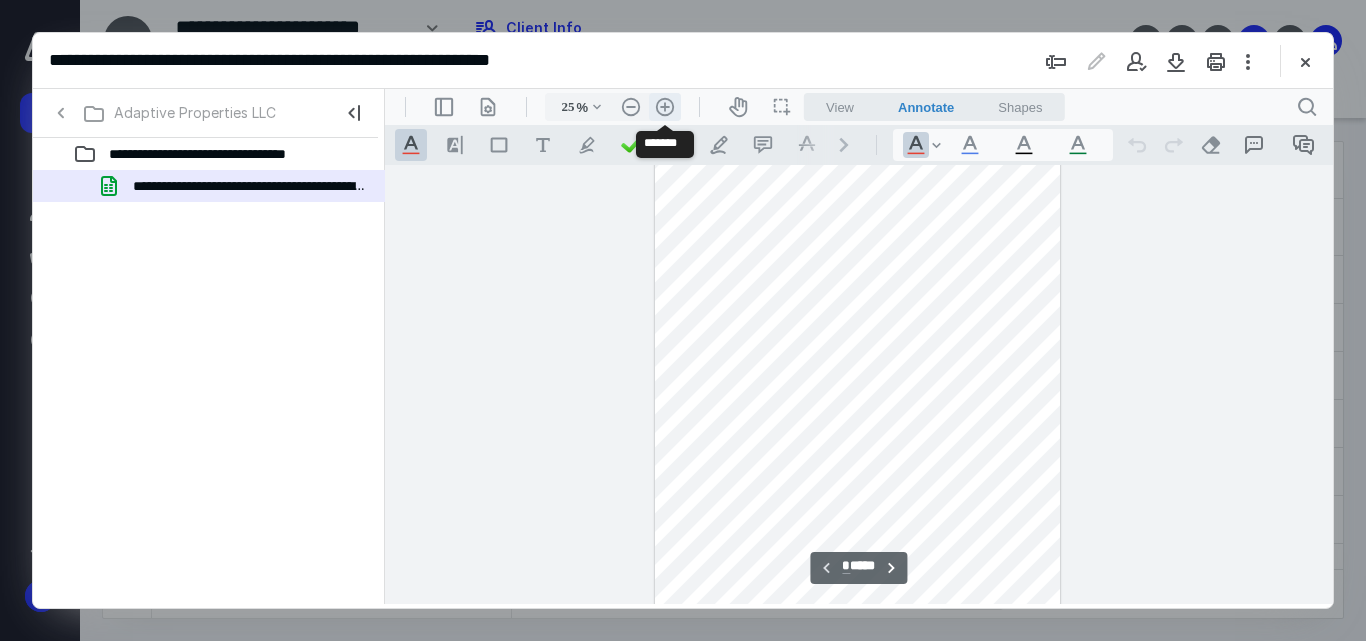 click on ".cls-1{fill:#abb0c4;} icon - header - zoom - in - line" at bounding box center [665, 107] 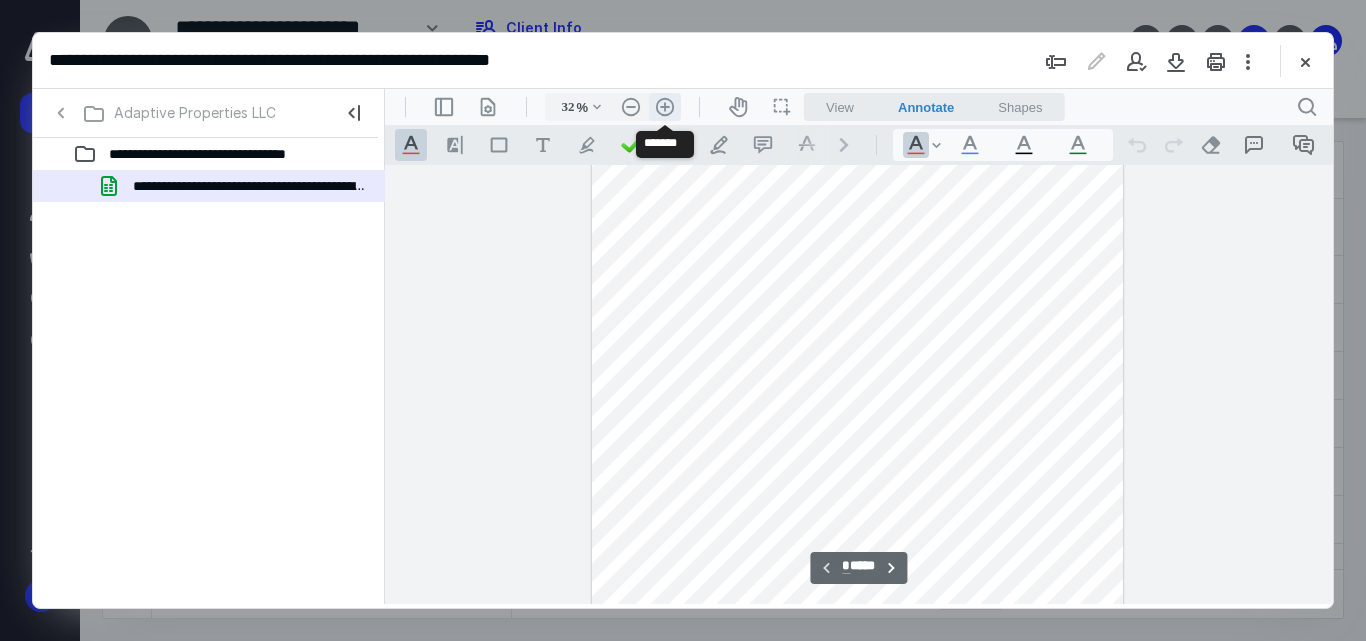 click on ".cls-1{fill:#abb0c4;} icon - header - zoom - in - line" at bounding box center [665, 107] 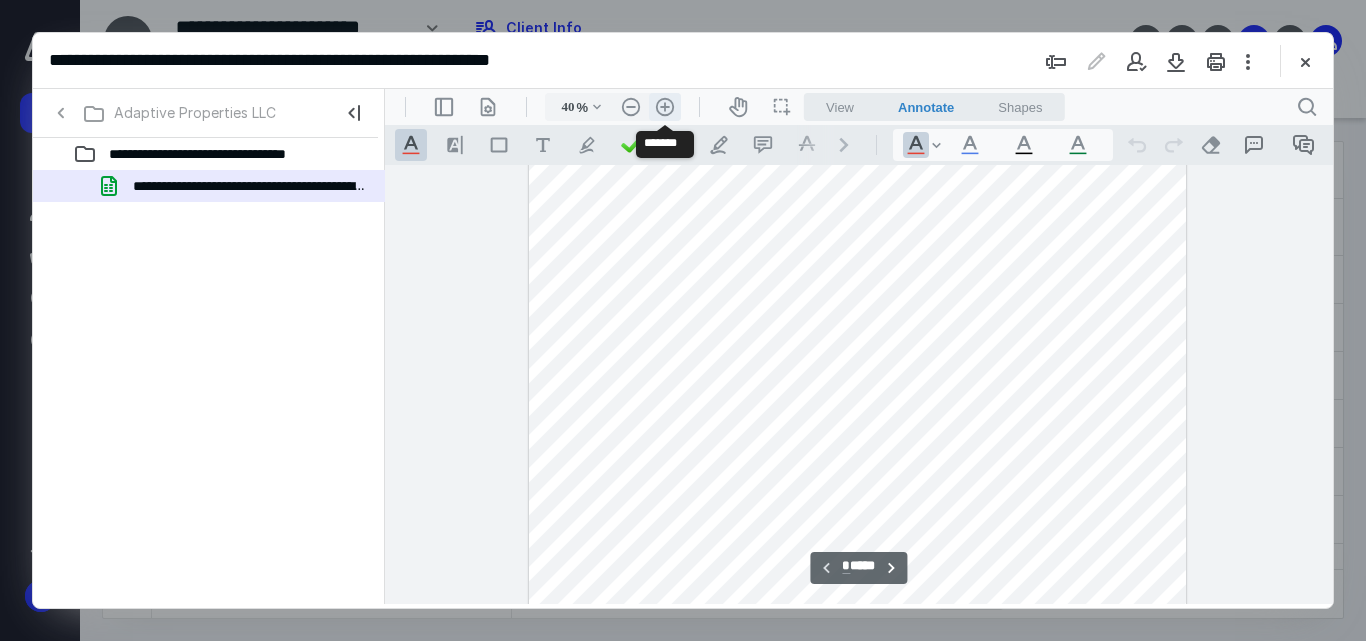 click on ".cls-1{fill:#abb0c4;} icon - header - zoom - in - line" at bounding box center (665, 107) 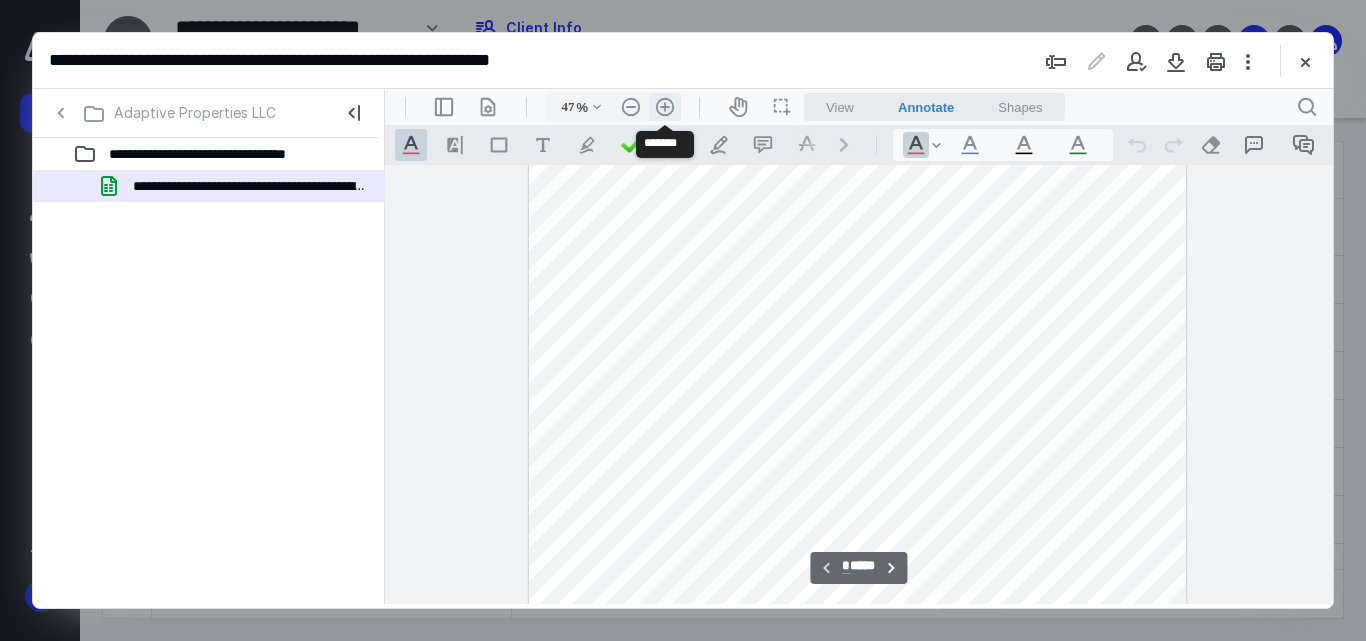 scroll, scrollTop: 328, scrollLeft: 0, axis: vertical 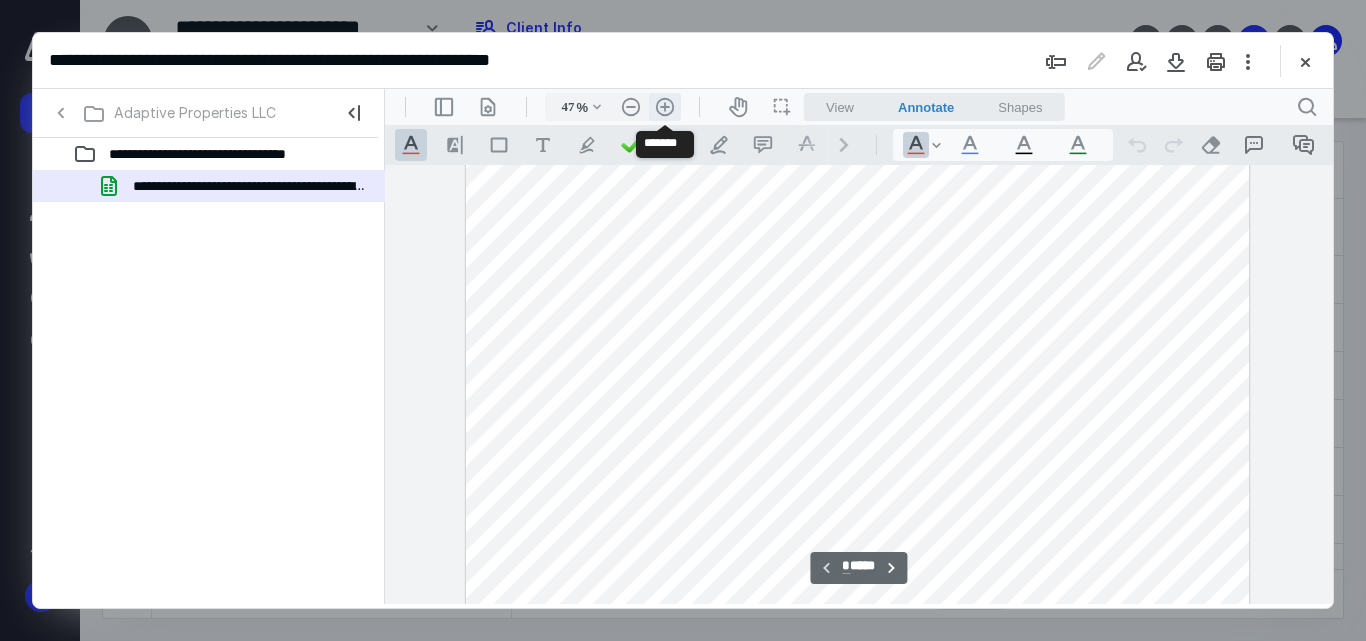 click on ".cls-1{fill:#abb0c4;} icon - header - zoom - in - line" at bounding box center [665, 107] 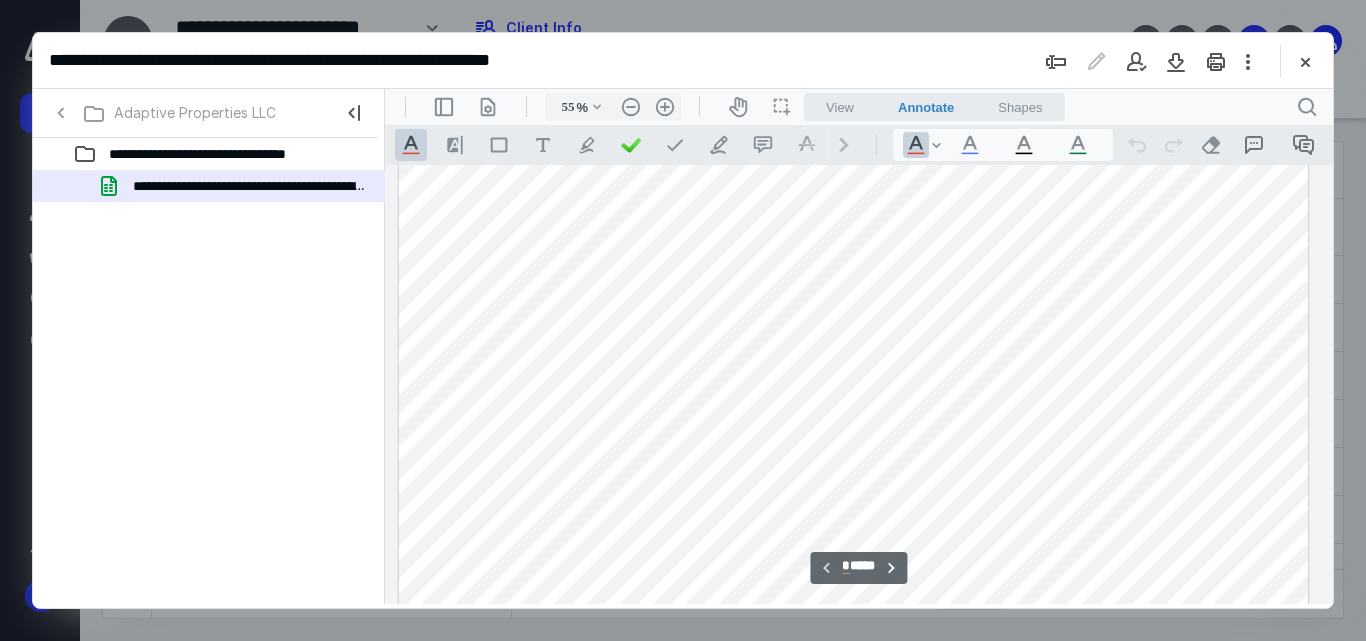 scroll, scrollTop: 0, scrollLeft: 49, axis: horizontal 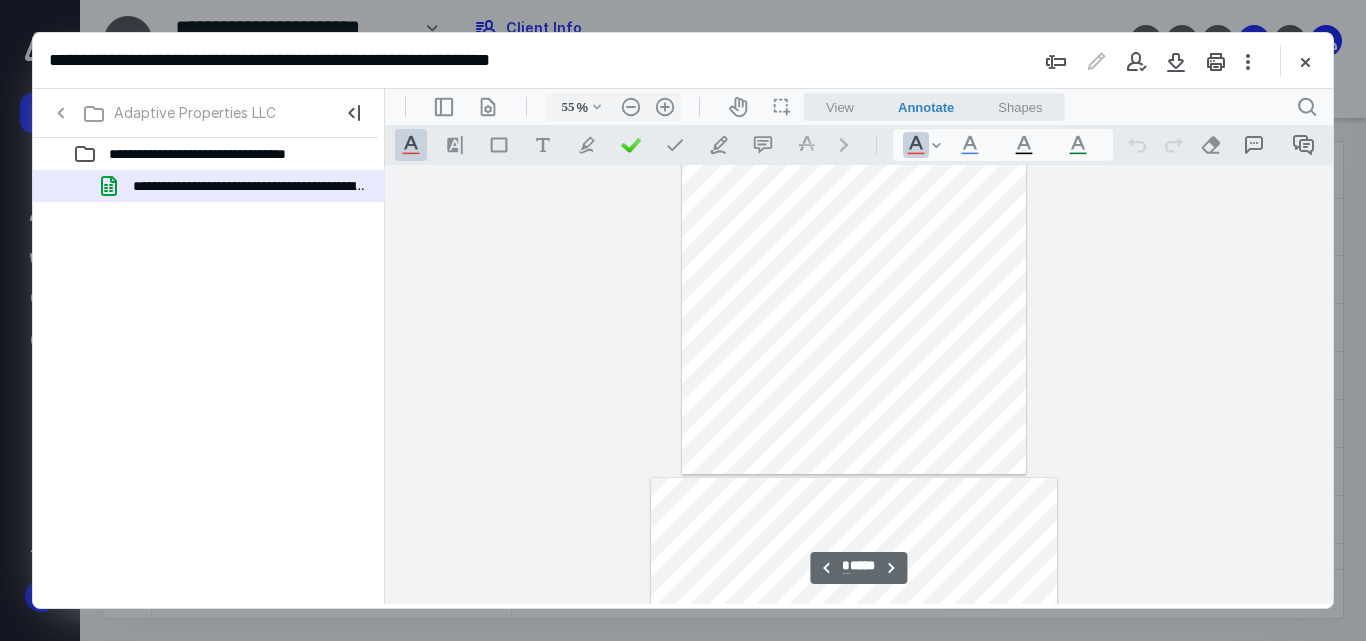 type on "*" 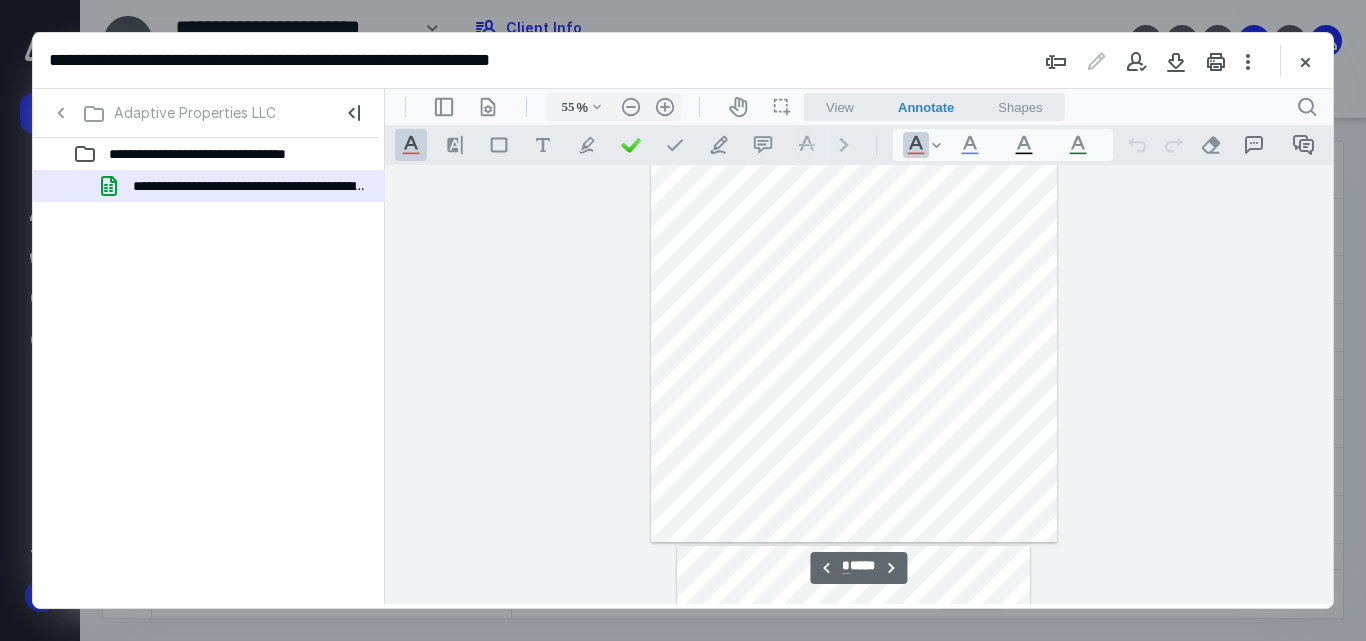 scroll, scrollTop: 6100, scrollLeft: 49, axis: both 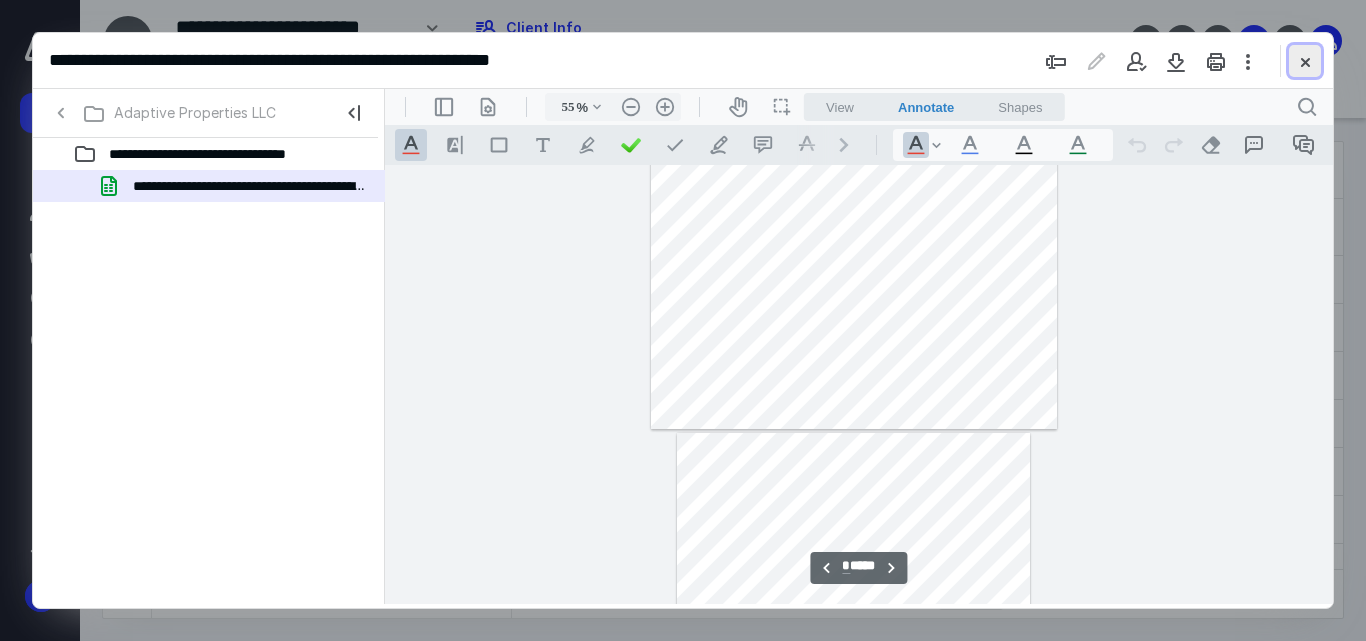 click at bounding box center (1305, 61) 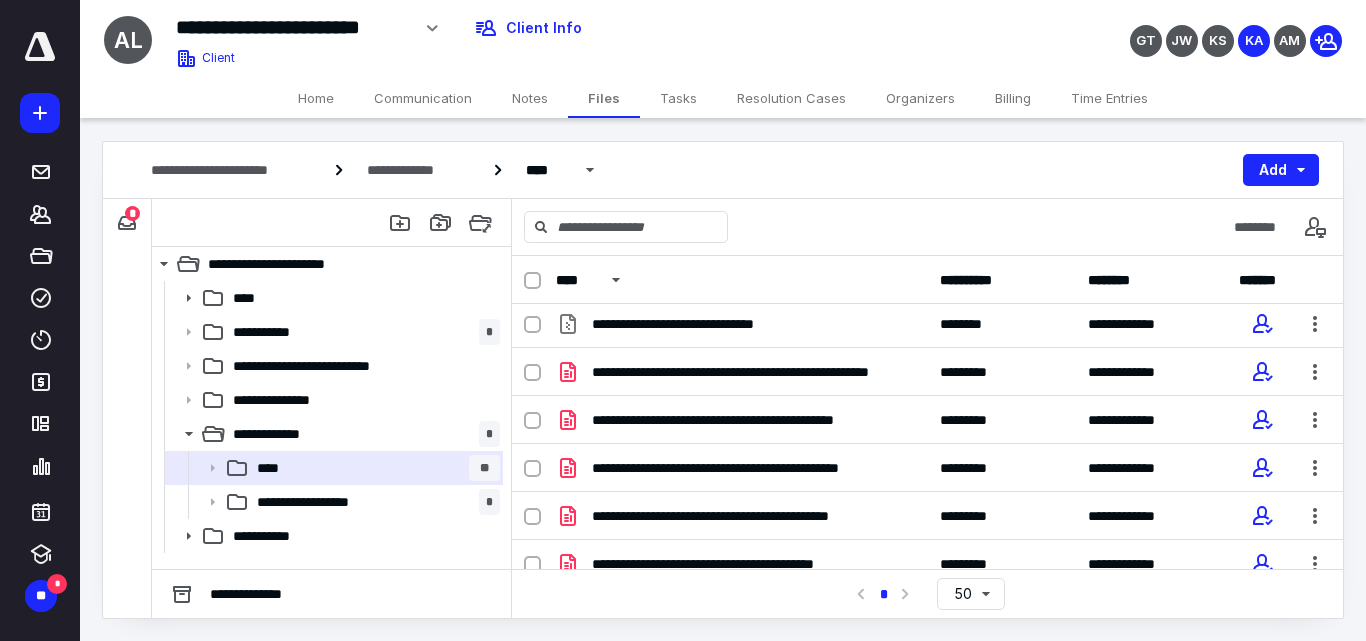 scroll, scrollTop: 300, scrollLeft: 0, axis: vertical 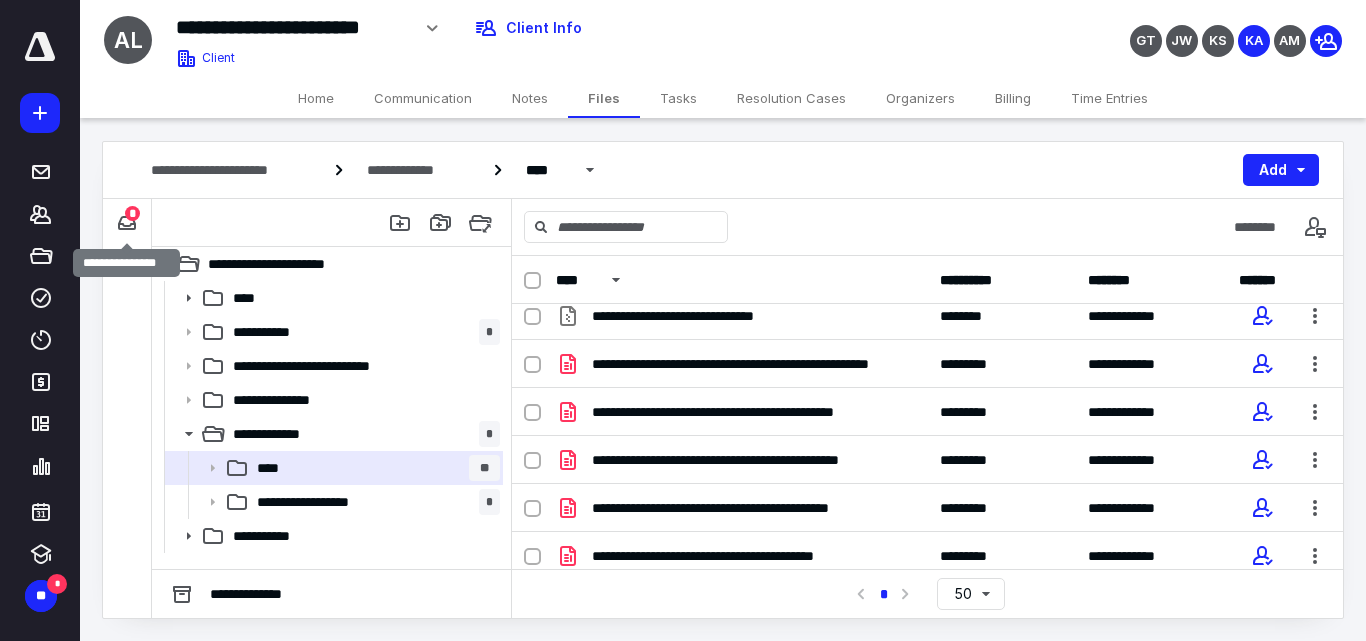 click on "*" at bounding box center [132, 213] 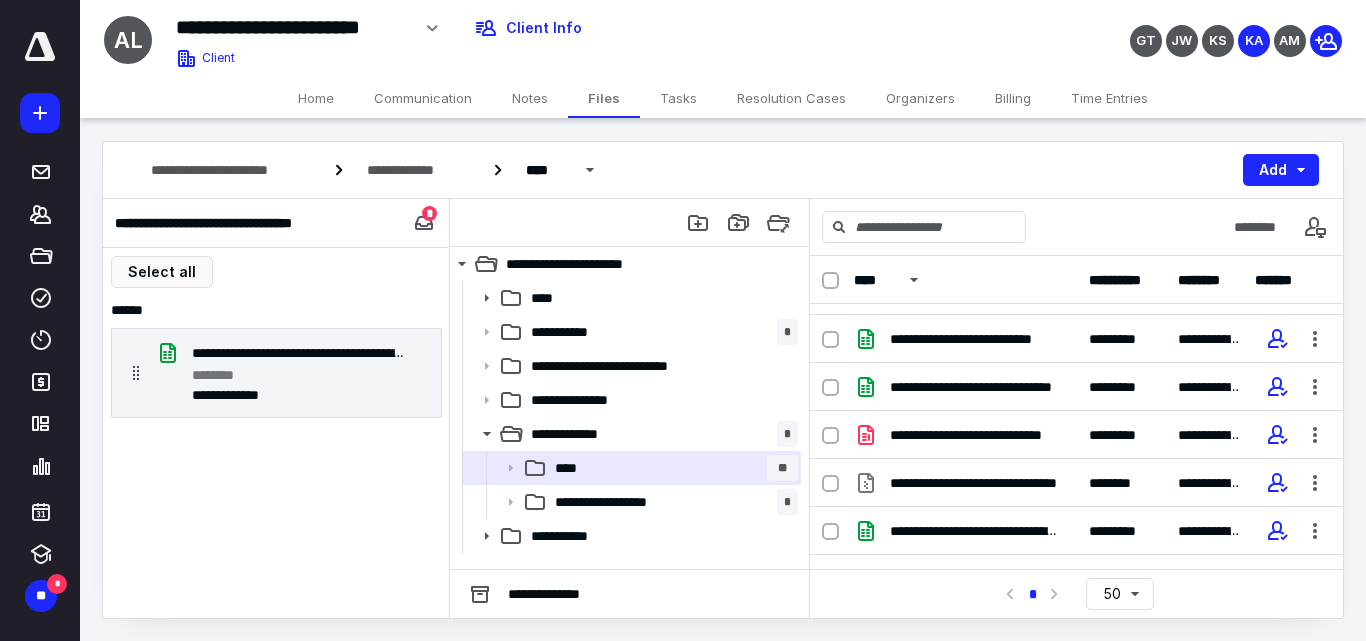 scroll, scrollTop: 1463, scrollLeft: 0, axis: vertical 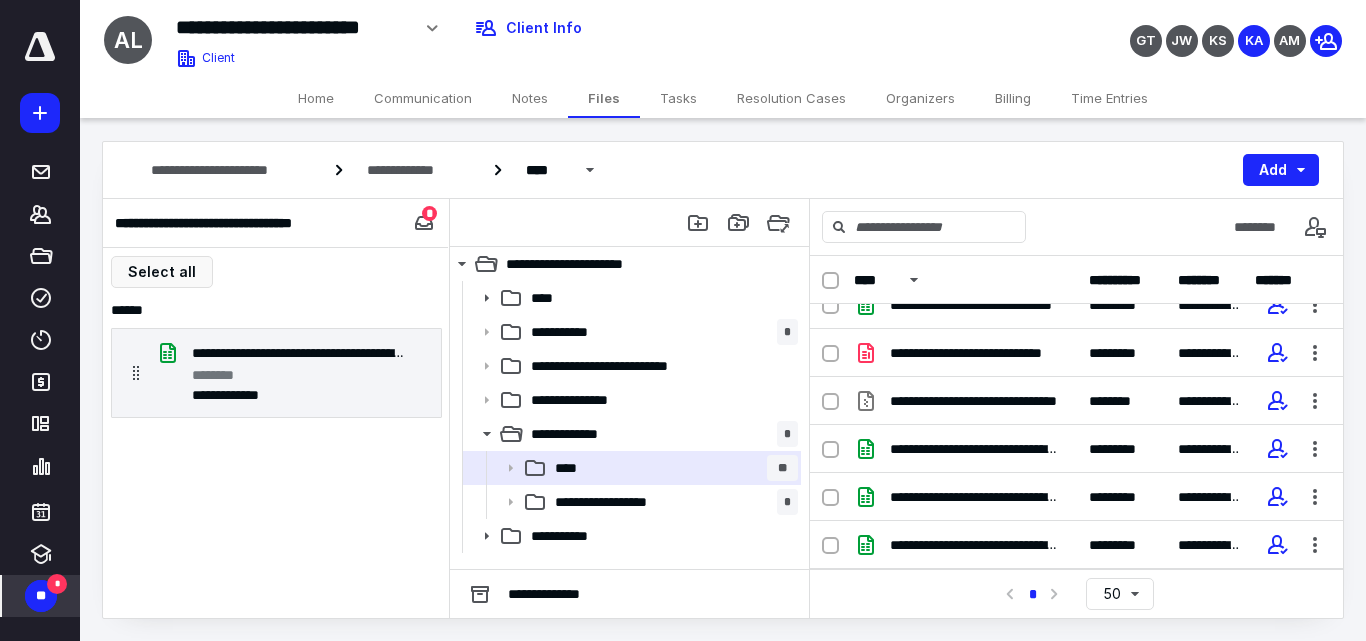 click on "**" at bounding box center [41, 596] 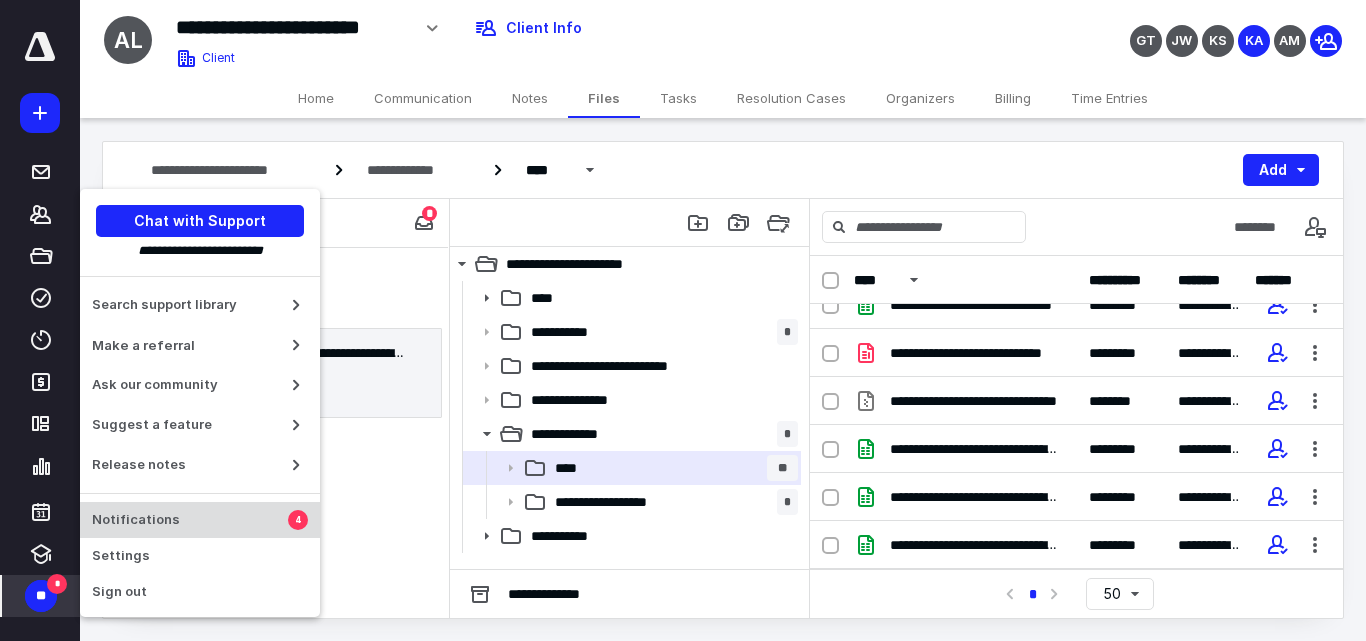 click on "Notifications" at bounding box center (190, 520) 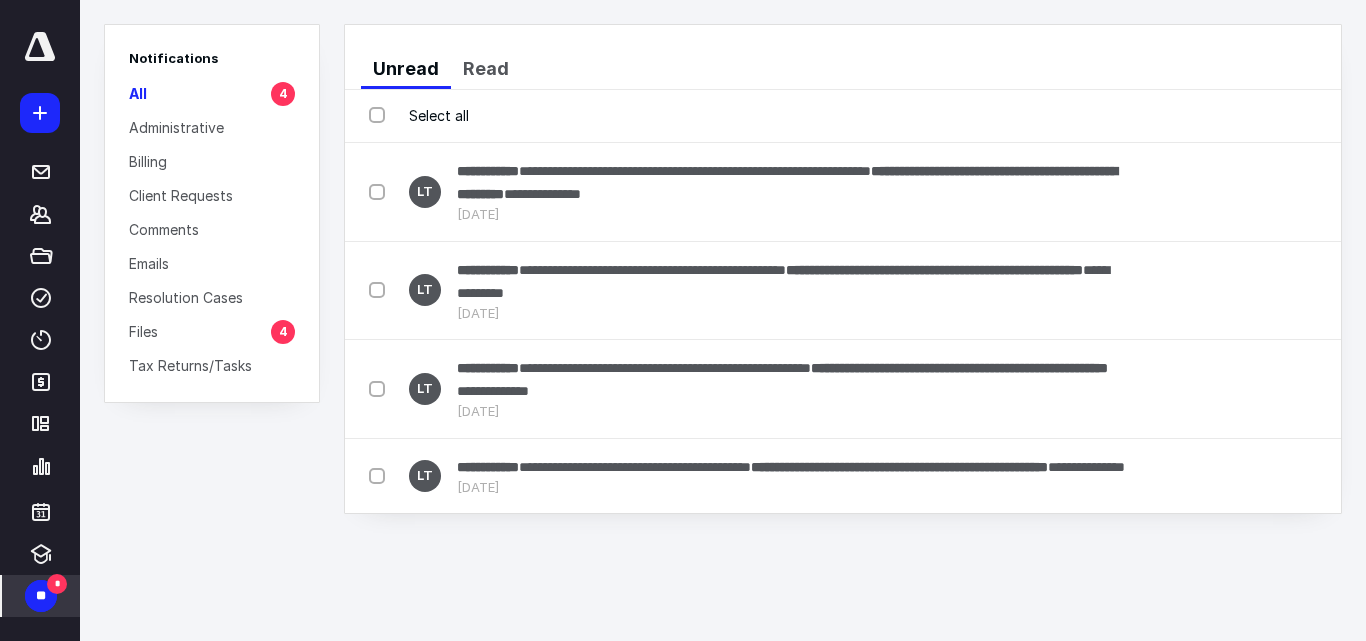 click on "Files 4" at bounding box center (212, 331) 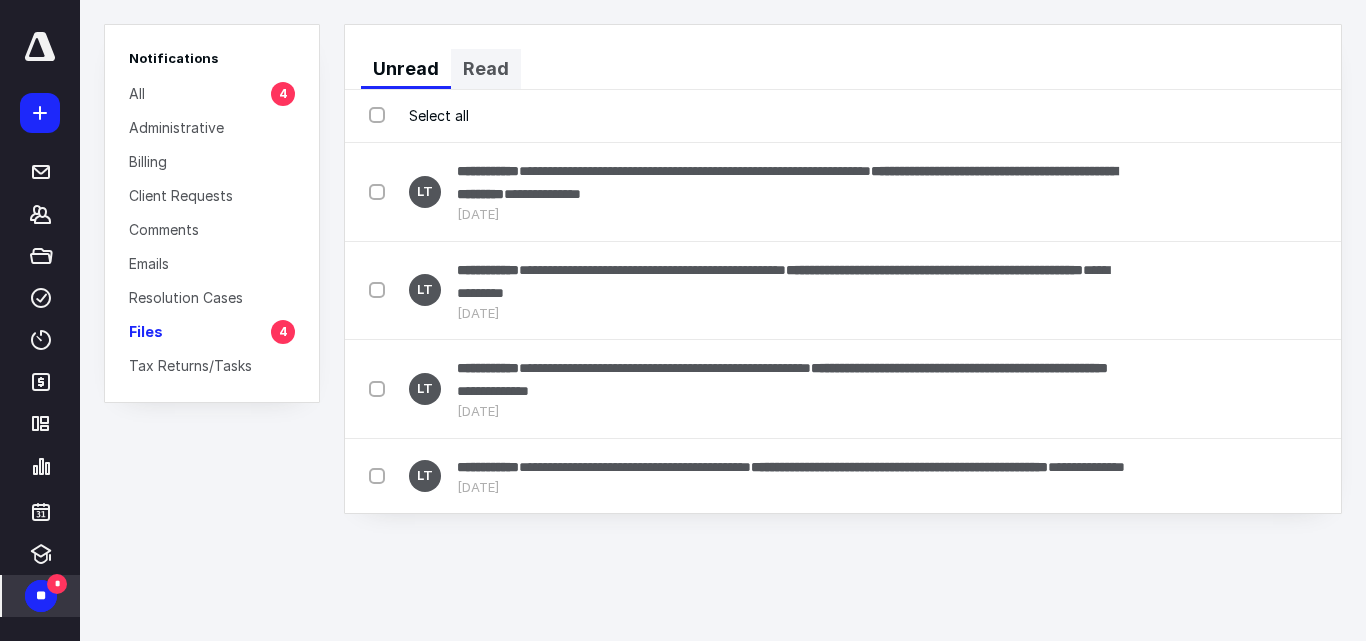 click on "Read" at bounding box center (486, 69) 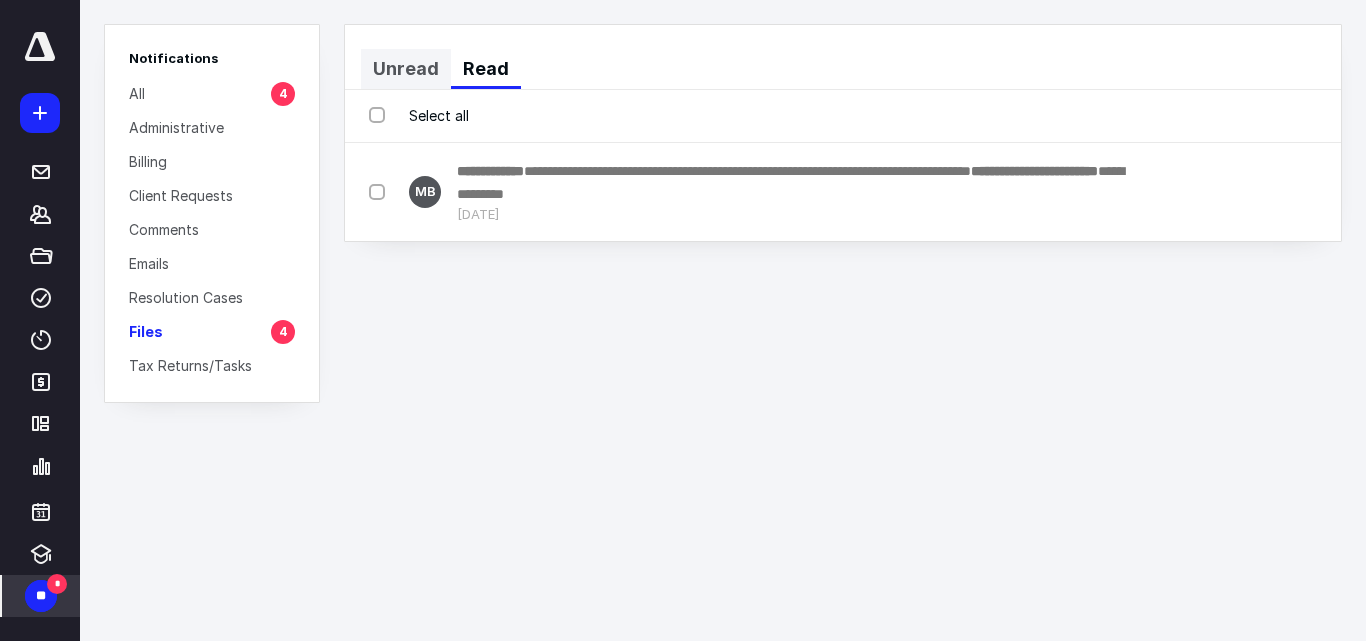 click on "Unread" at bounding box center (406, 69) 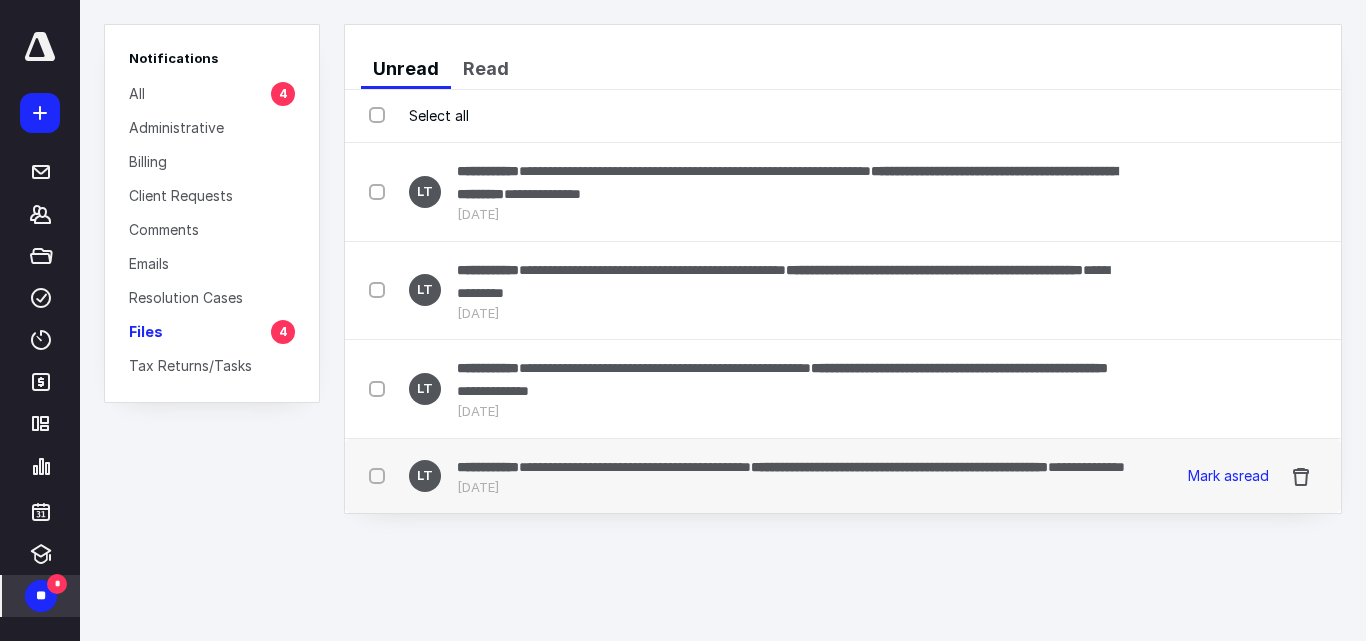 click on "**********" at bounding box center (635, 467) 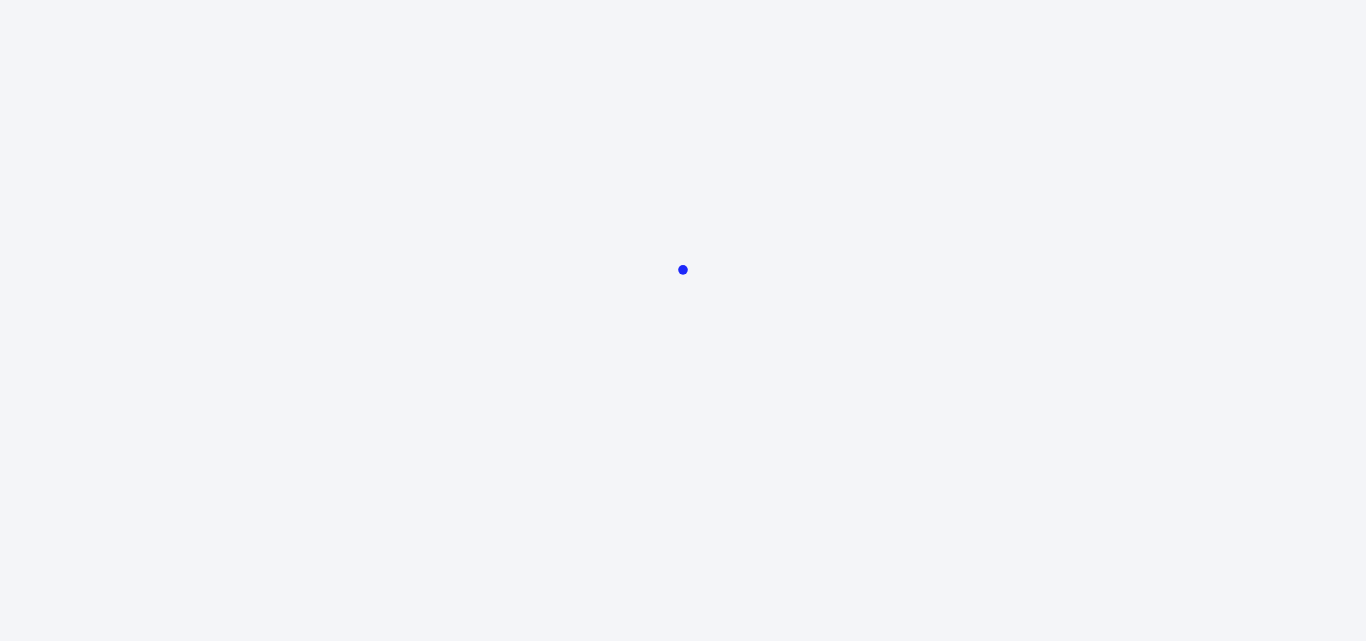 scroll, scrollTop: 0, scrollLeft: 0, axis: both 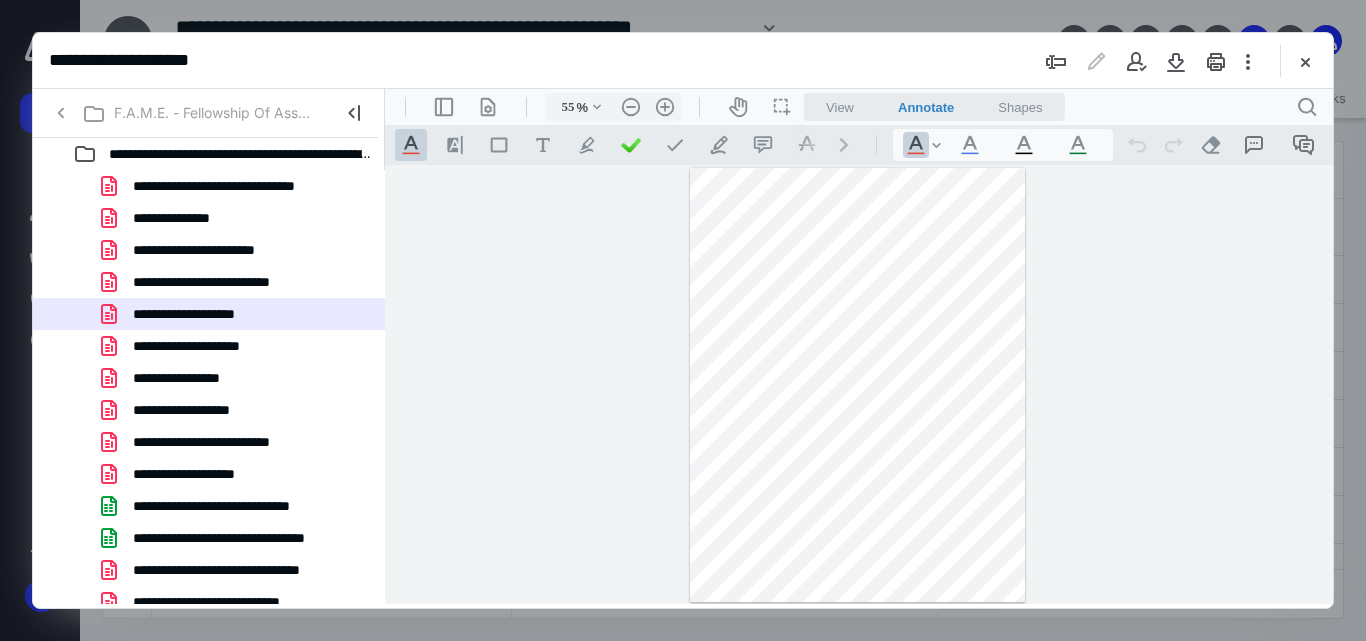 click on "**********" at bounding box center (859, 384) 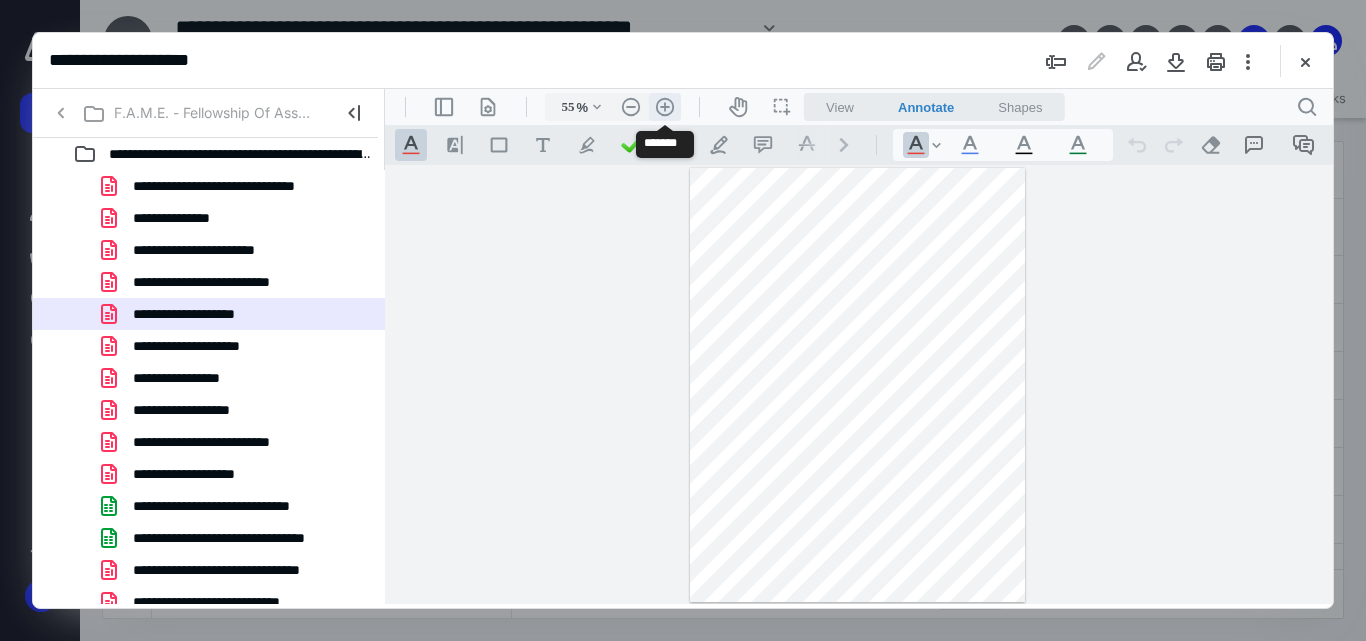click on ".cls-1{fill:#abb0c4;} icon - header - zoom - in - line" at bounding box center [665, 107] 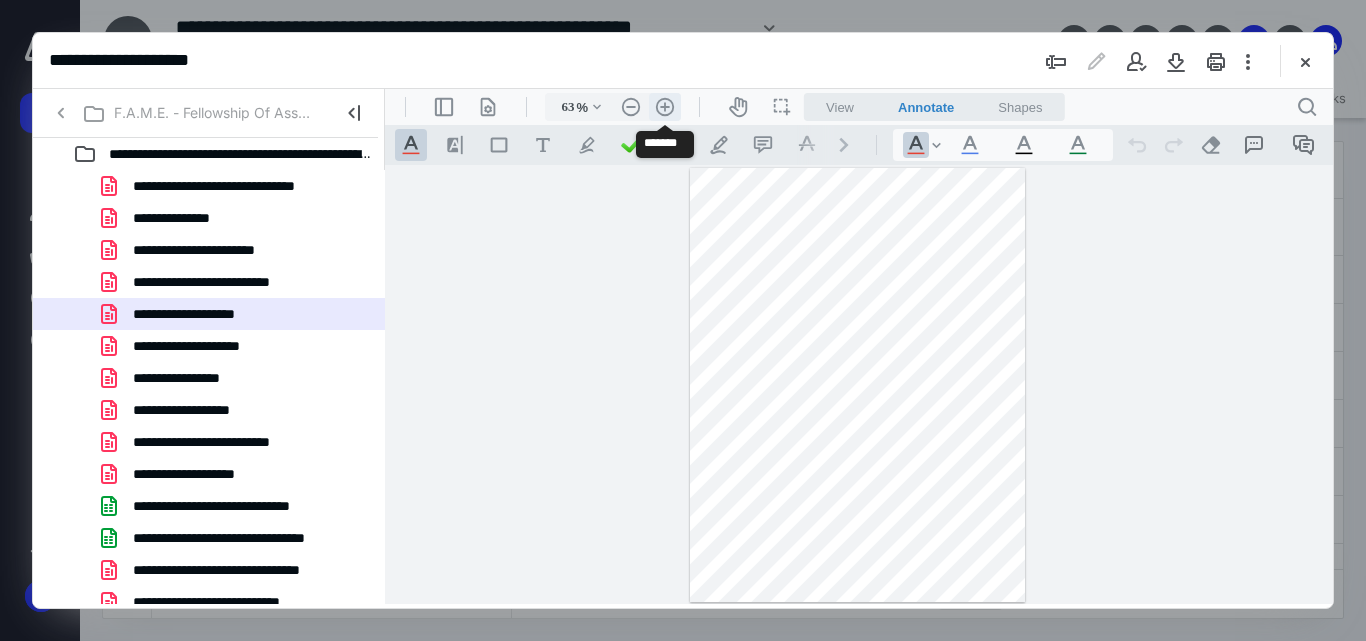 click on ".cls-1{fill:#abb0c4;} icon - header - zoom - in - line" at bounding box center [665, 107] 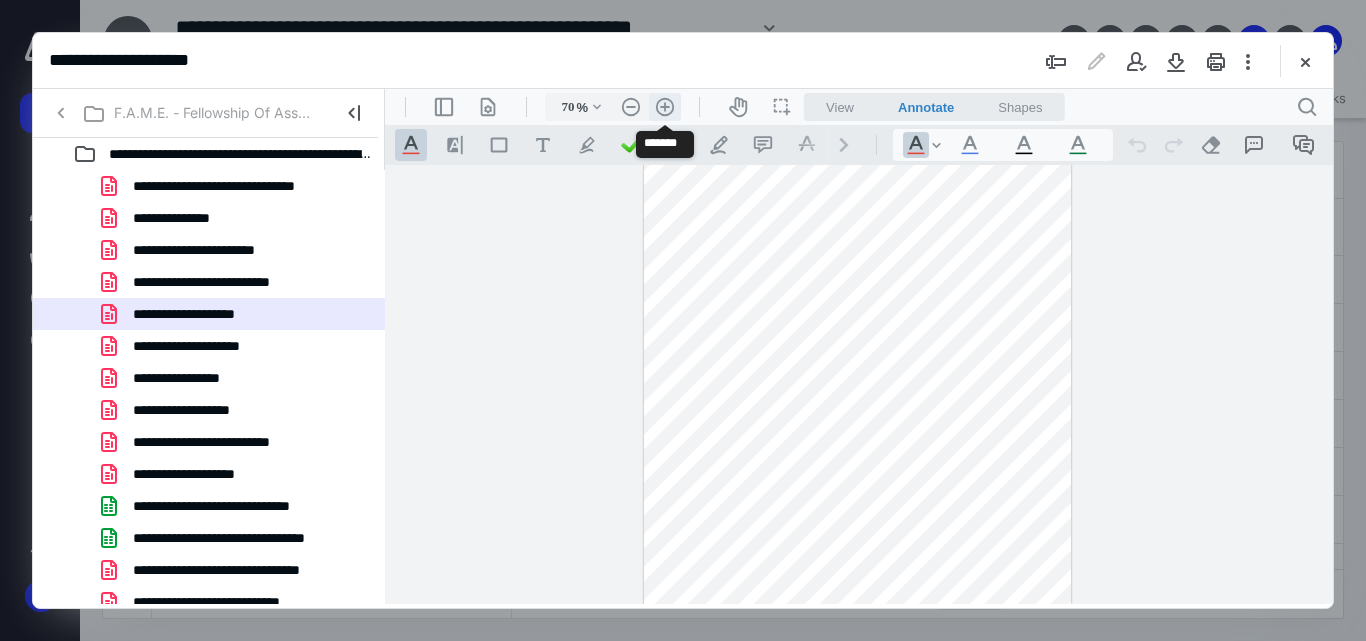 click on ".cls-1{fill:#abb0c4;} icon - header - zoom - in - line" at bounding box center (665, 107) 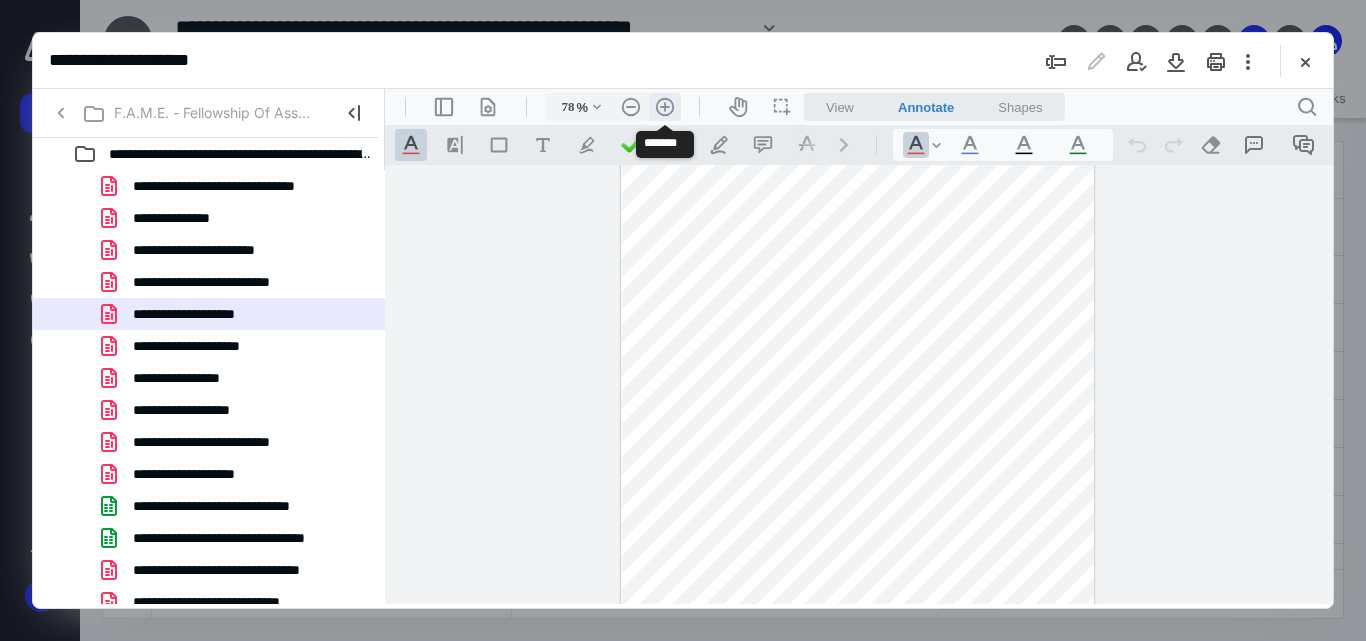 click on ".cls-1{fill:#abb0c4;} icon - header - zoom - in - line" at bounding box center [665, 107] 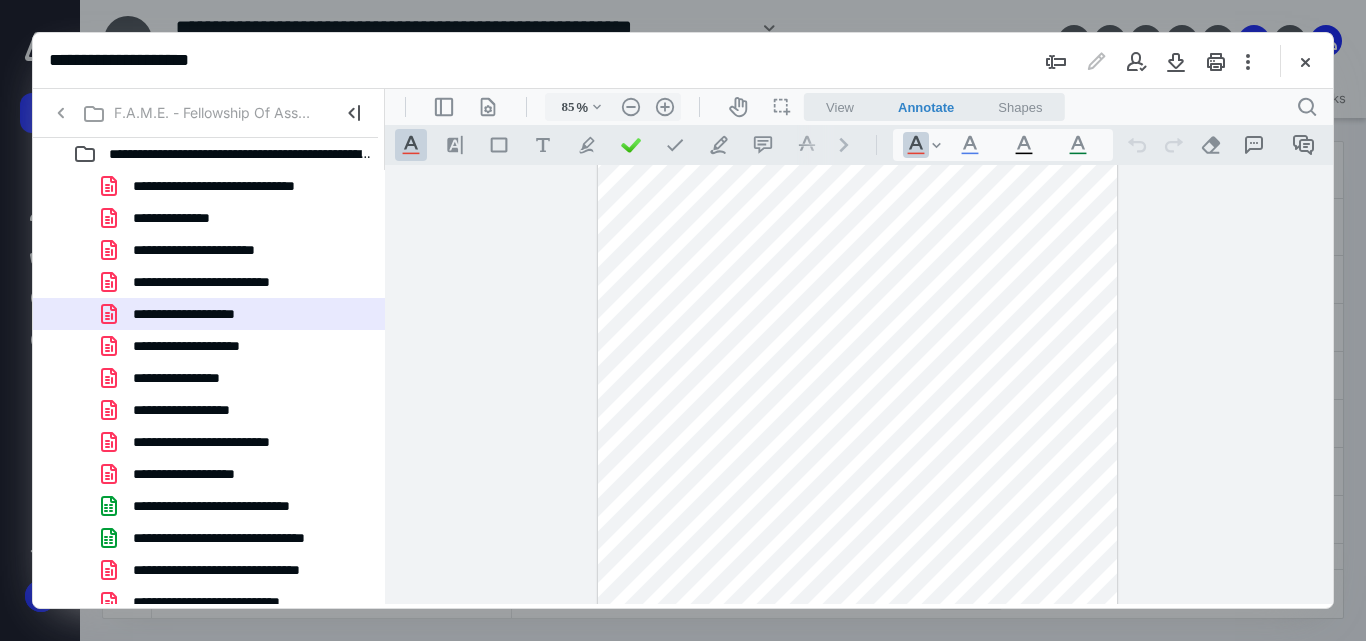 scroll, scrollTop: 0, scrollLeft: 0, axis: both 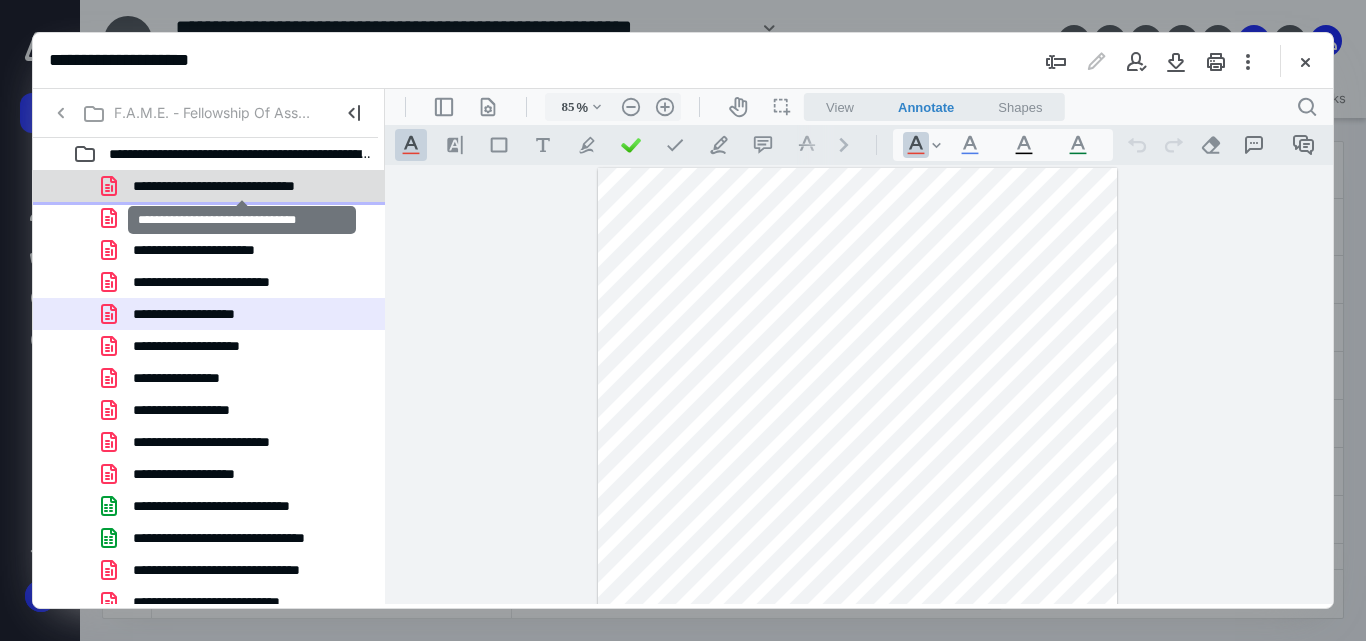 click on "**********" at bounding box center (241, 186) 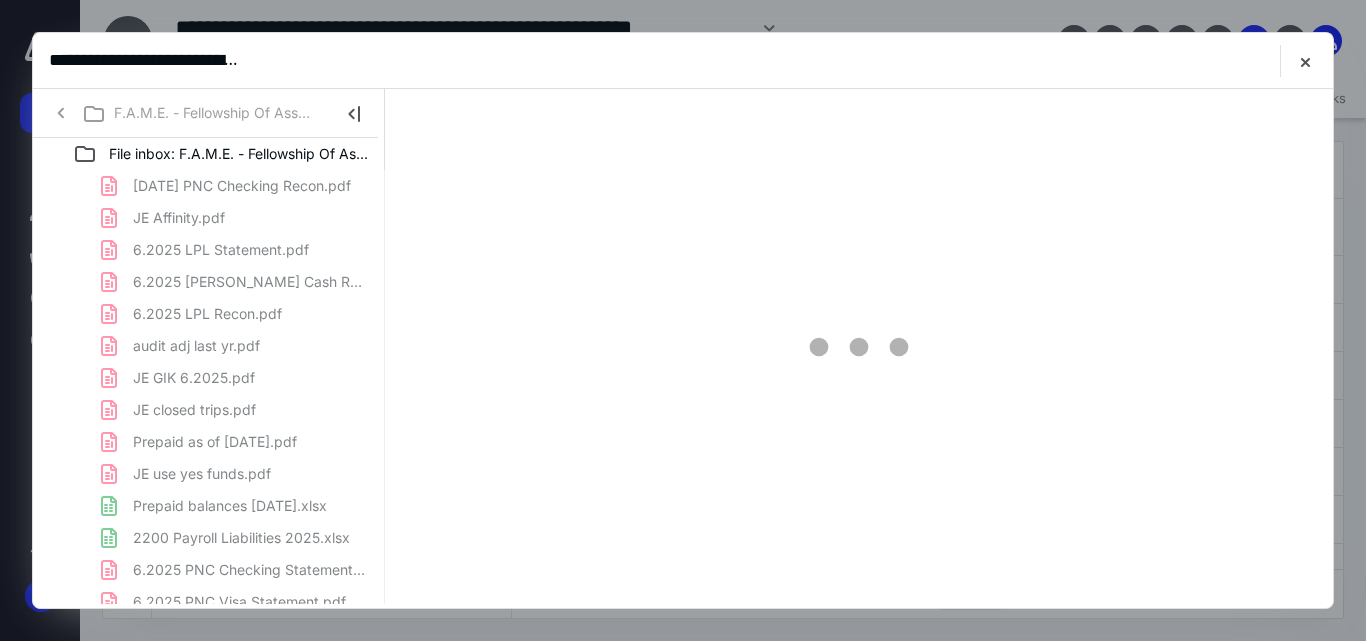 scroll, scrollTop: 0, scrollLeft: 0, axis: both 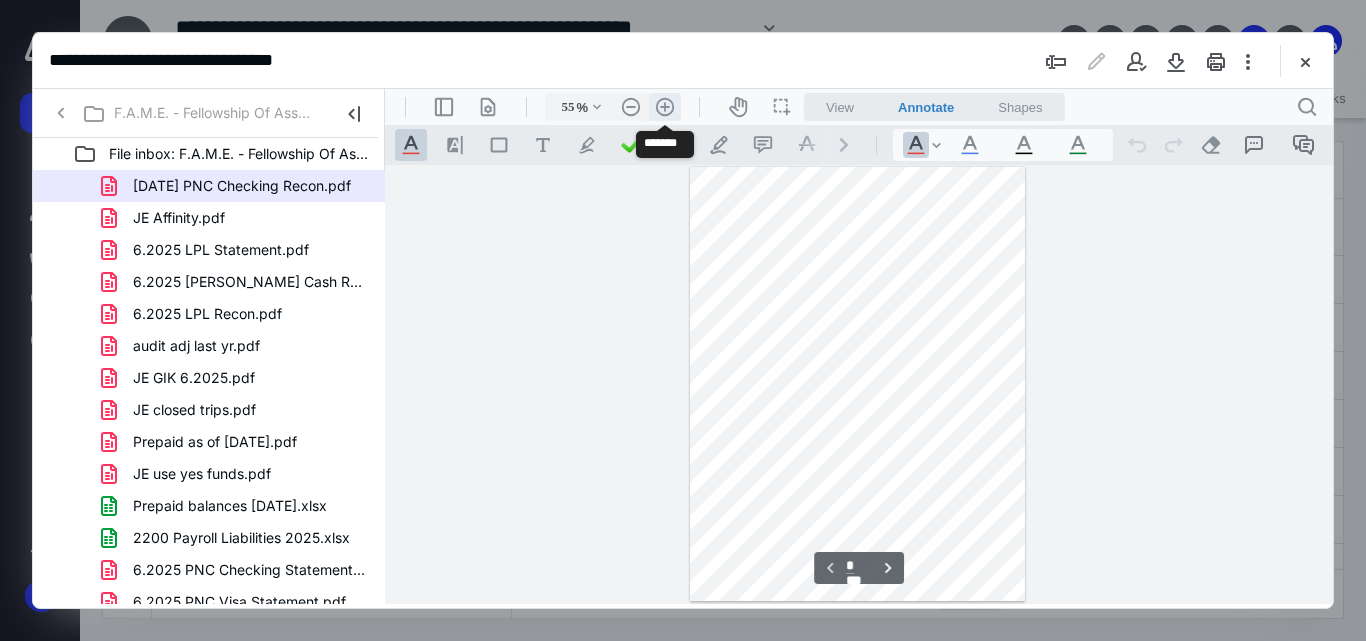 click on ".cls-1{fill:#abb0c4;} icon - header - zoom - in - line" at bounding box center [665, 107] 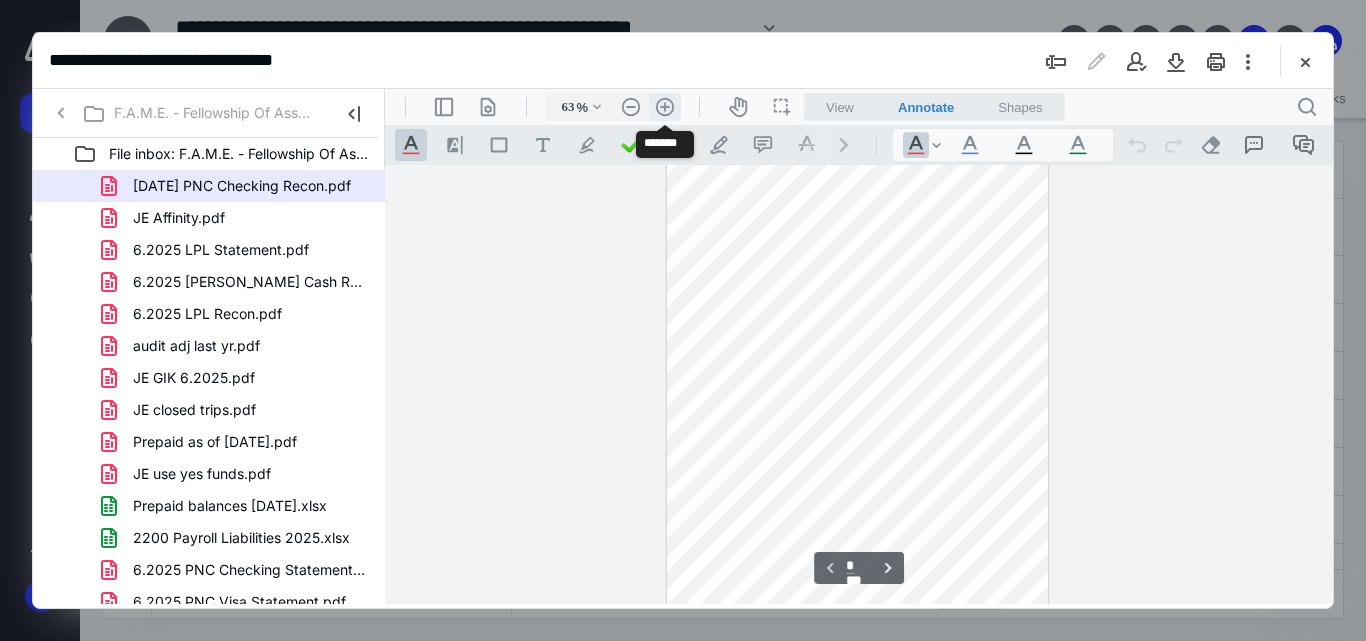 click on ".cls-1{fill:#abb0c4;} icon - header - zoom - in - line" at bounding box center (665, 107) 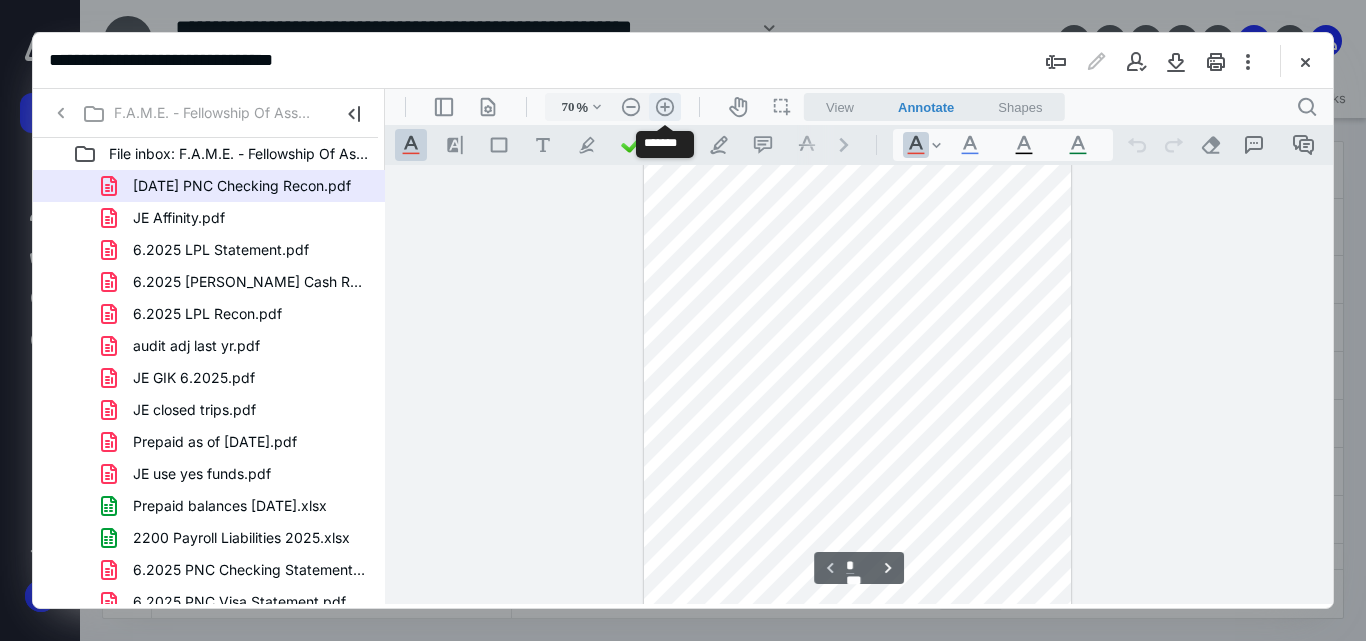 click on ".cls-1{fill:#abb0c4;} icon - header - zoom - in - line" at bounding box center (665, 107) 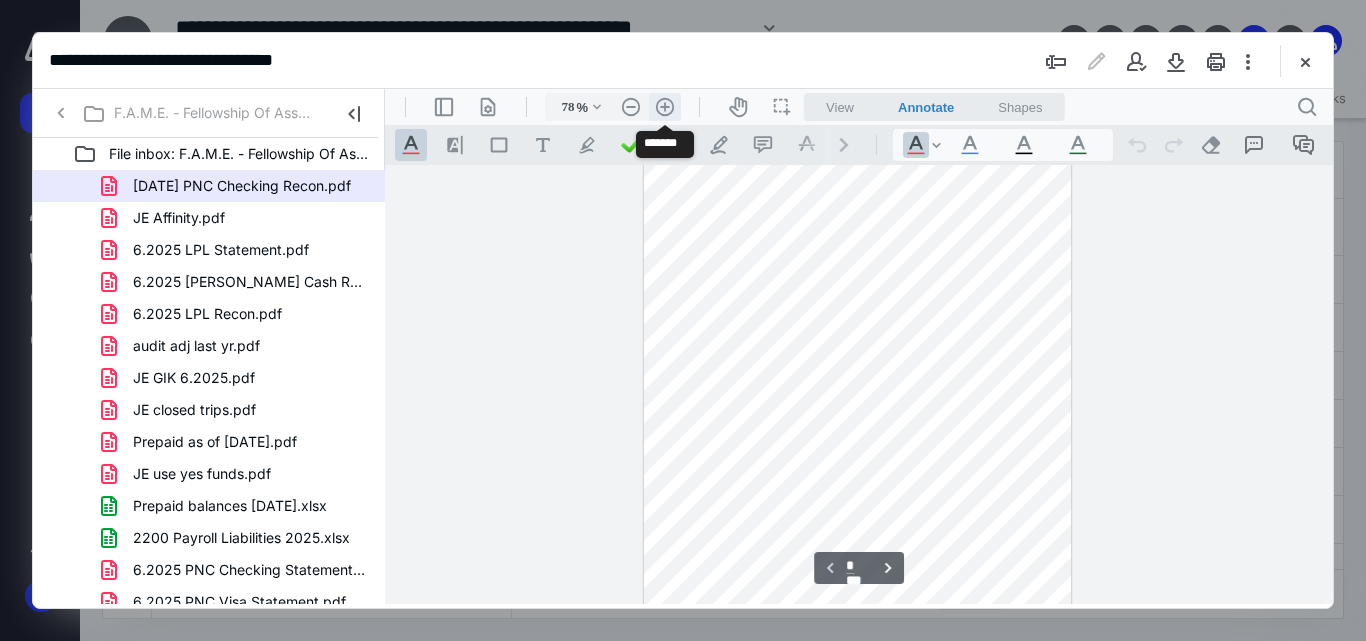 click on ".cls-1{fill:#abb0c4;} icon - header - zoom - in - line" at bounding box center (665, 107) 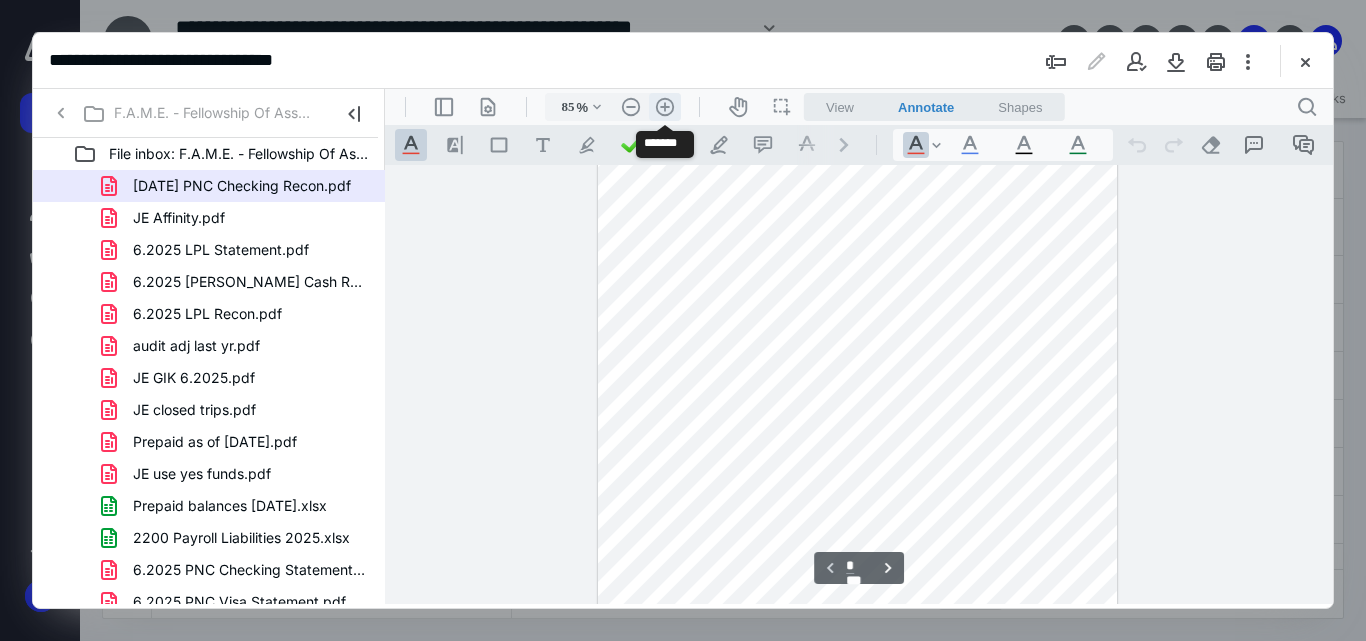 click on ".cls-1{fill:#abb0c4;} icon - header - zoom - in - line" at bounding box center (665, 107) 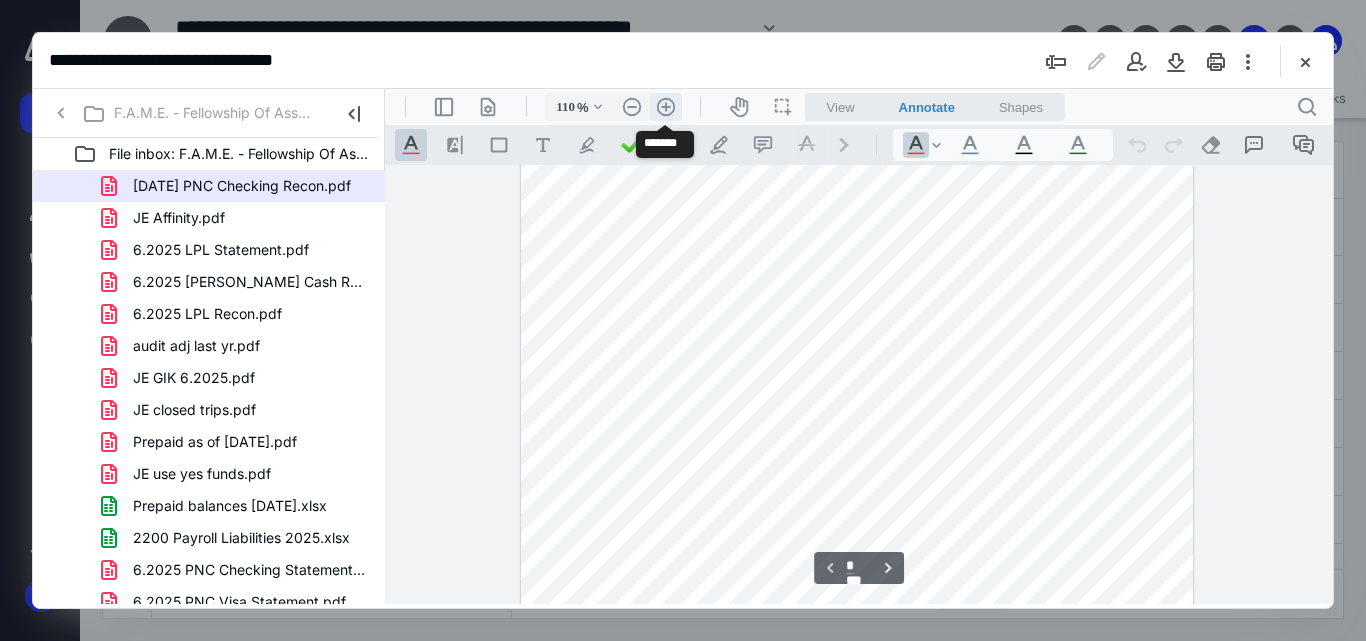 click on ".cls-1{fill:#abb0c4;} icon - header - zoom - in - line" at bounding box center [666, 107] 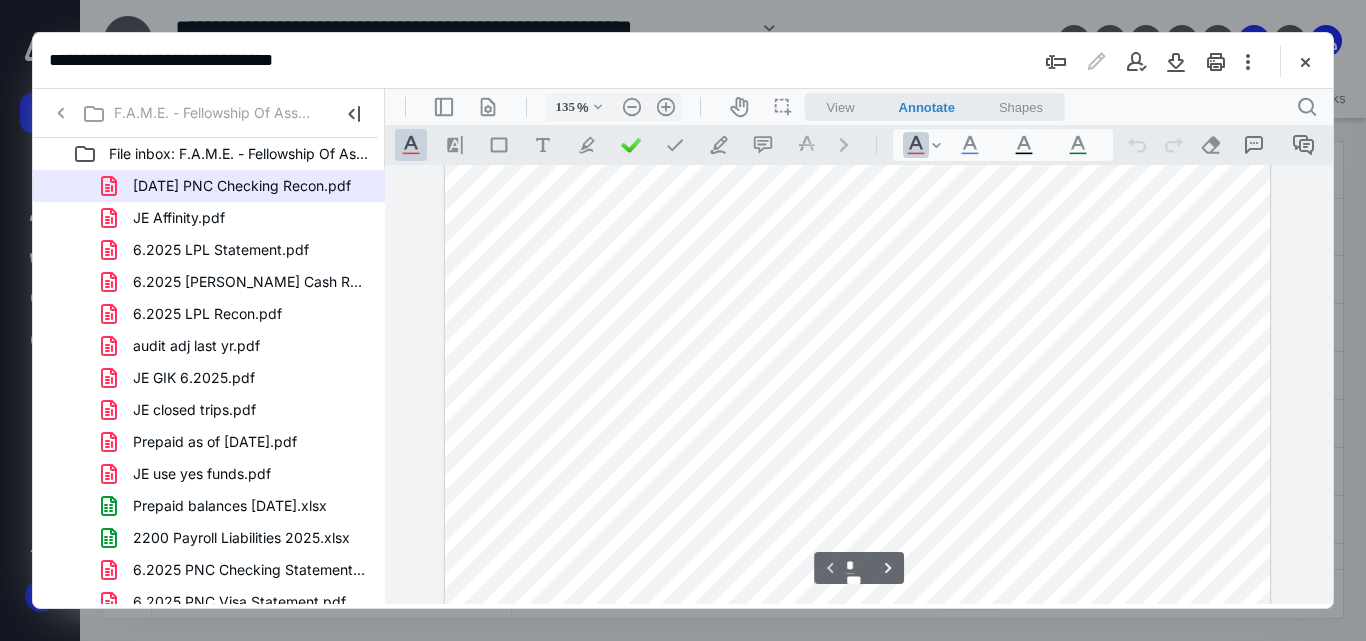 scroll, scrollTop: 0, scrollLeft: 0, axis: both 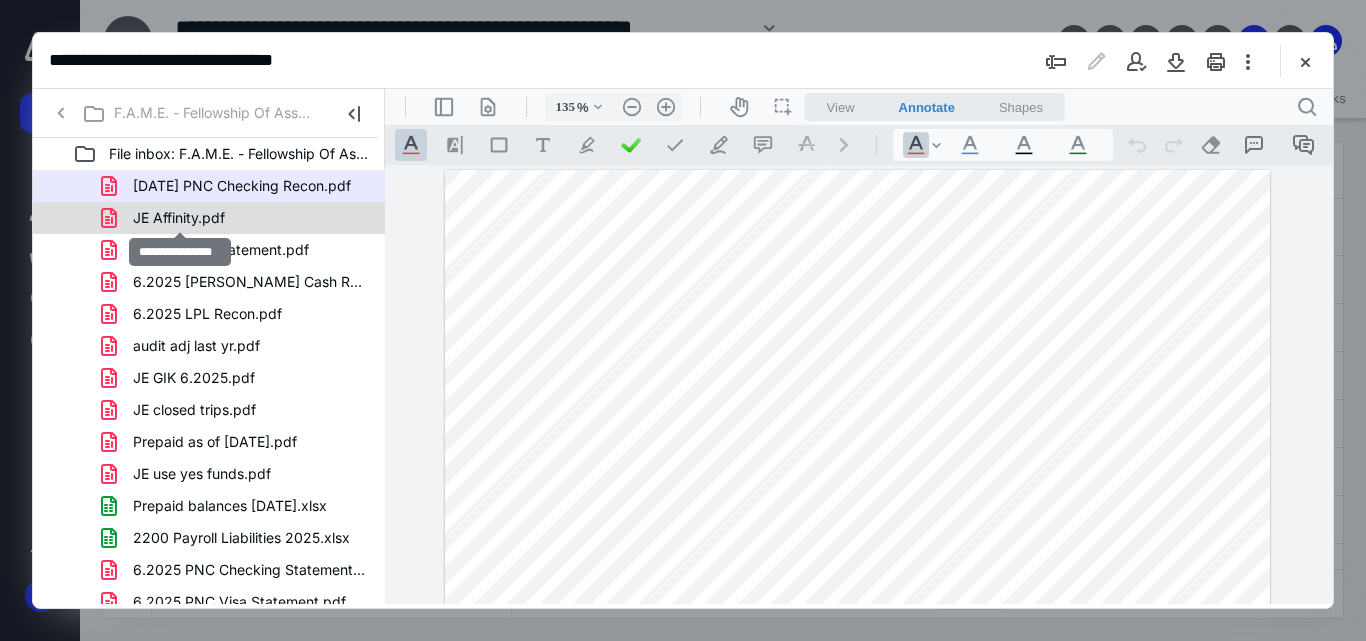 click on "JE Affinity.pdf" at bounding box center [179, 218] 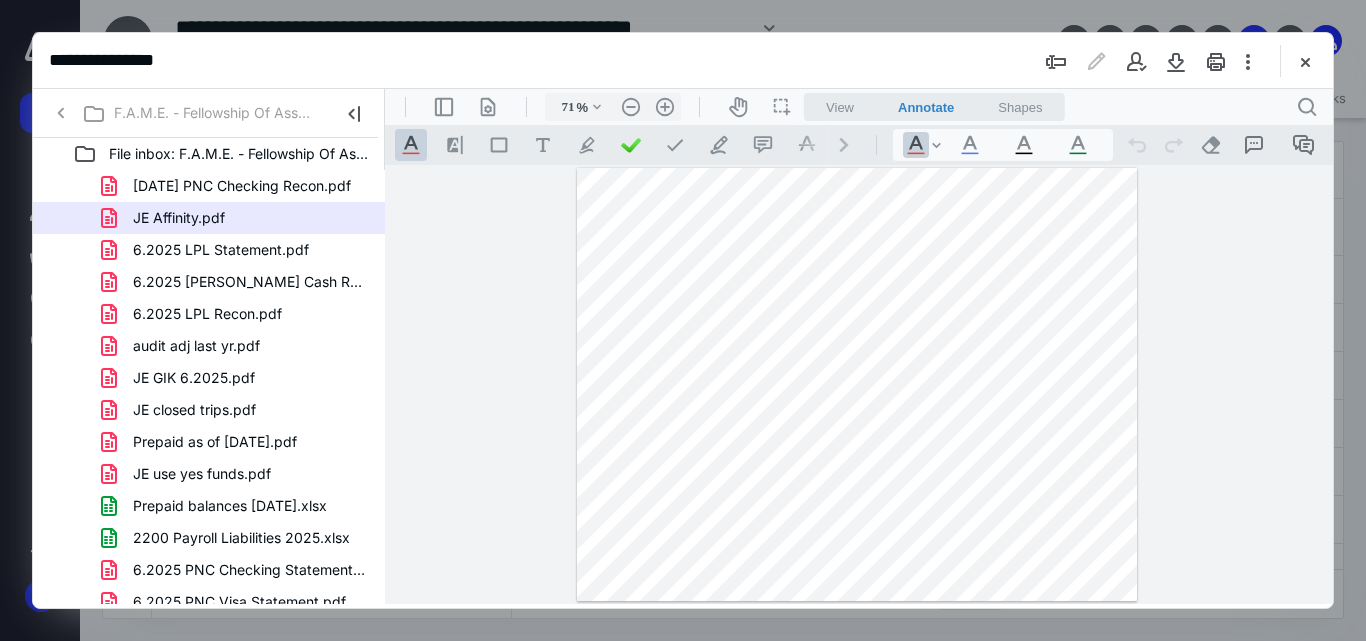 click at bounding box center [859, 384] 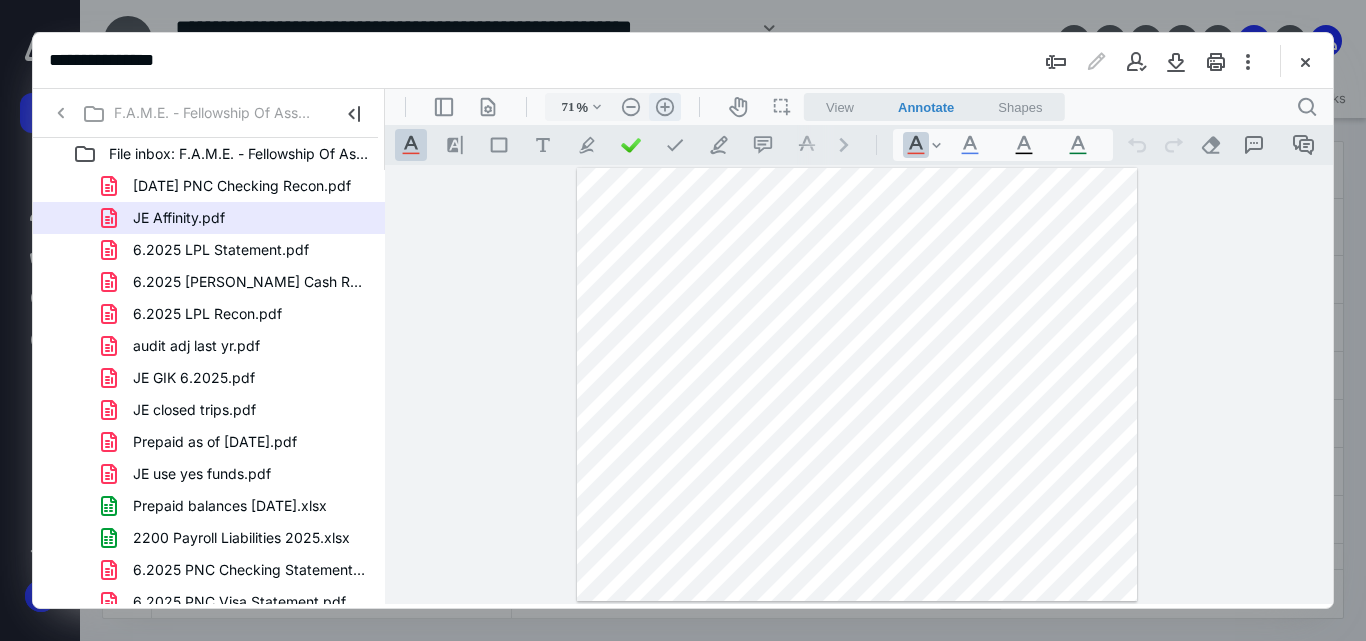click on ".cls-1{fill:#abb0c4;} icon - header - zoom - in - line" at bounding box center [665, 107] 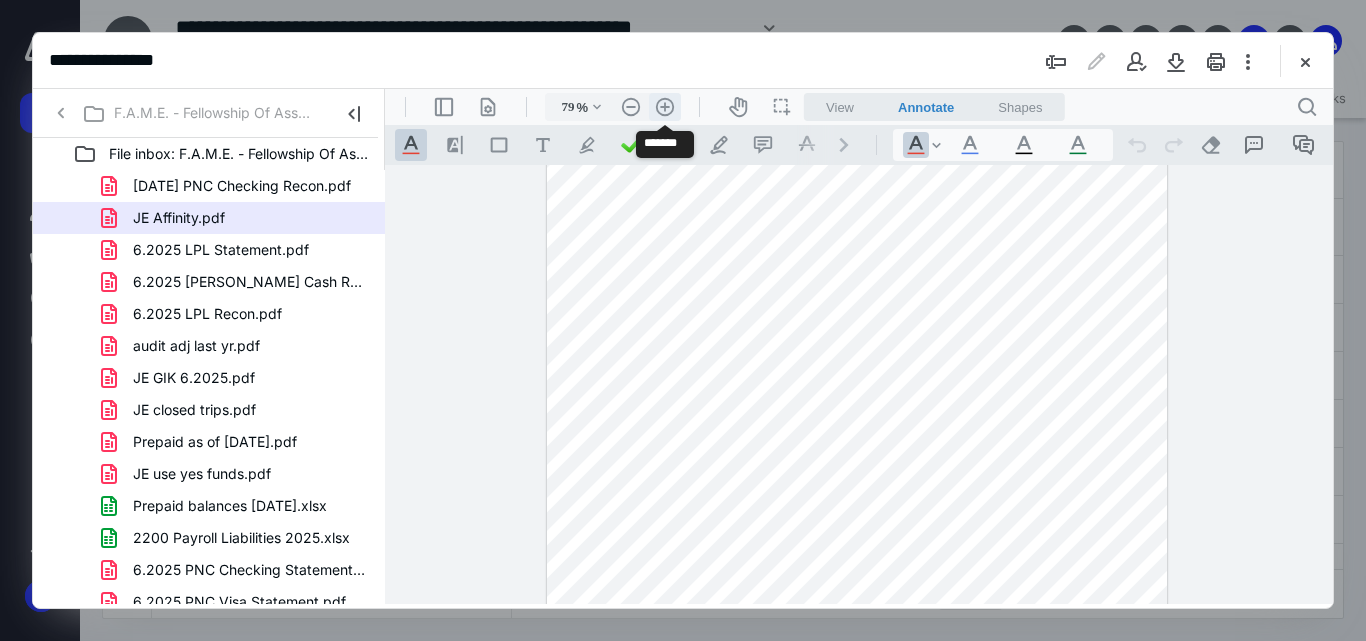 click on ".cls-1{fill:#abb0c4;} icon - header - zoom - in - line" at bounding box center [665, 107] 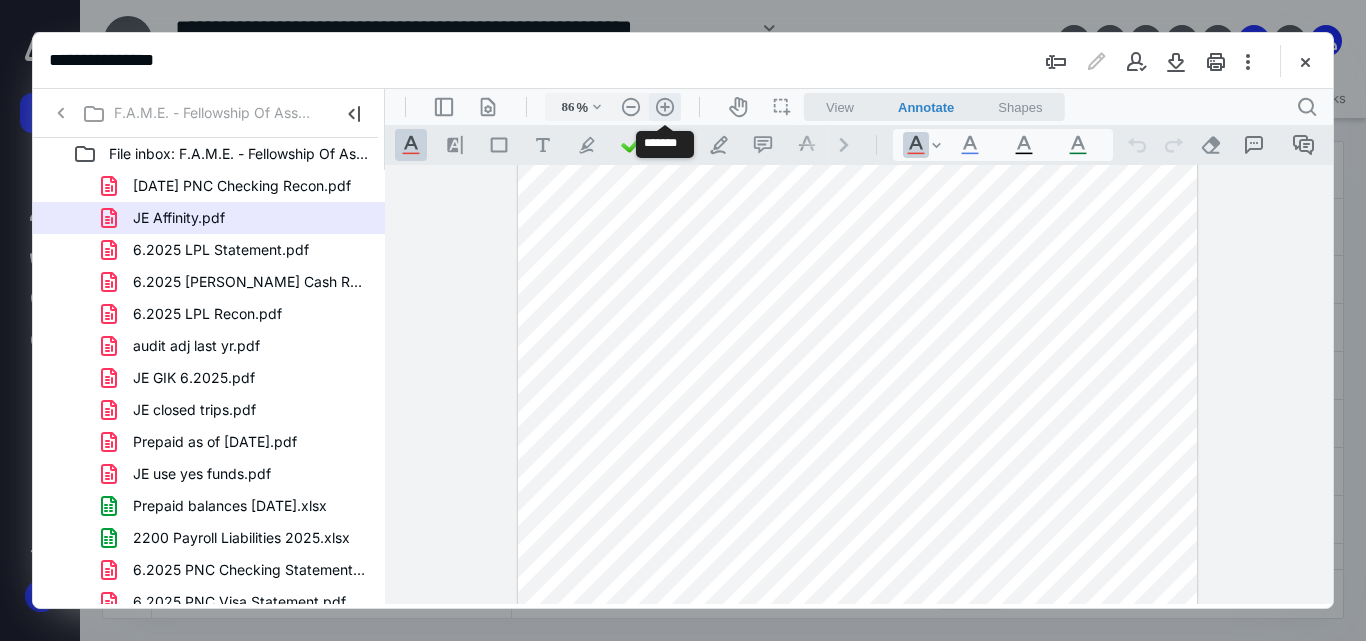 click on ".cls-1{fill:#abb0c4;} icon - header - zoom - in - line" at bounding box center [665, 107] 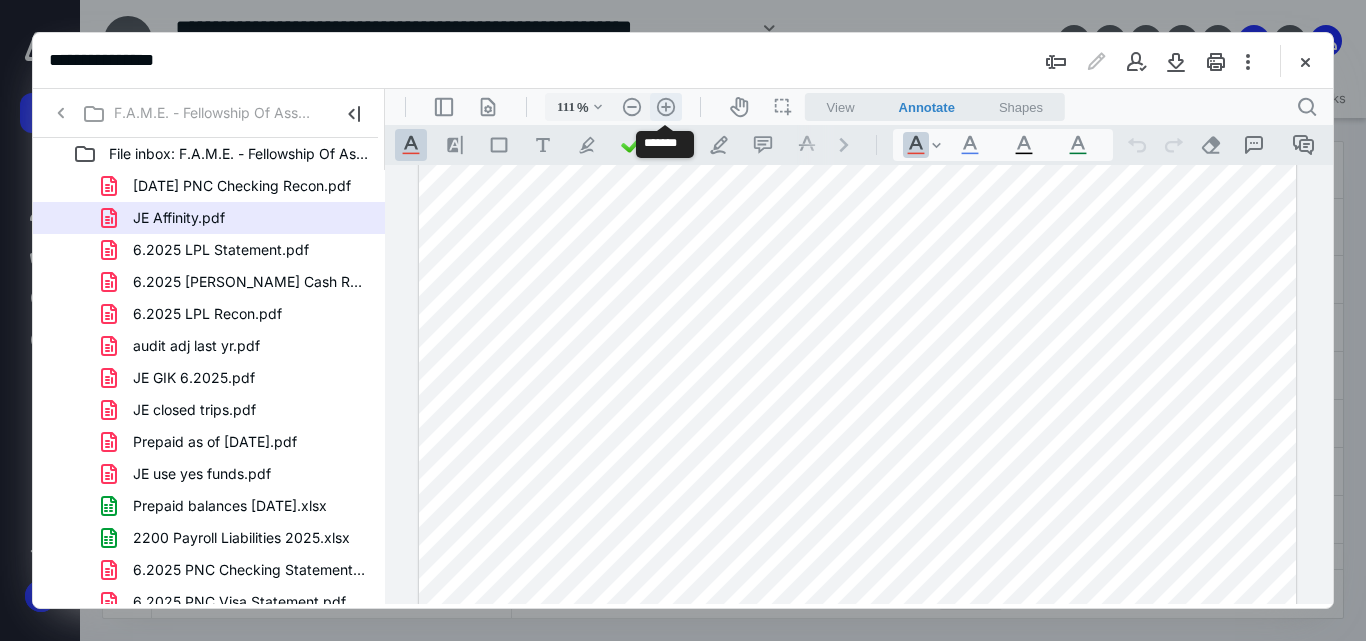 scroll, scrollTop: 102, scrollLeft: 0, axis: vertical 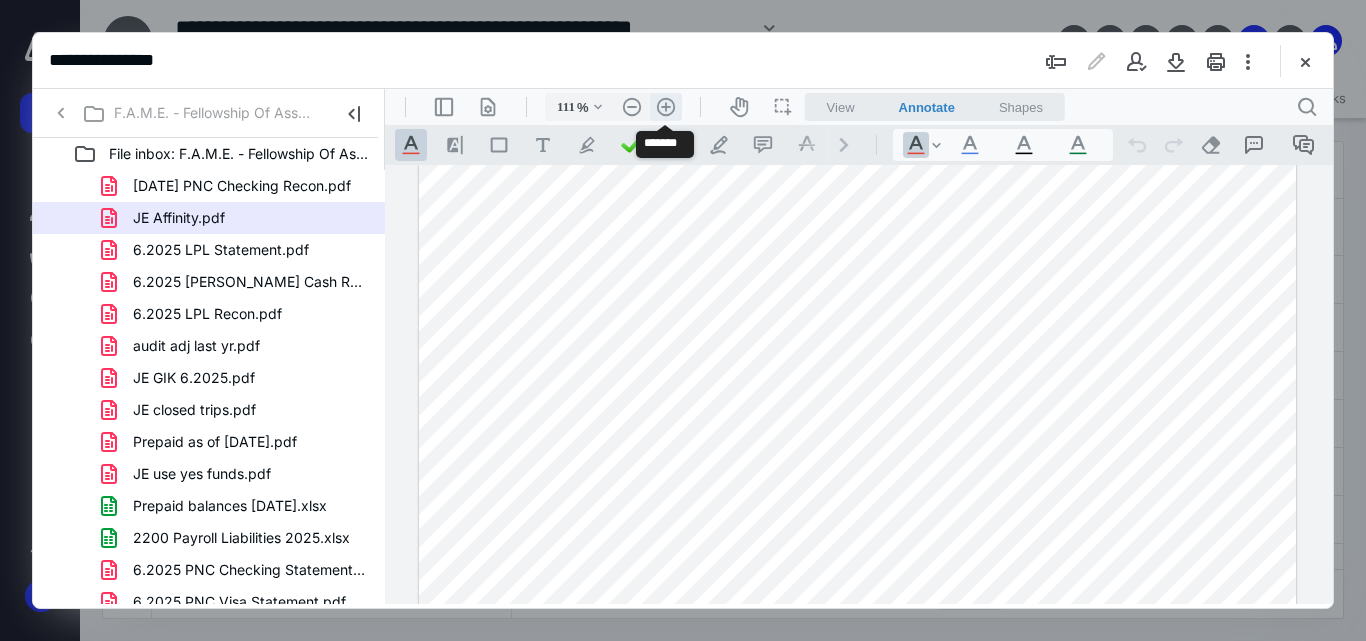 click on ".cls-1{fill:#abb0c4;} icon - header - zoom - in - line" at bounding box center [666, 107] 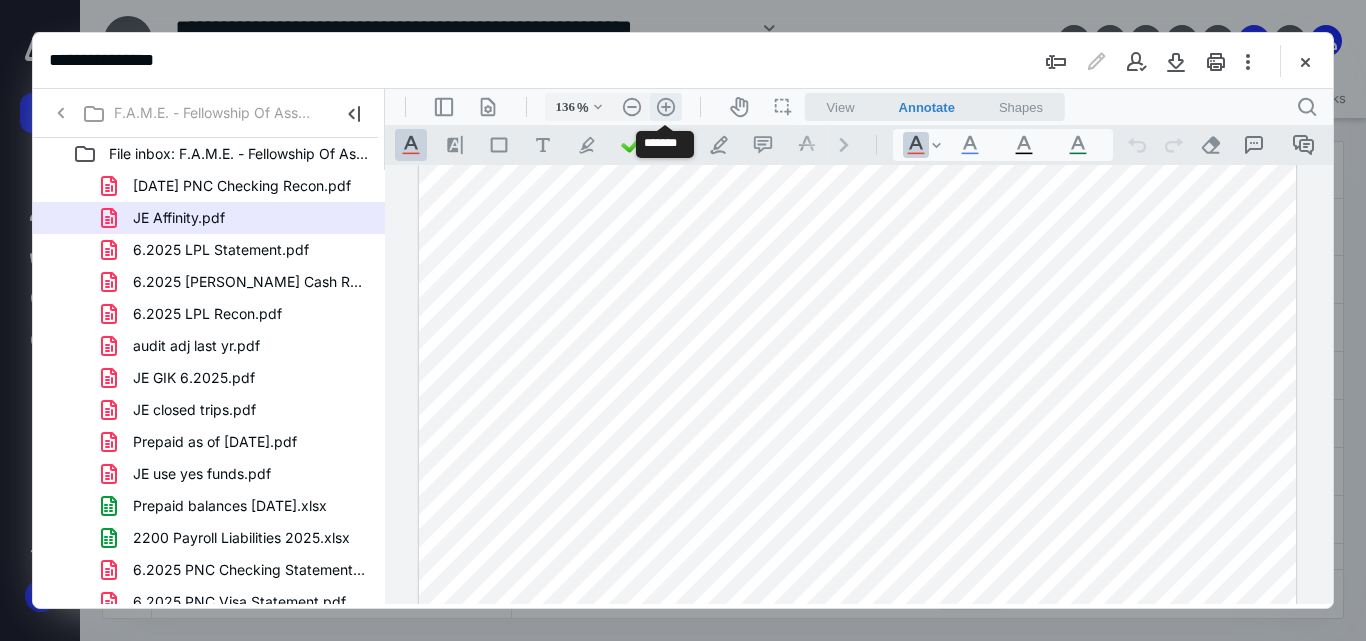 scroll, scrollTop: 166, scrollLeft: 75, axis: both 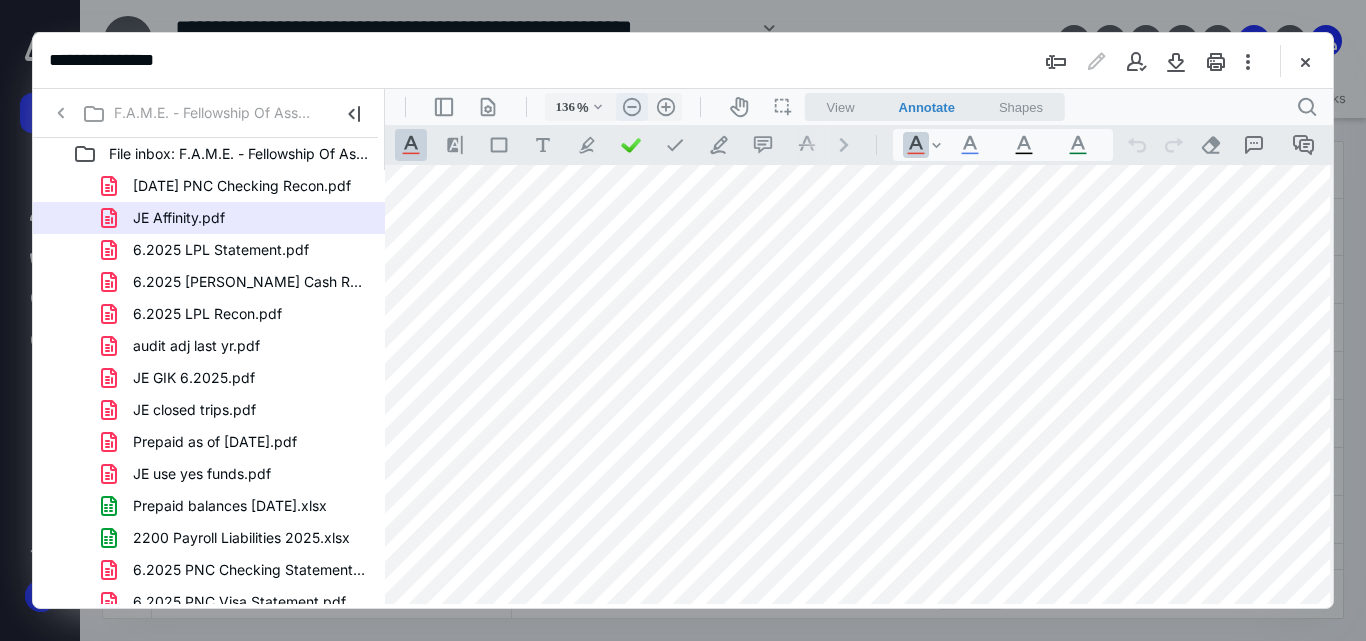 click on ".cls-1{fill:#abb0c4;} icon - header - zoom - out - line" at bounding box center (632, 107) 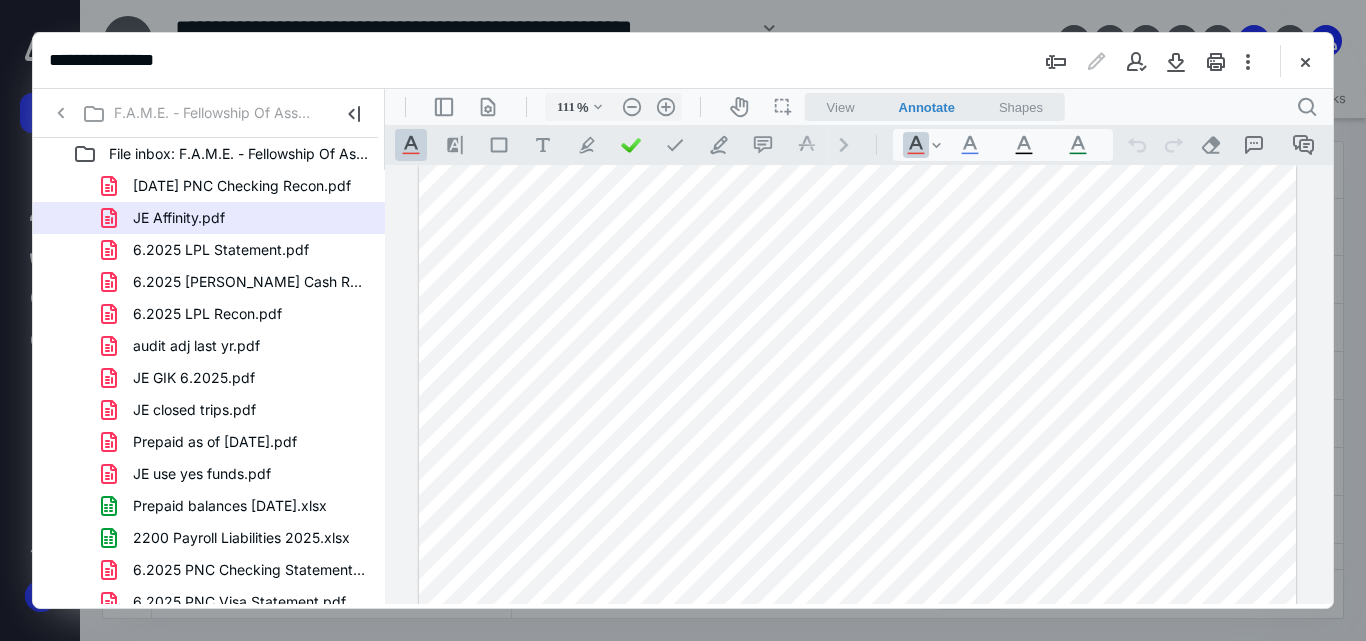 scroll, scrollTop: 0, scrollLeft: 0, axis: both 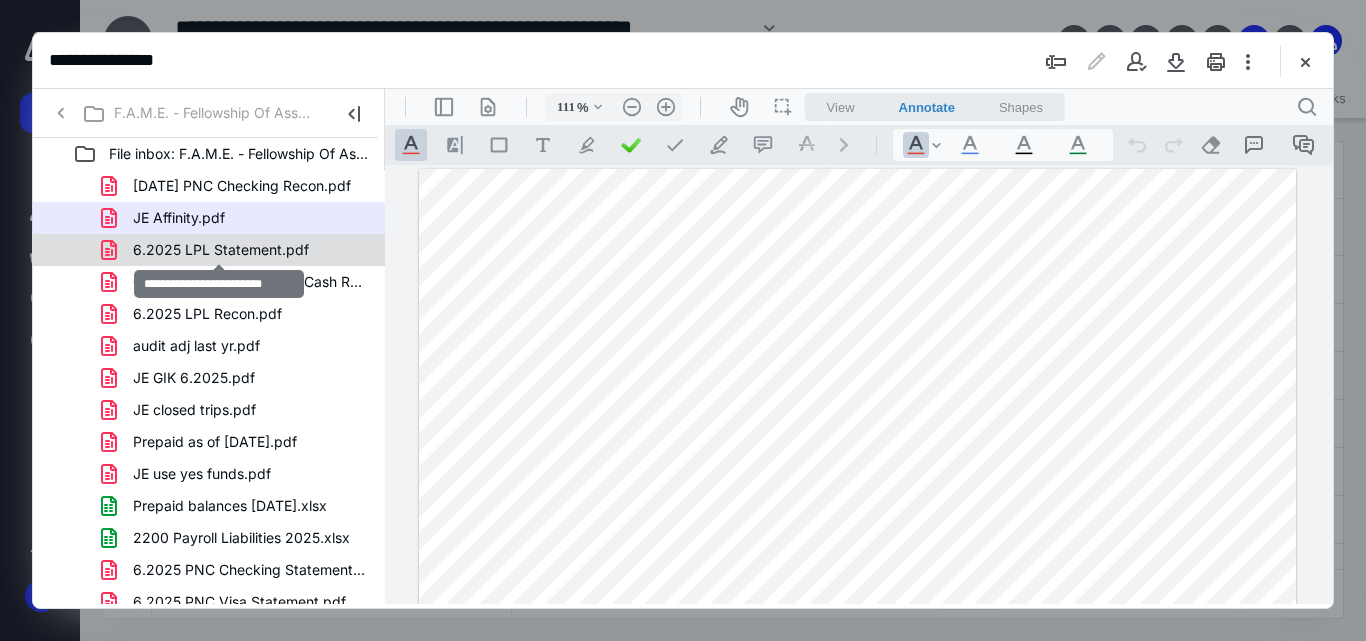 click on "6.2025 LPL Statement.pdf" at bounding box center (221, 250) 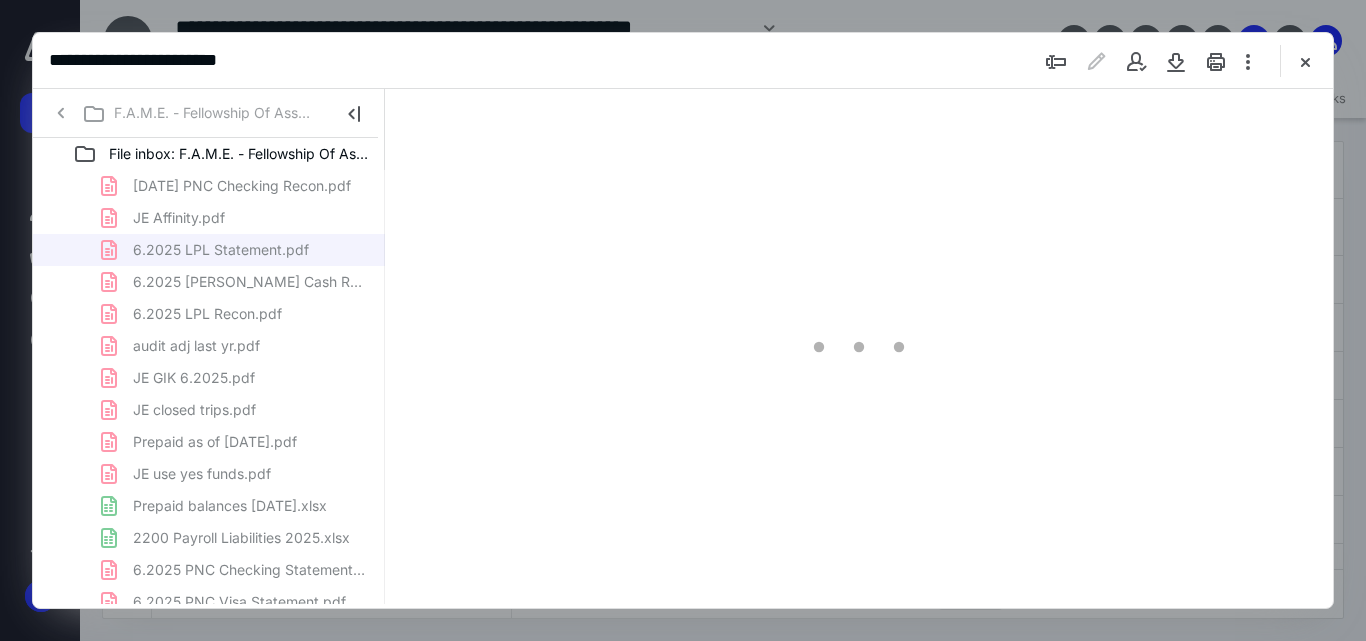 scroll, scrollTop: 78, scrollLeft: 0, axis: vertical 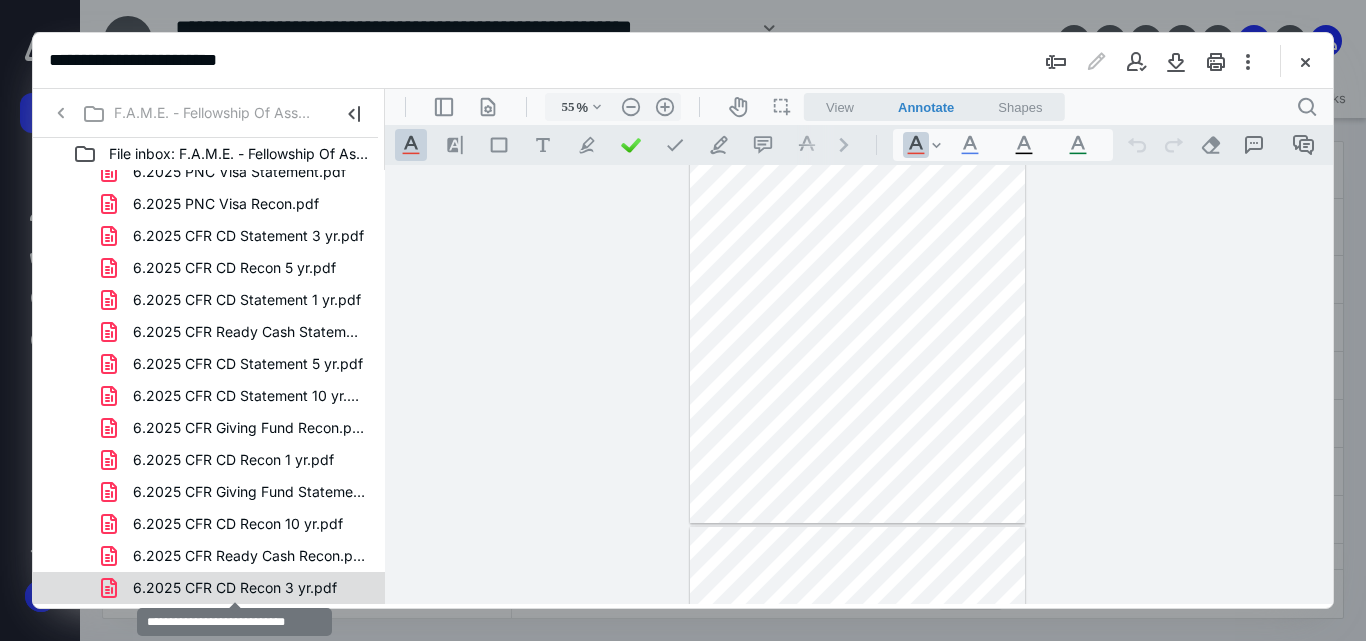 click on "6.2025 CFR CD Recon 3 yr.pdf" at bounding box center [235, 588] 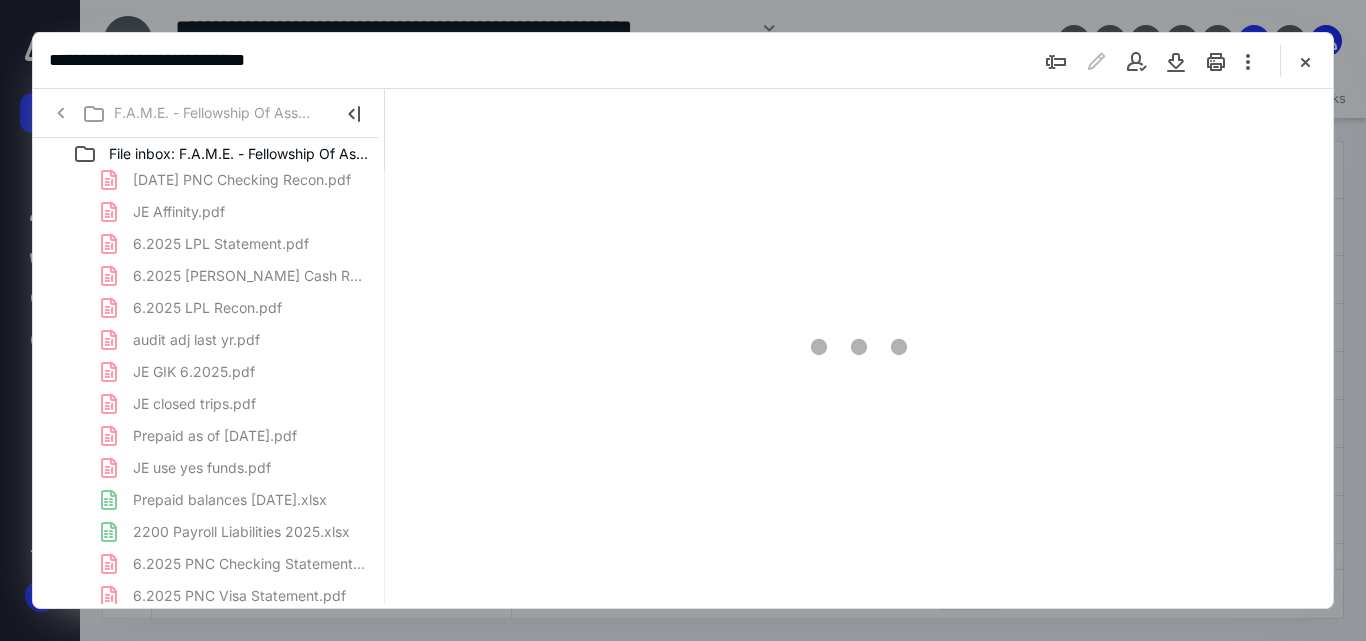 scroll, scrollTop: 0, scrollLeft: 0, axis: both 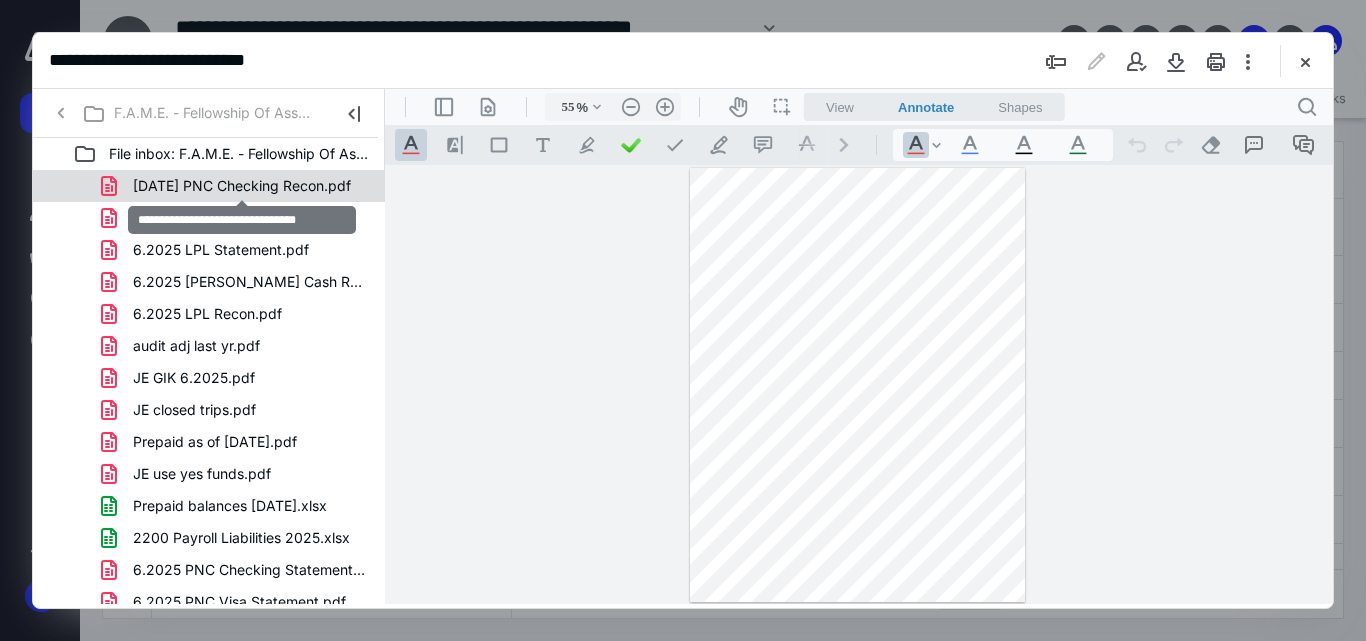 click on "6.30.2025 PNC Checking Recon.pdf" at bounding box center (242, 186) 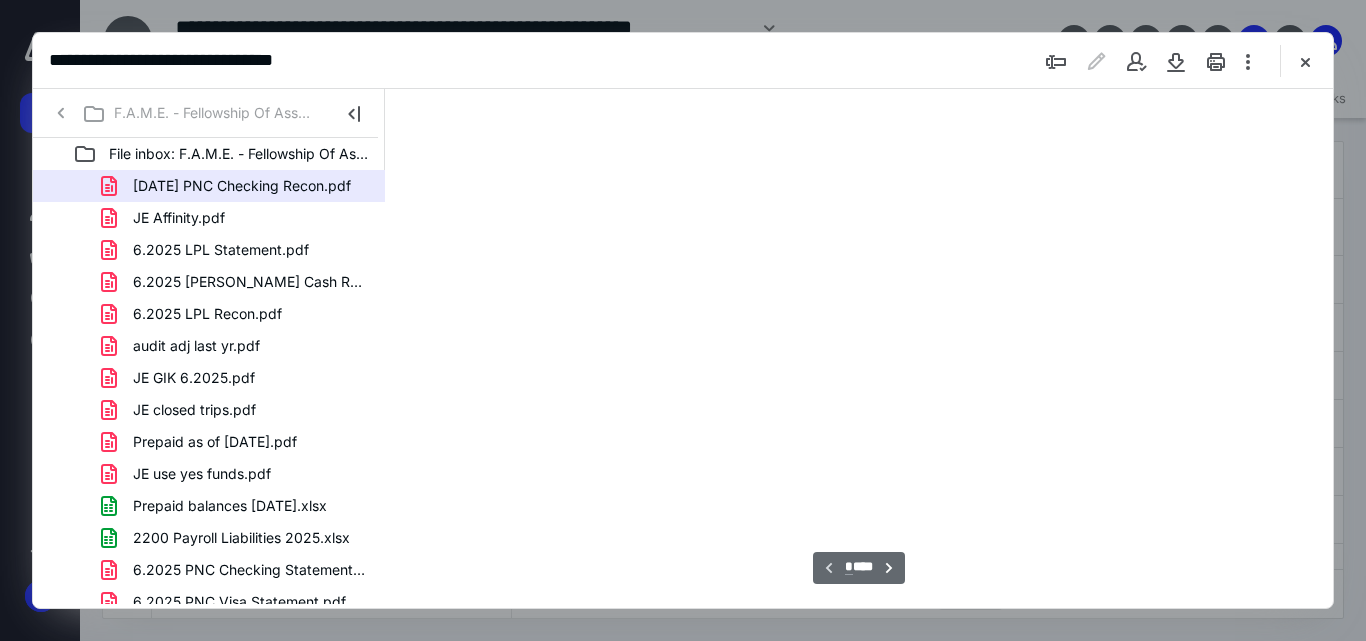 type on "55" 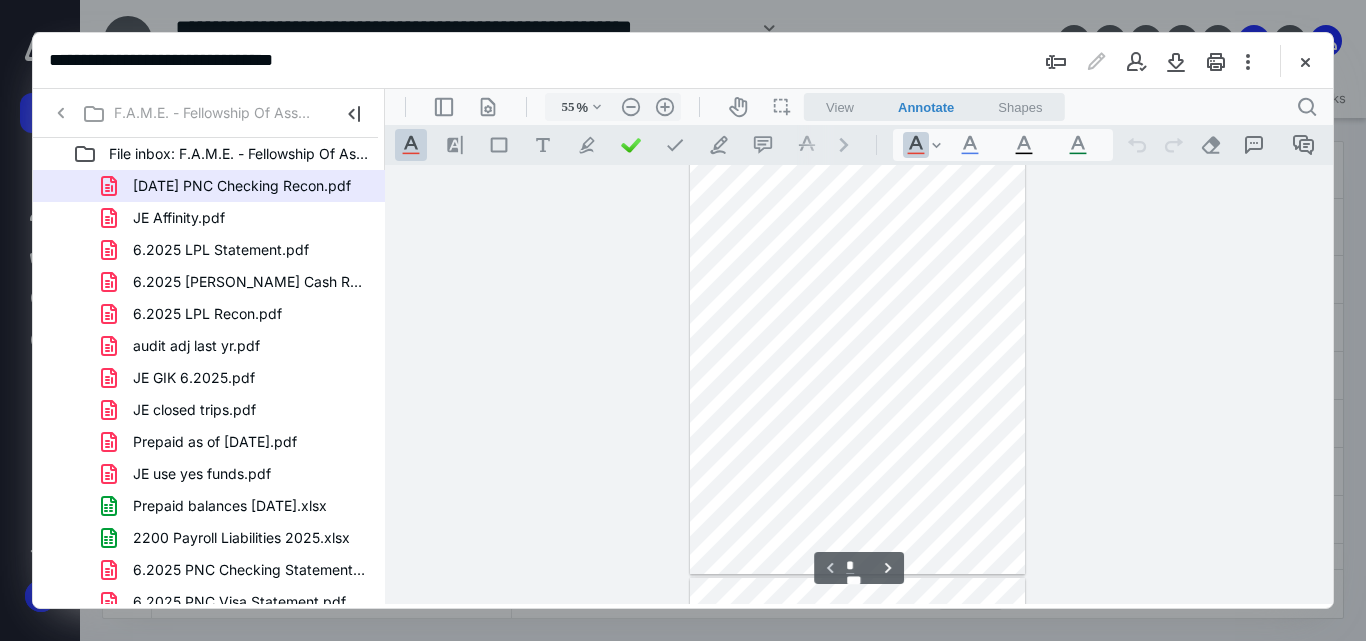 scroll, scrollTop: 0, scrollLeft: 0, axis: both 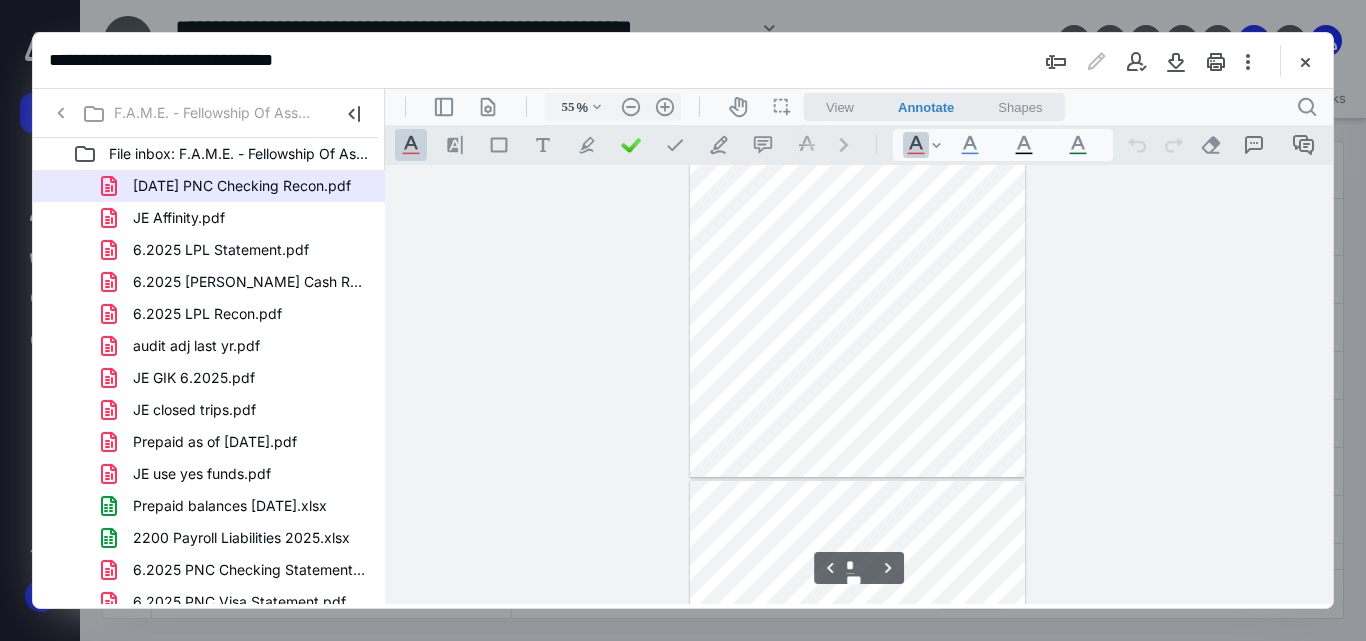 type on "*" 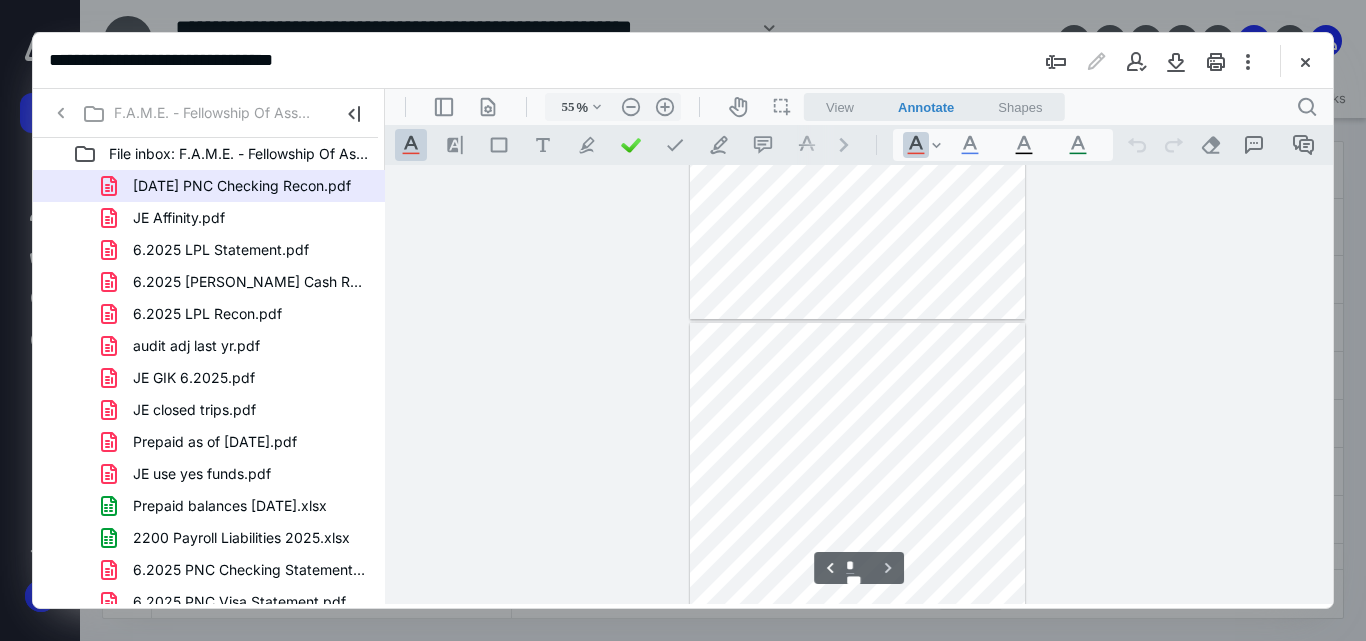 scroll, scrollTop: 1313, scrollLeft: 0, axis: vertical 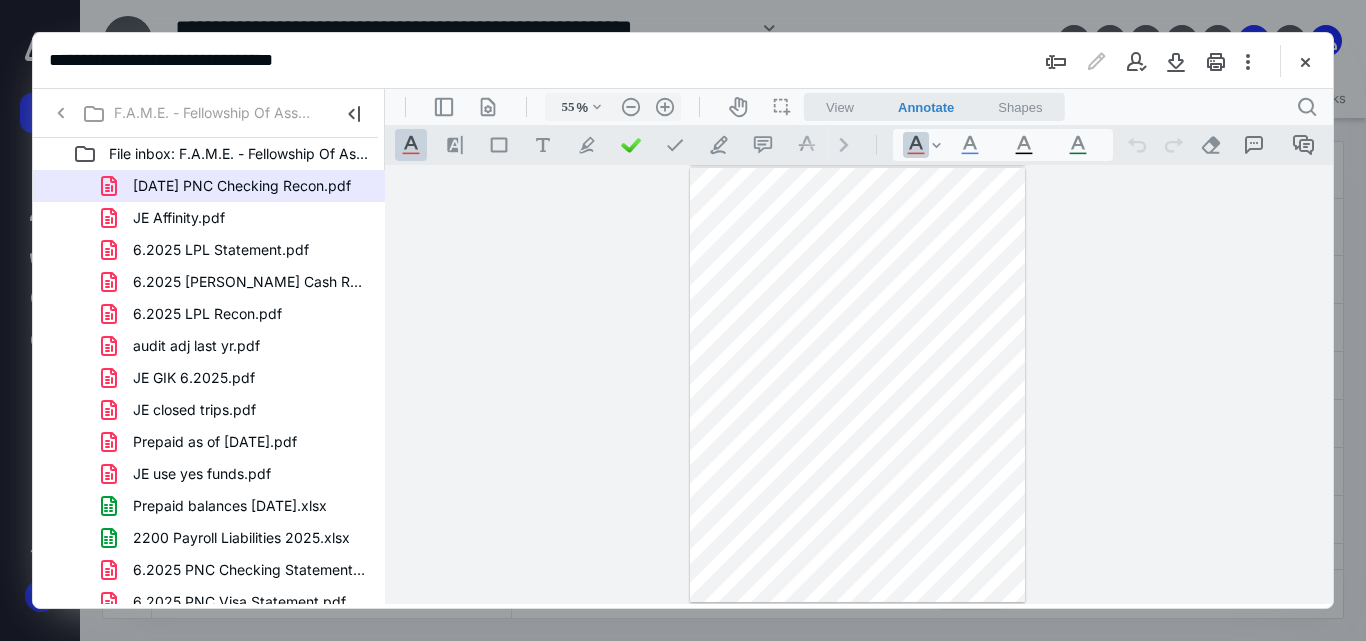 click 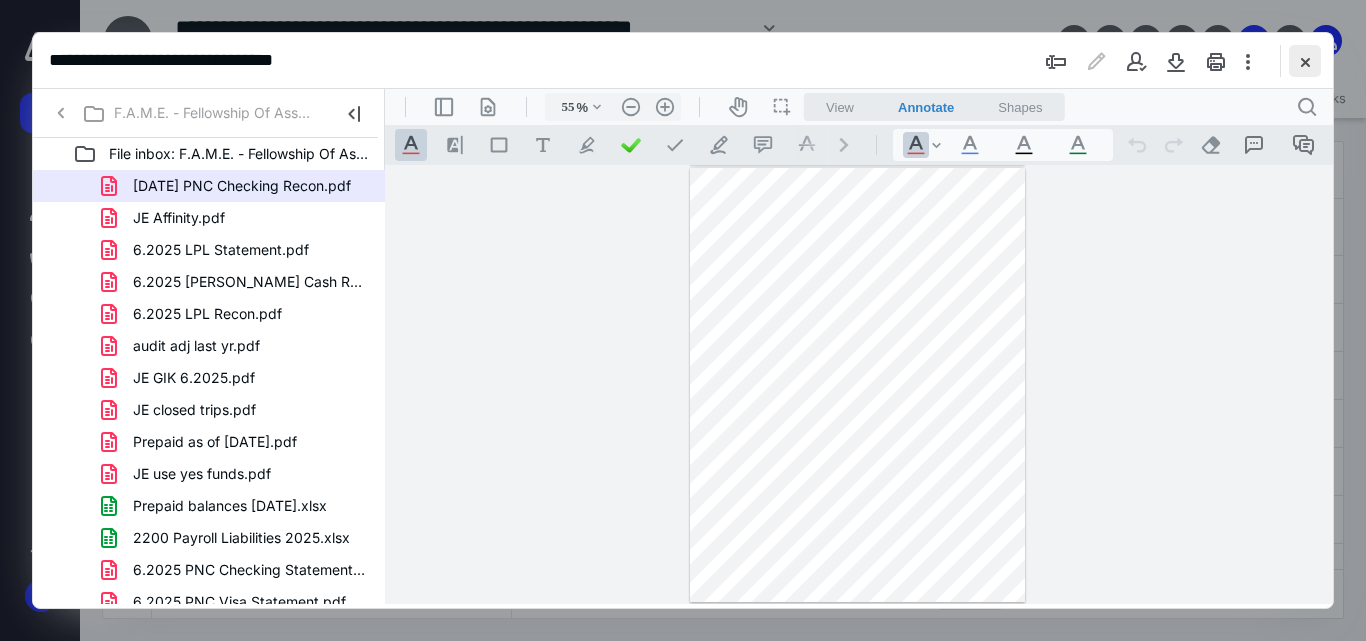 click at bounding box center (1305, 61) 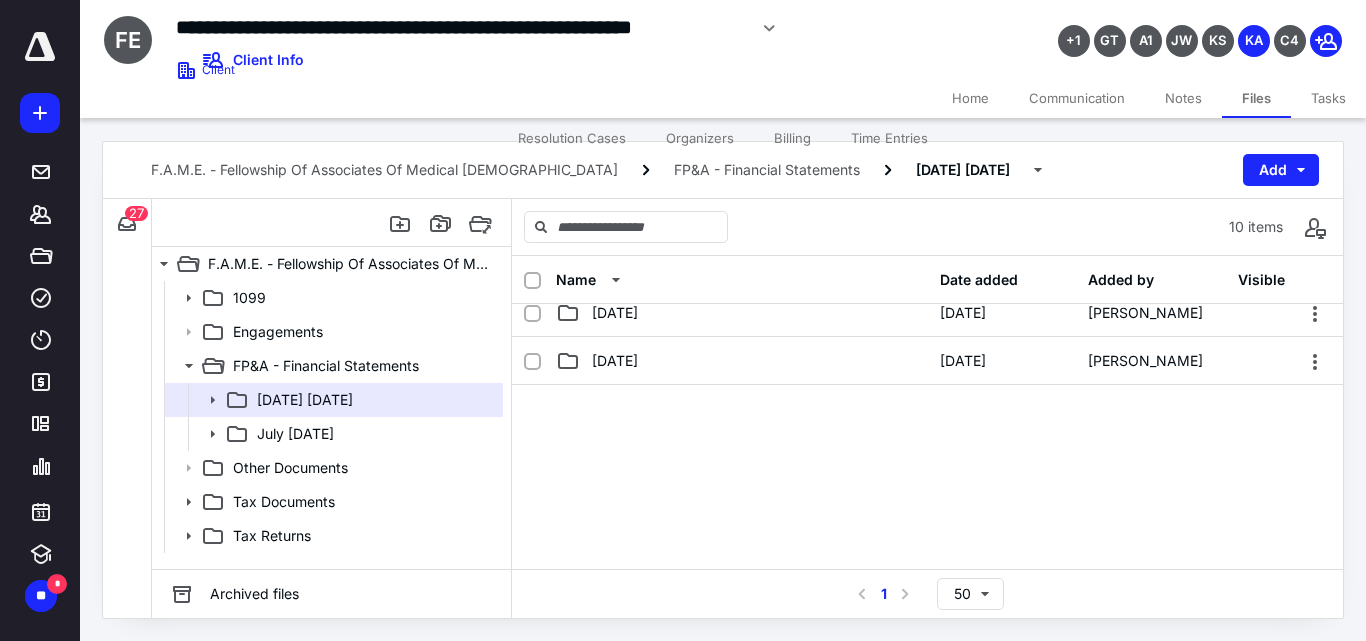 scroll, scrollTop: 0, scrollLeft: 0, axis: both 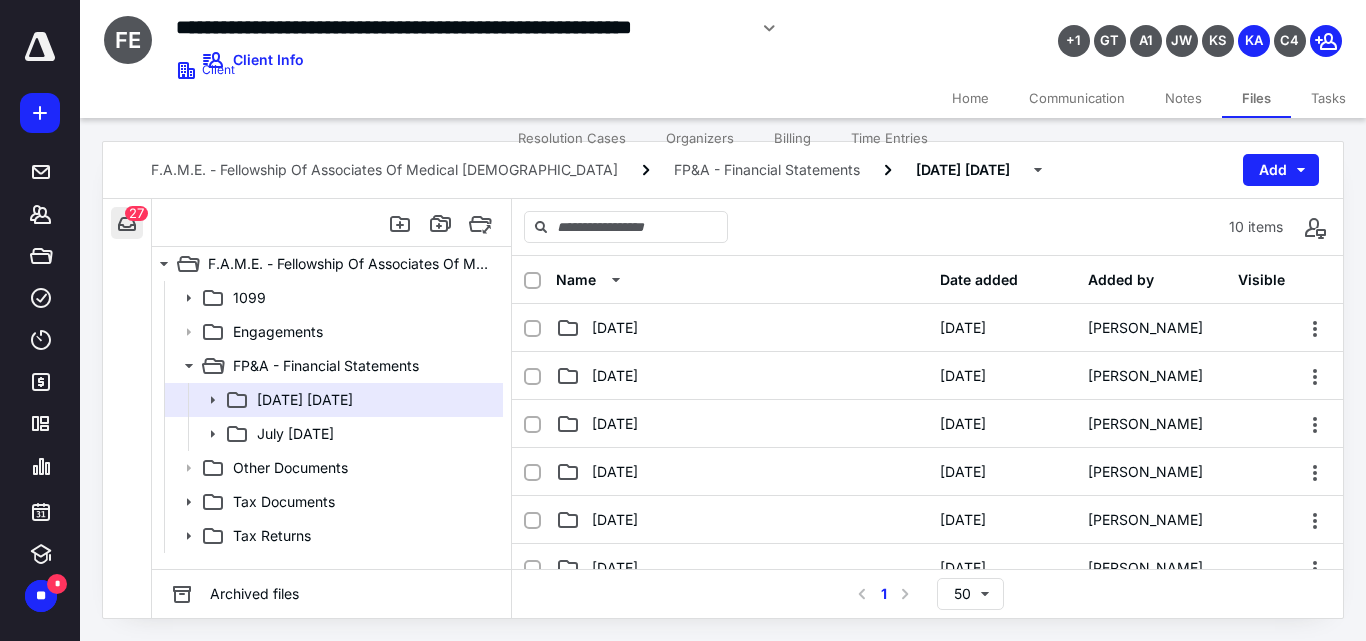 click at bounding box center [127, 223] 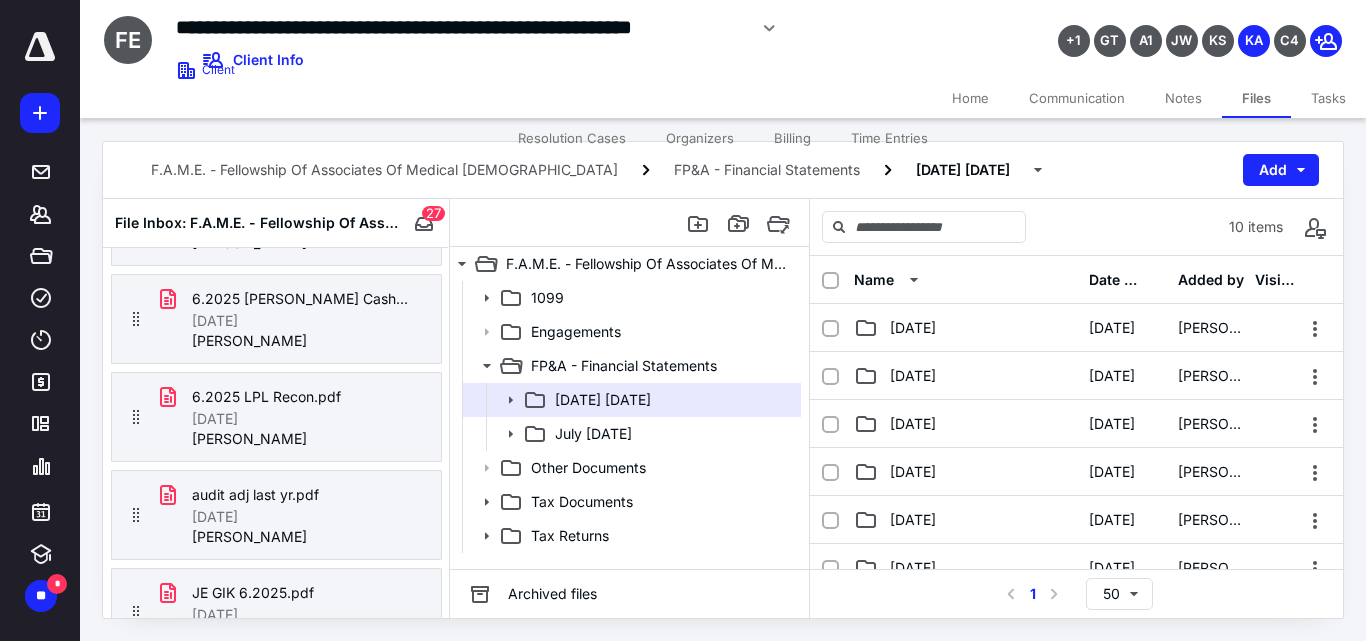scroll, scrollTop: 0, scrollLeft: 0, axis: both 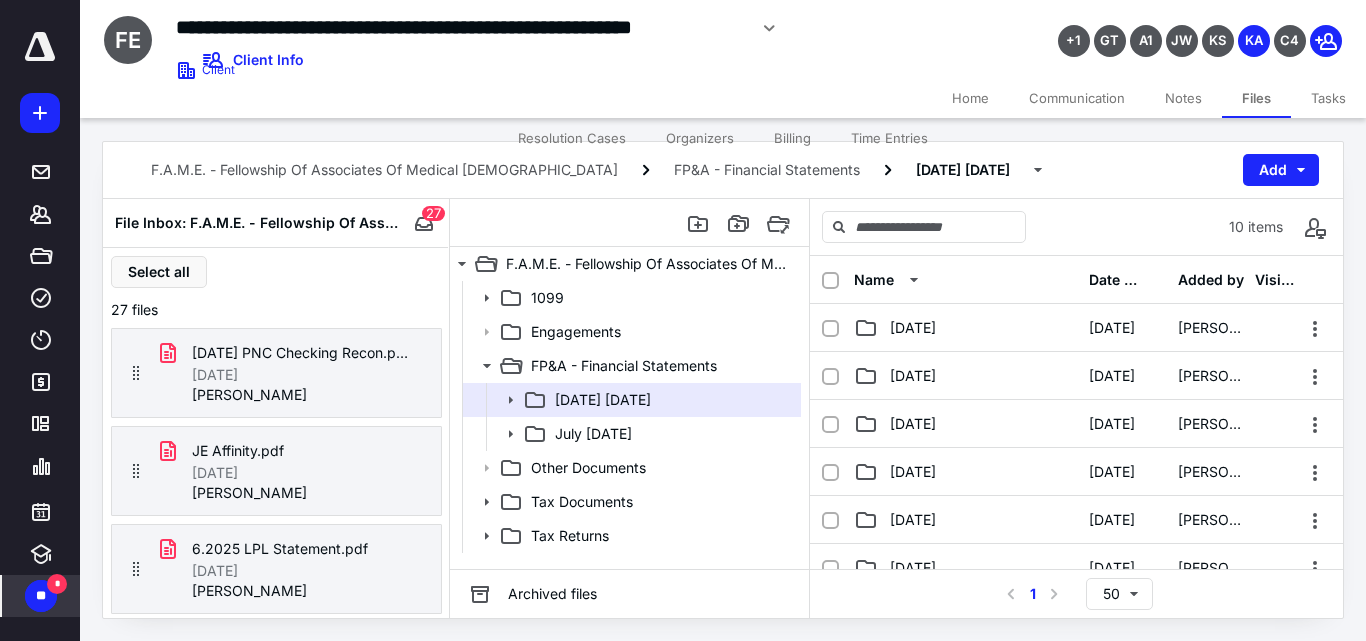 click on "**" at bounding box center [41, 596] 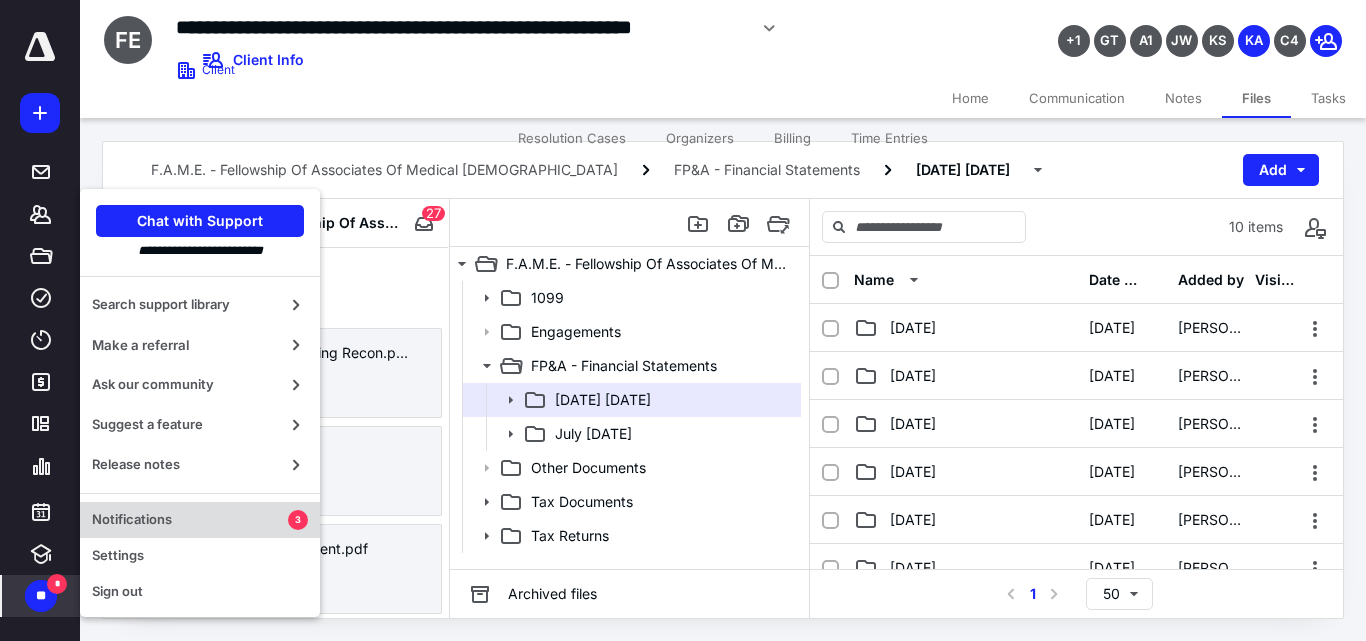 click on "Notifications" at bounding box center [190, 520] 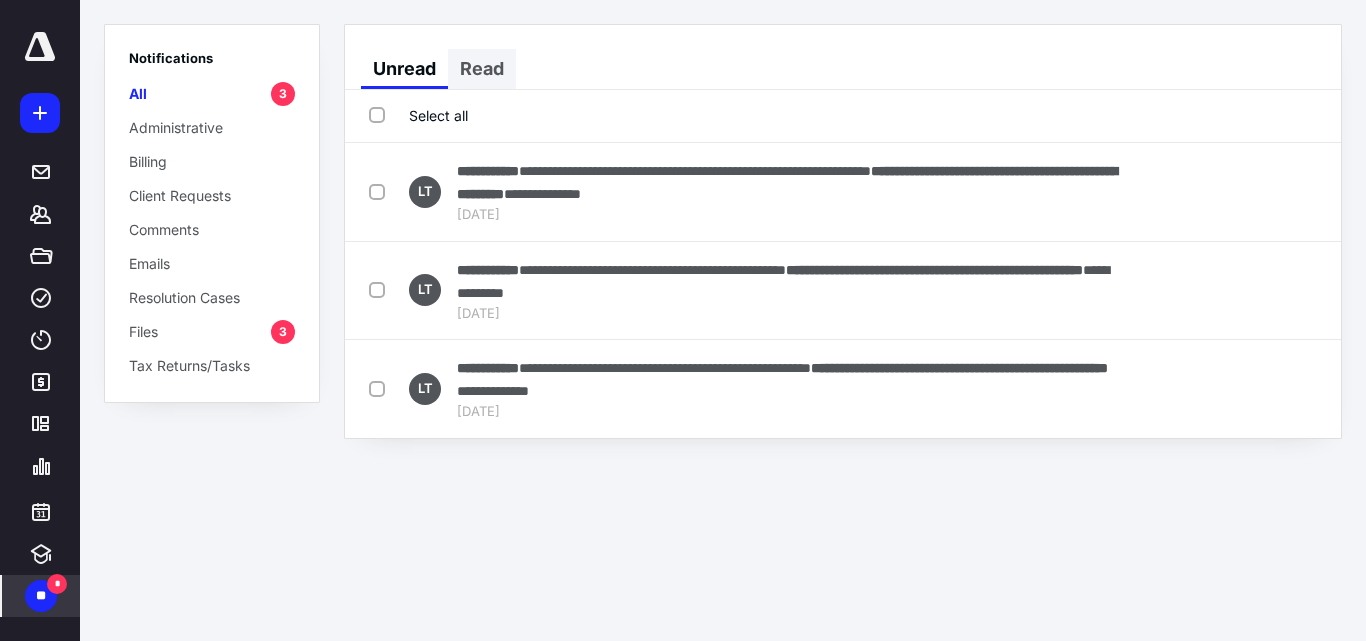 click on "Read" at bounding box center (482, 69) 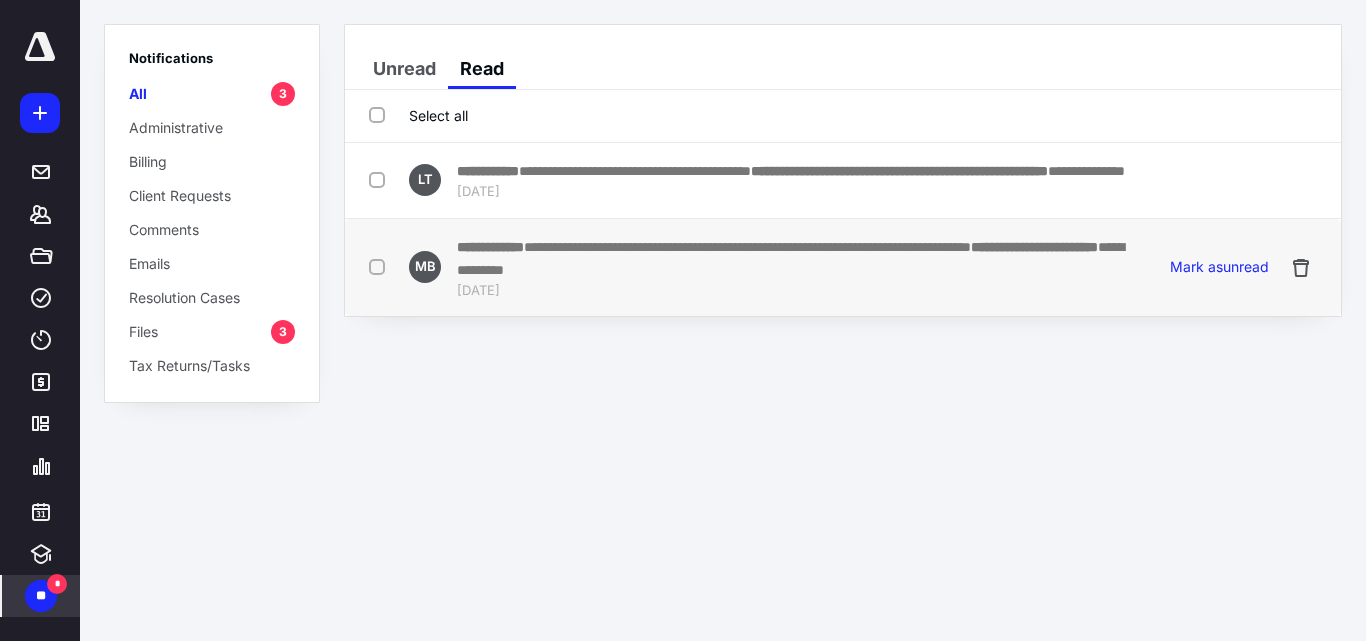 click on "**********" at bounding box center [747, 247] 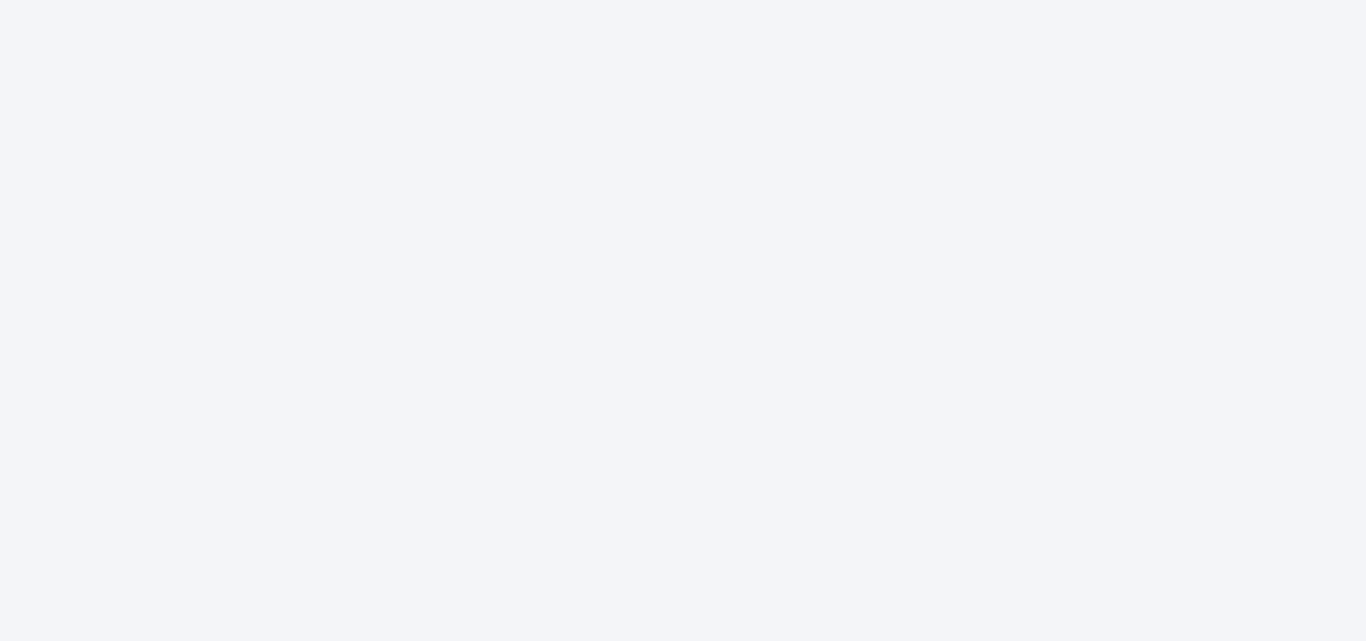 scroll, scrollTop: 0, scrollLeft: 0, axis: both 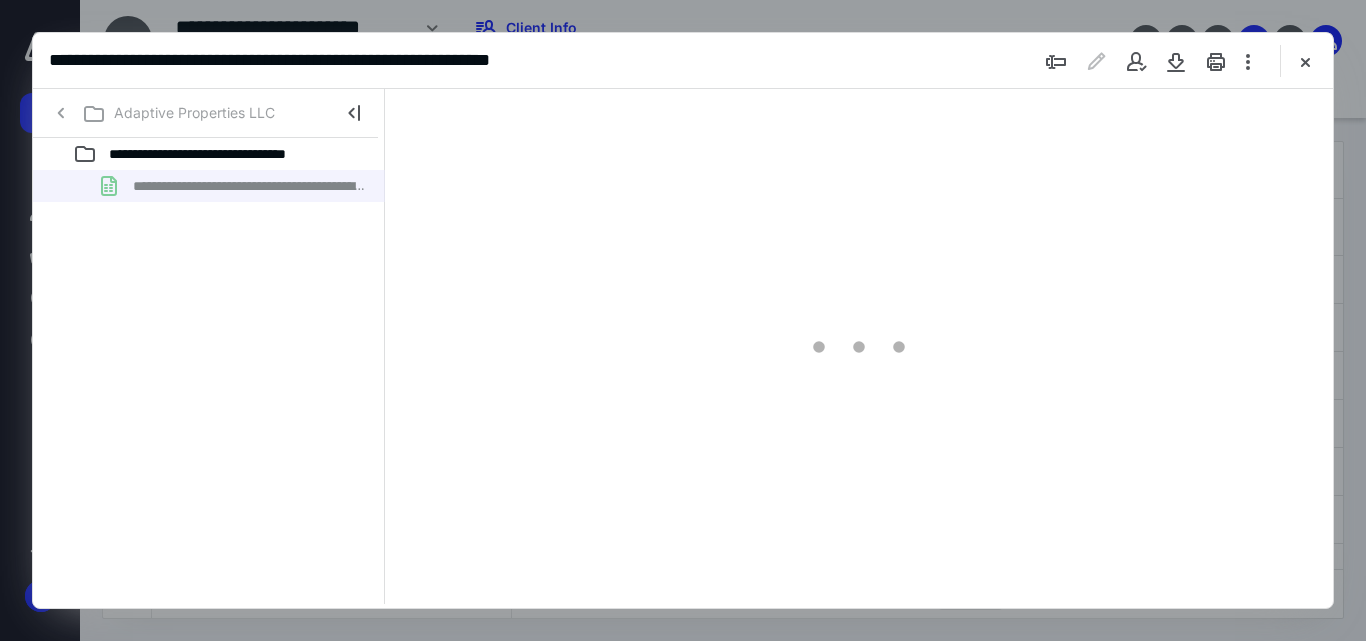 type on "17" 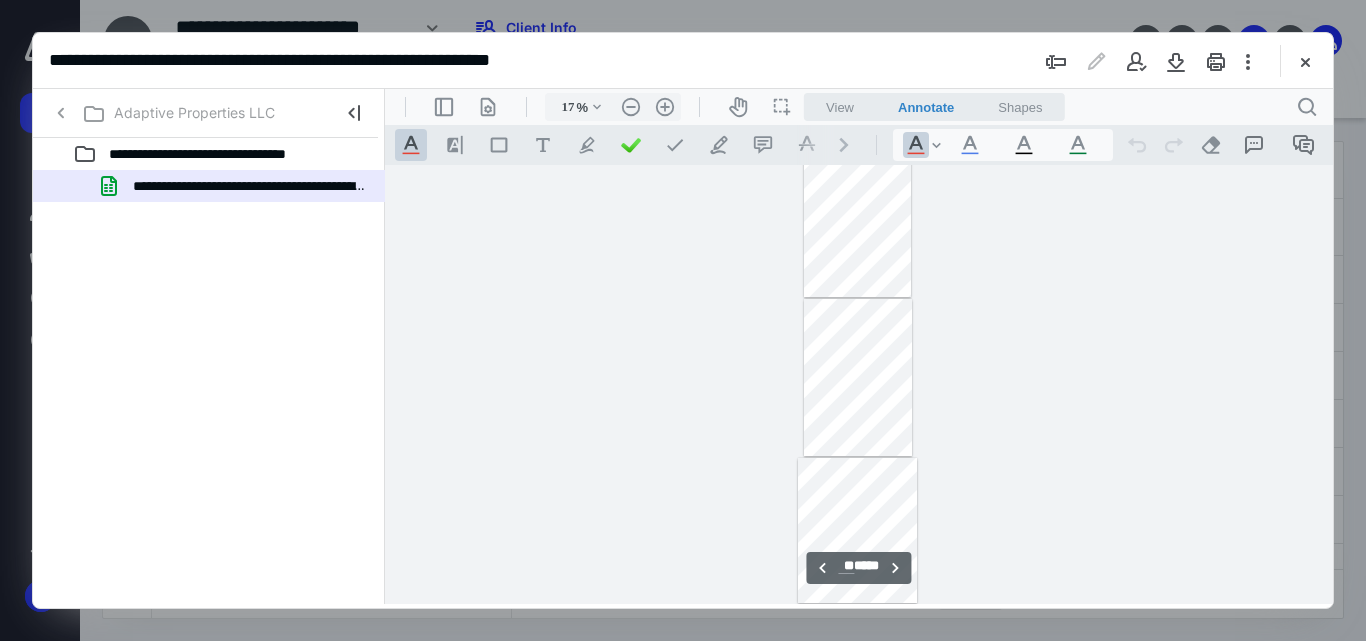 scroll, scrollTop: 1591, scrollLeft: 0, axis: vertical 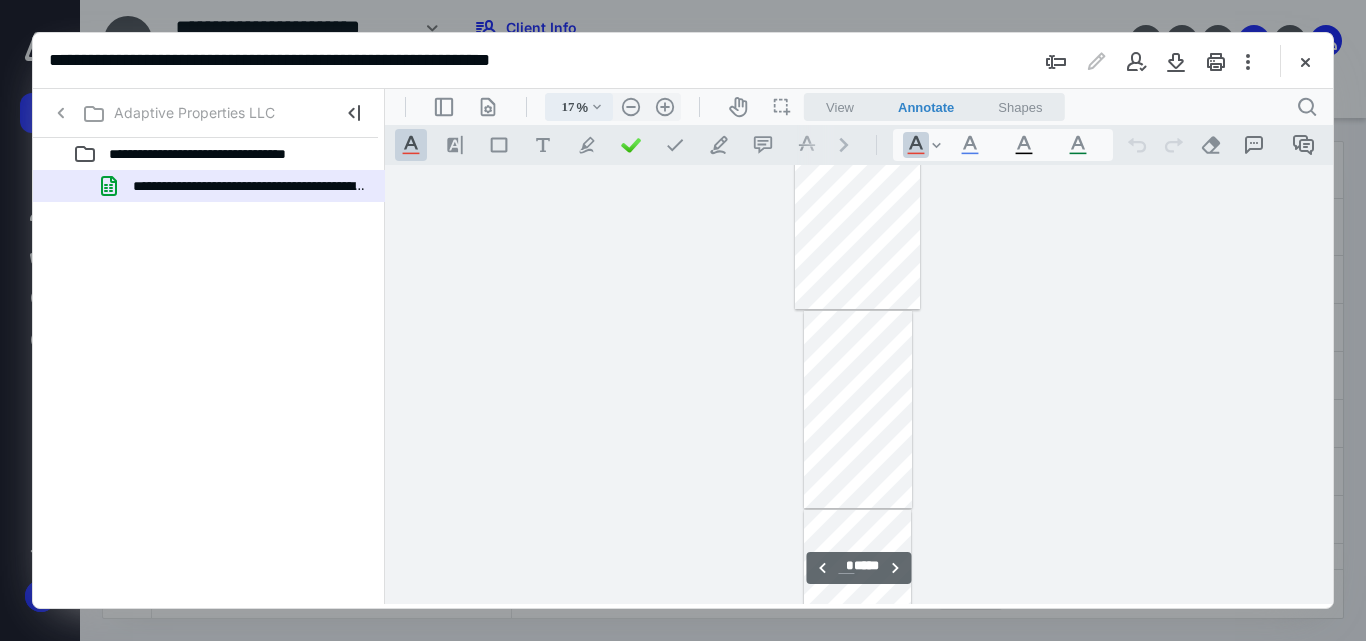type on "*" 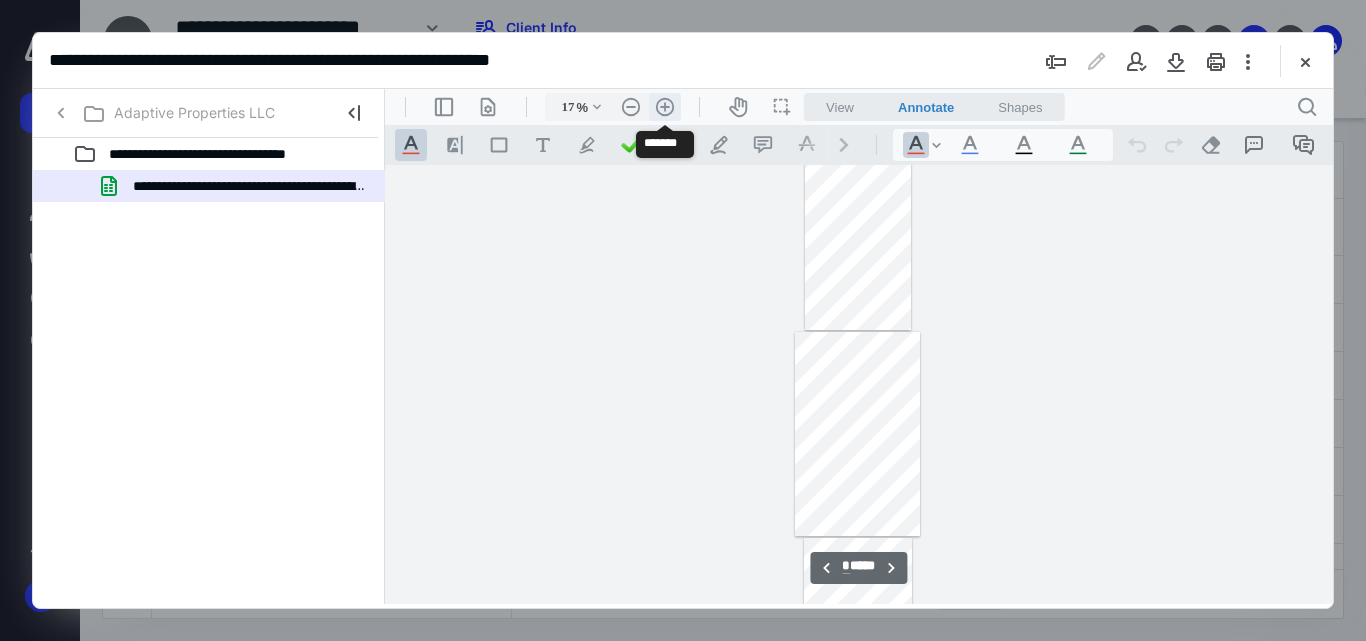 click on ".cls-1{fill:#abb0c4;} icon - header - zoom - in - line" at bounding box center (665, 107) 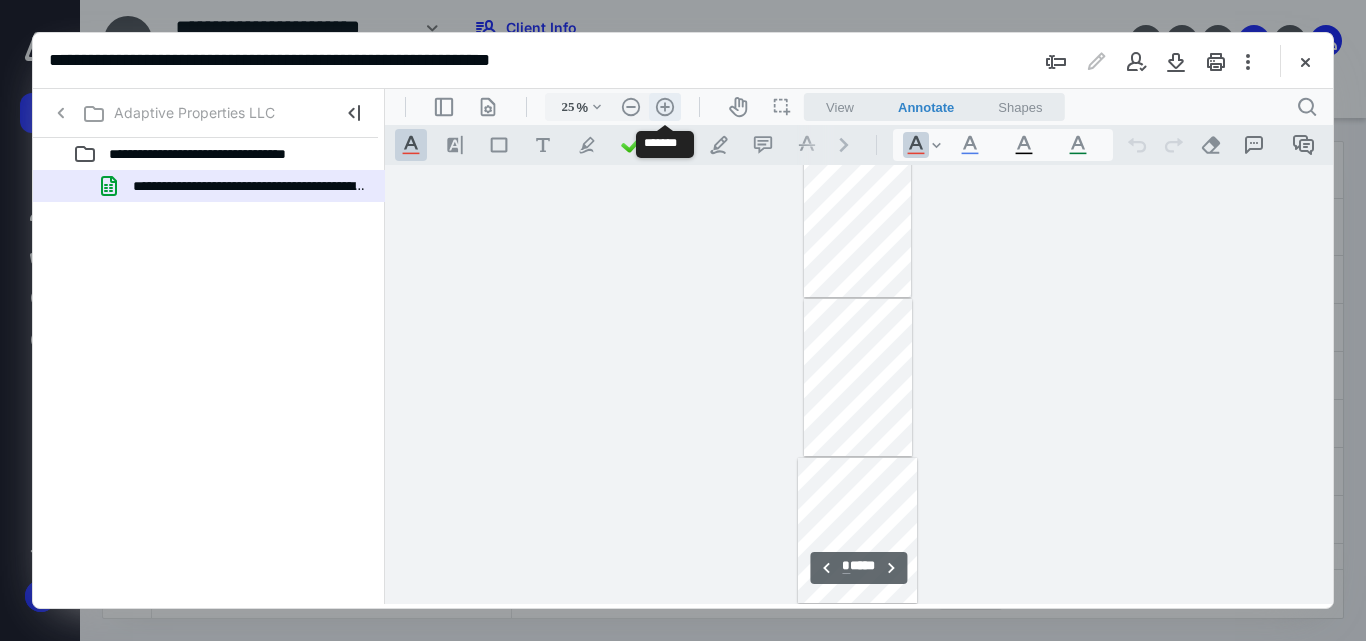 click on ".cls-1{fill:#abb0c4;} icon - header - zoom - in - line" at bounding box center (665, 107) 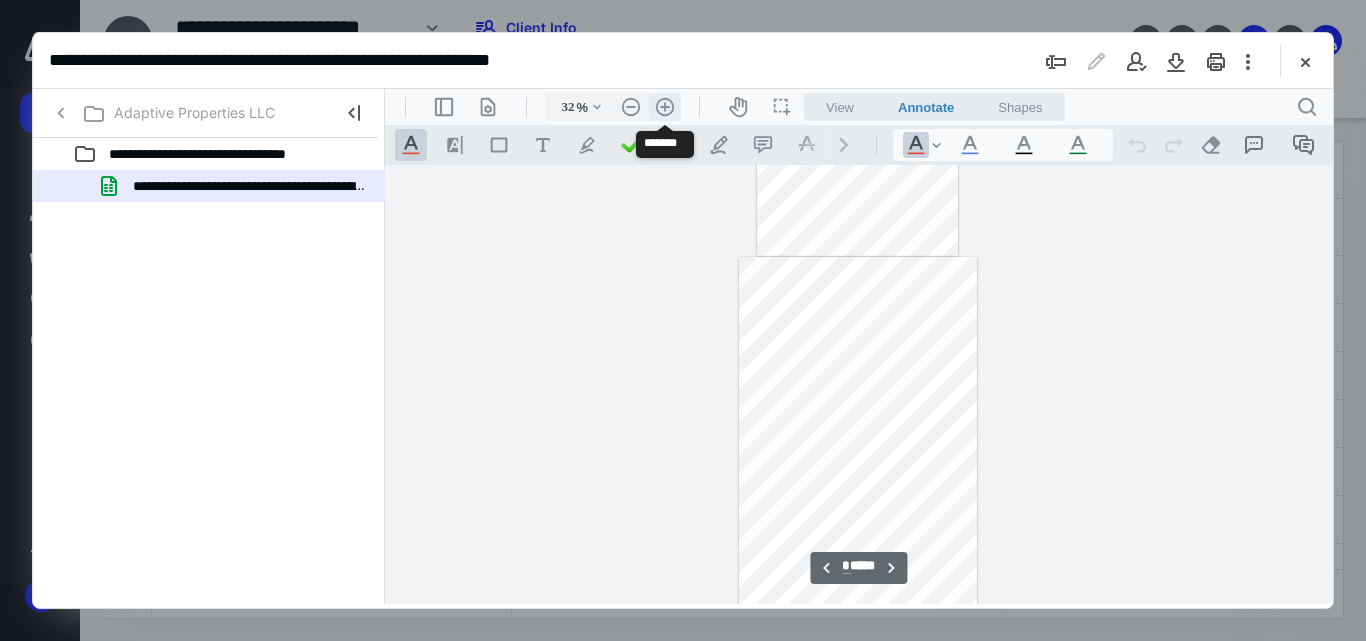 click on ".cls-1{fill:#abb0c4;} icon - header - zoom - in - line" at bounding box center [665, 107] 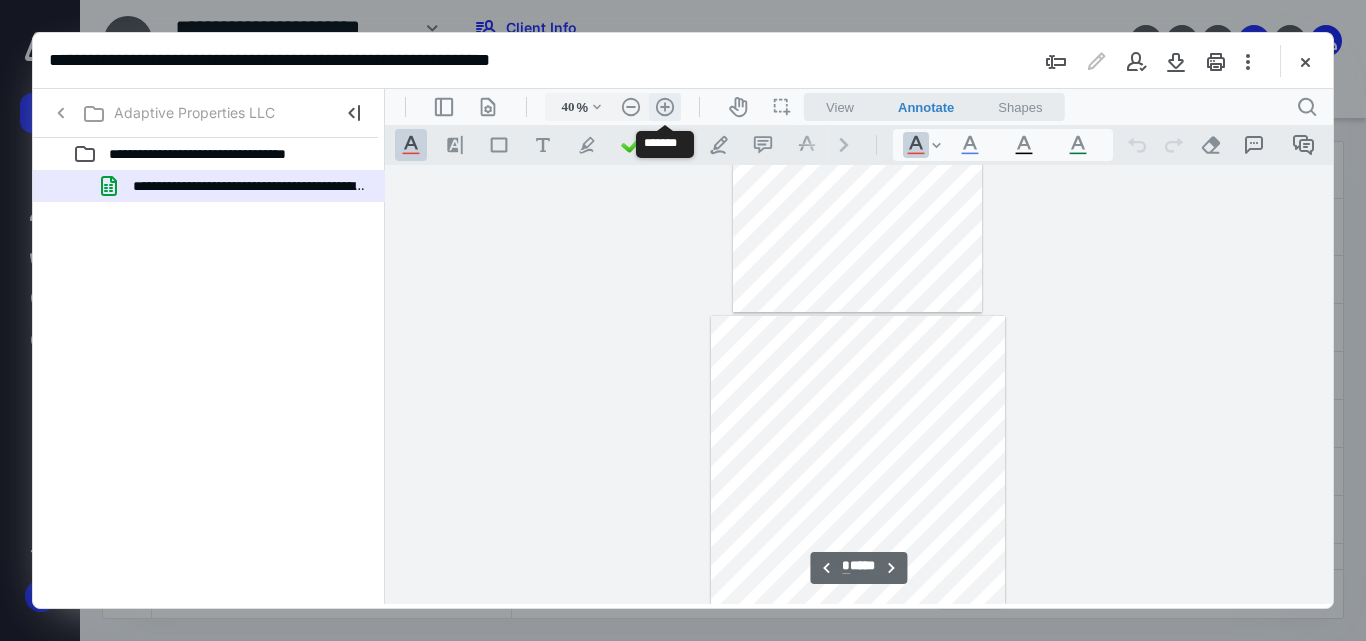 click on ".cls-1{fill:#abb0c4;} icon - header - zoom - in - line" at bounding box center [665, 107] 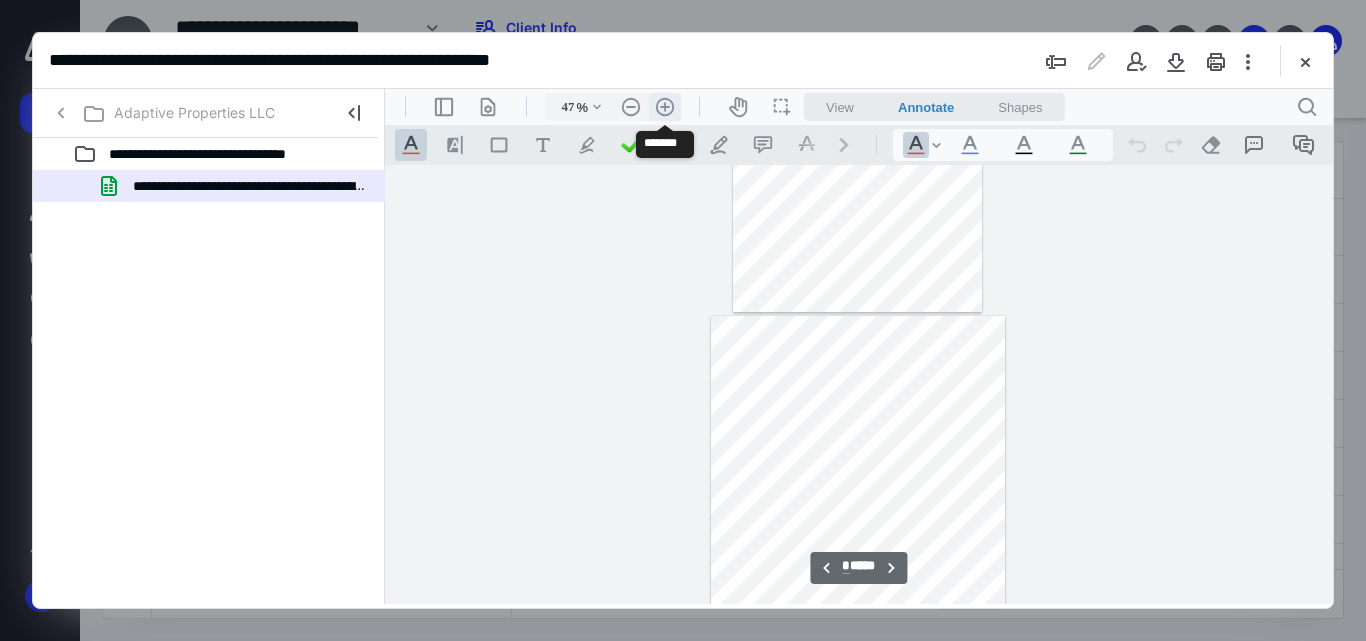 scroll, scrollTop: 4775, scrollLeft: 0, axis: vertical 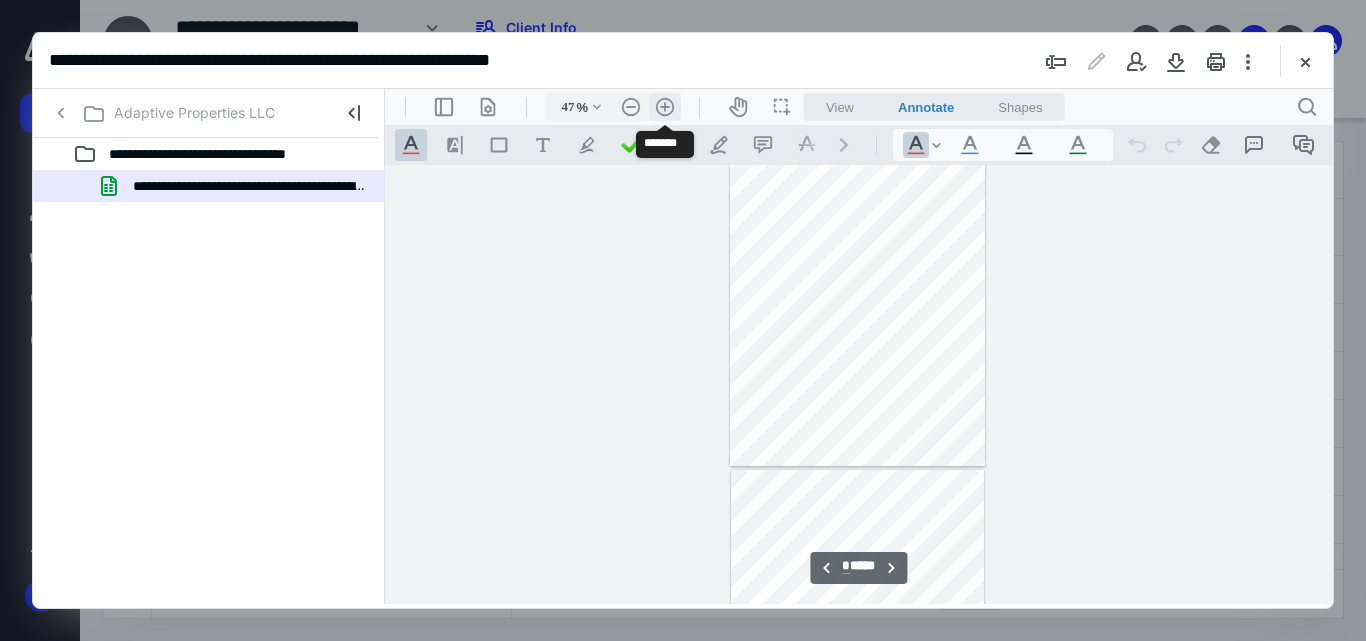 click on ".cls-1{fill:#abb0c4;} icon - header - zoom - in - line" at bounding box center [665, 107] 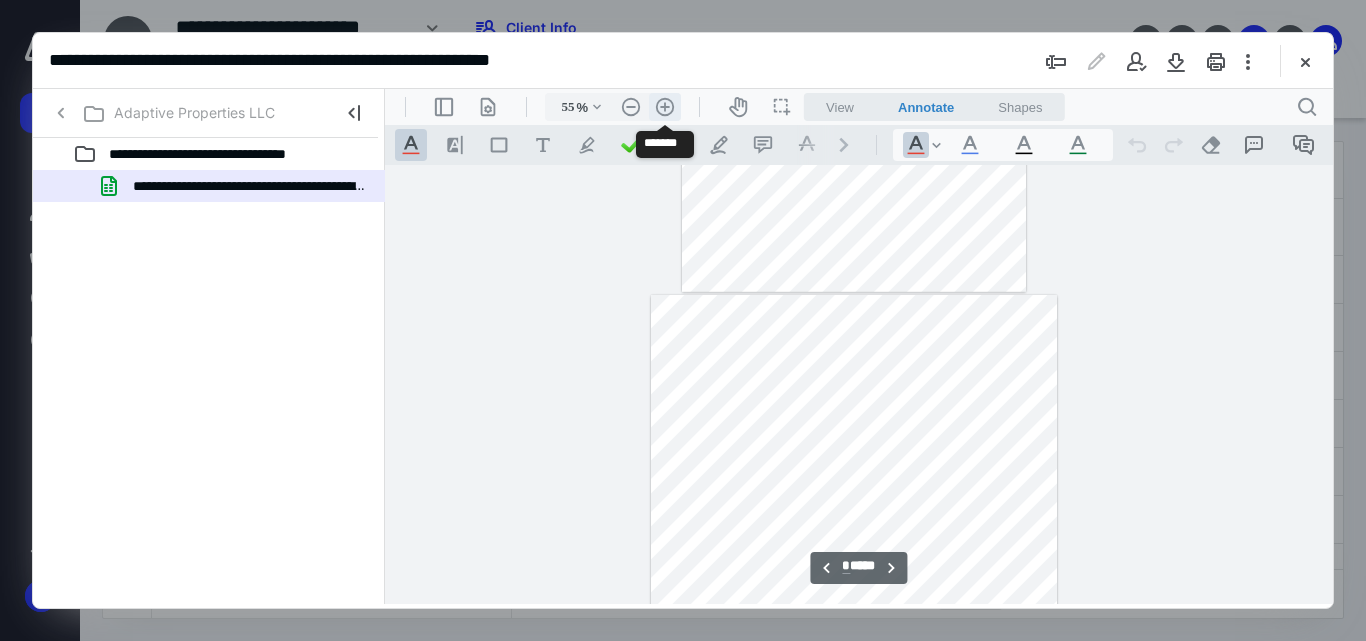 click on ".cls-1{fill:#abb0c4;} icon - header - zoom - in - line" at bounding box center [665, 107] 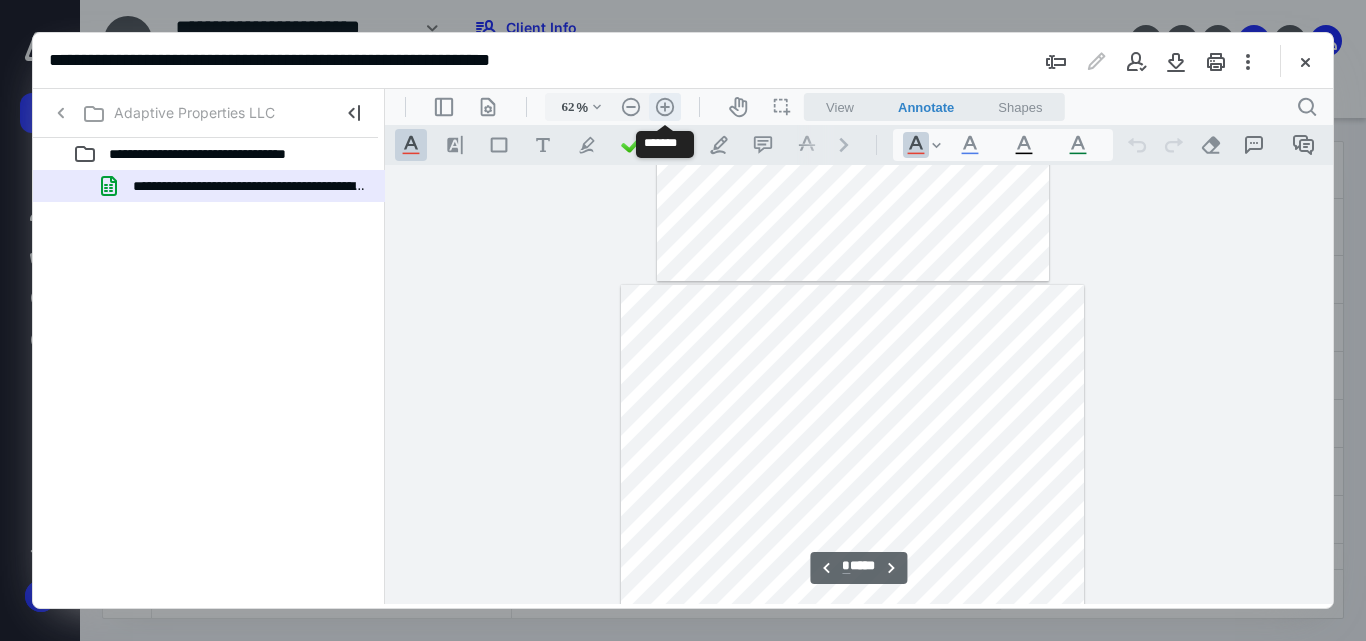 click on ".cls-1{fill:#abb0c4;} icon - header - zoom - in - line" at bounding box center (665, 107) 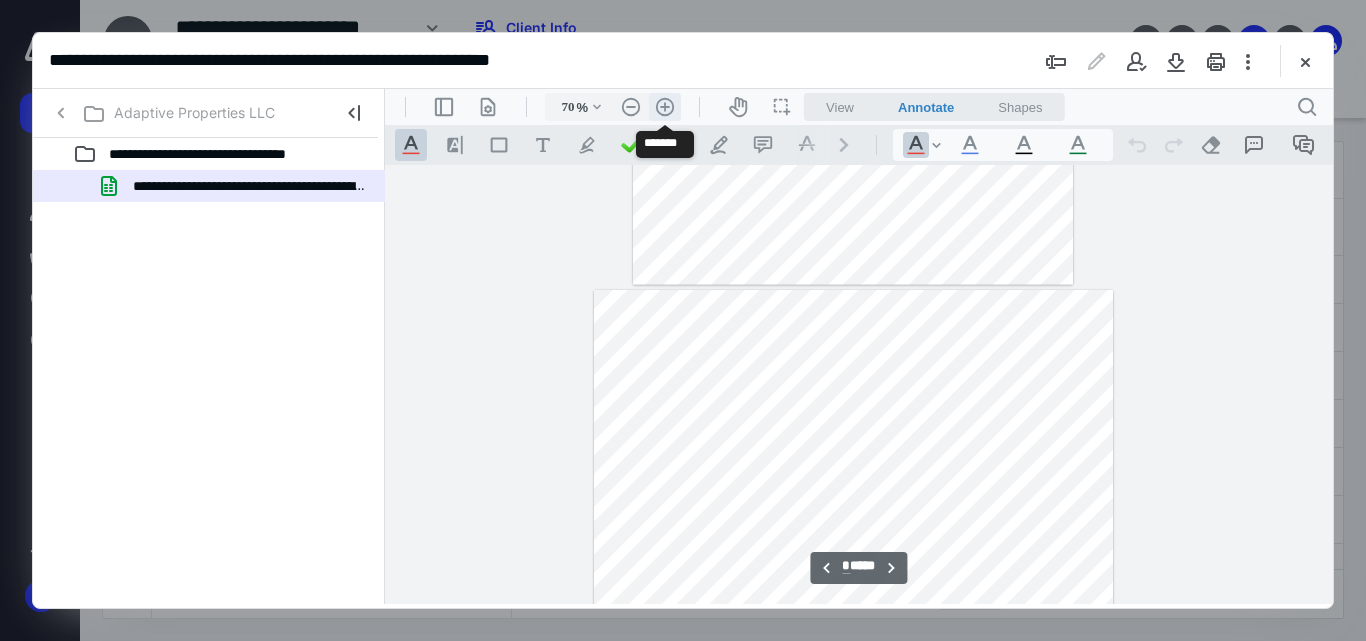 click on ".cls-1{fill:#abb0c4;} icon - header - zoom - in - line" at bounding box center [665, 107] 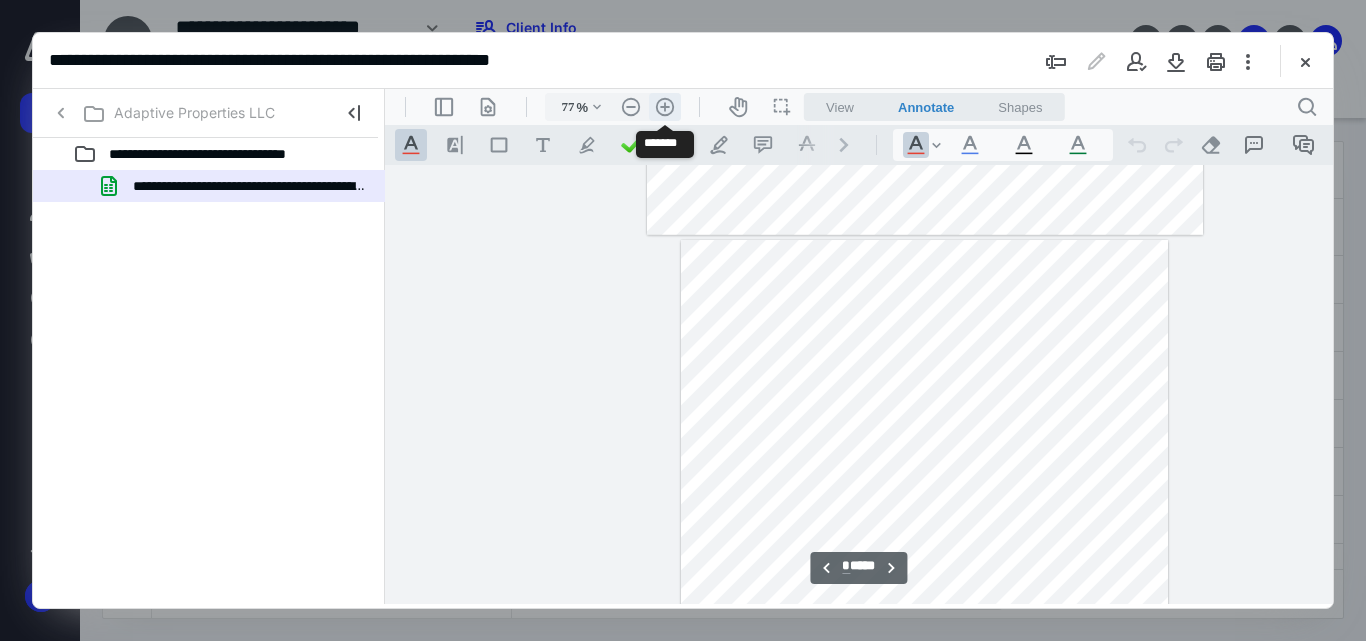 click on ".cls-1{fill:#abb0c4;} icon - header - zoom - in - line" at bounding box center [665, 107] 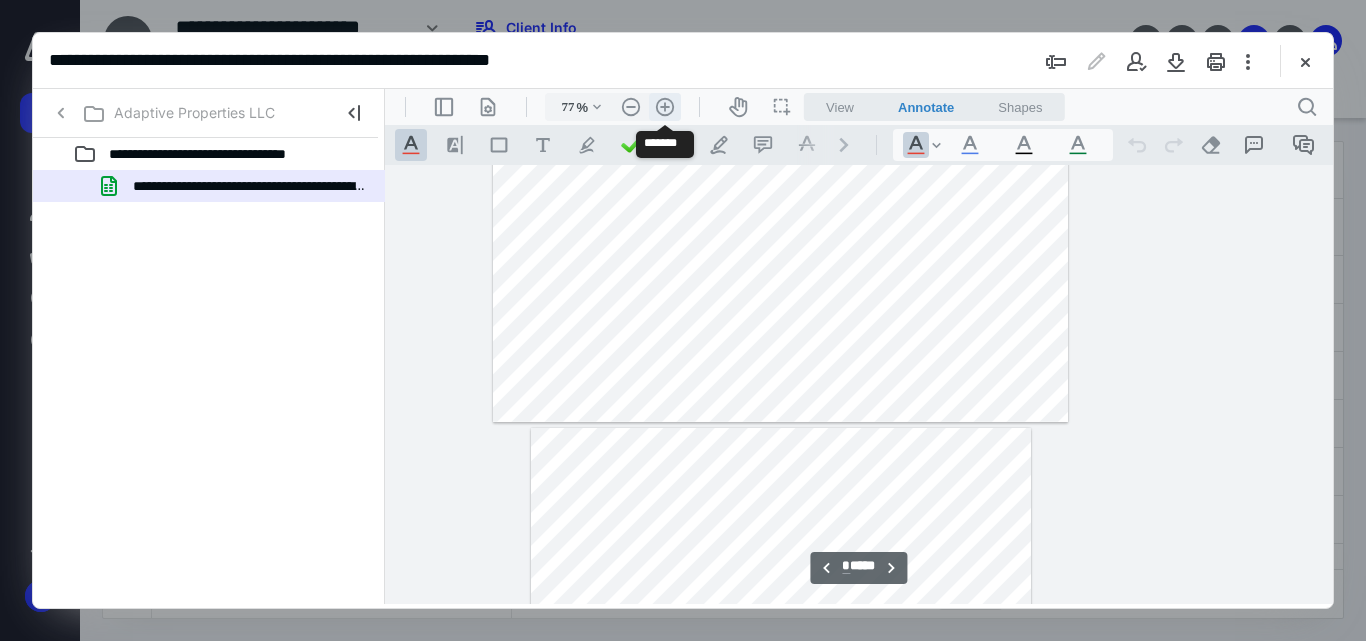 type on "85" 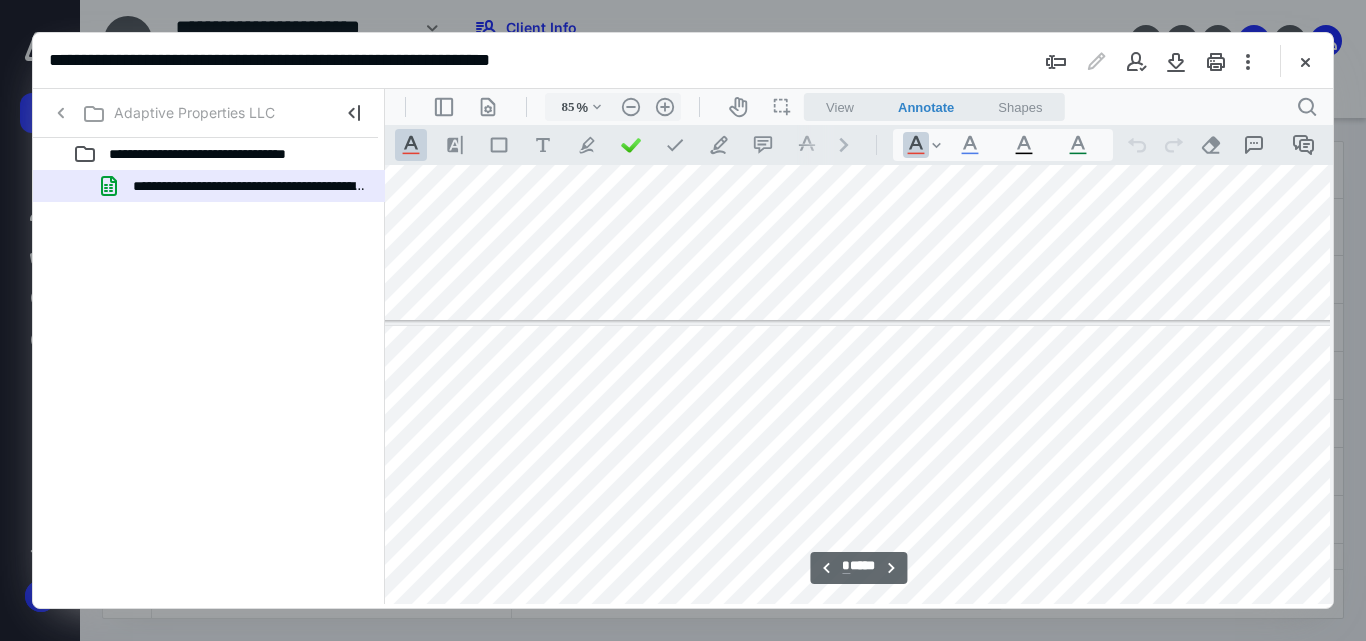 type on "*" 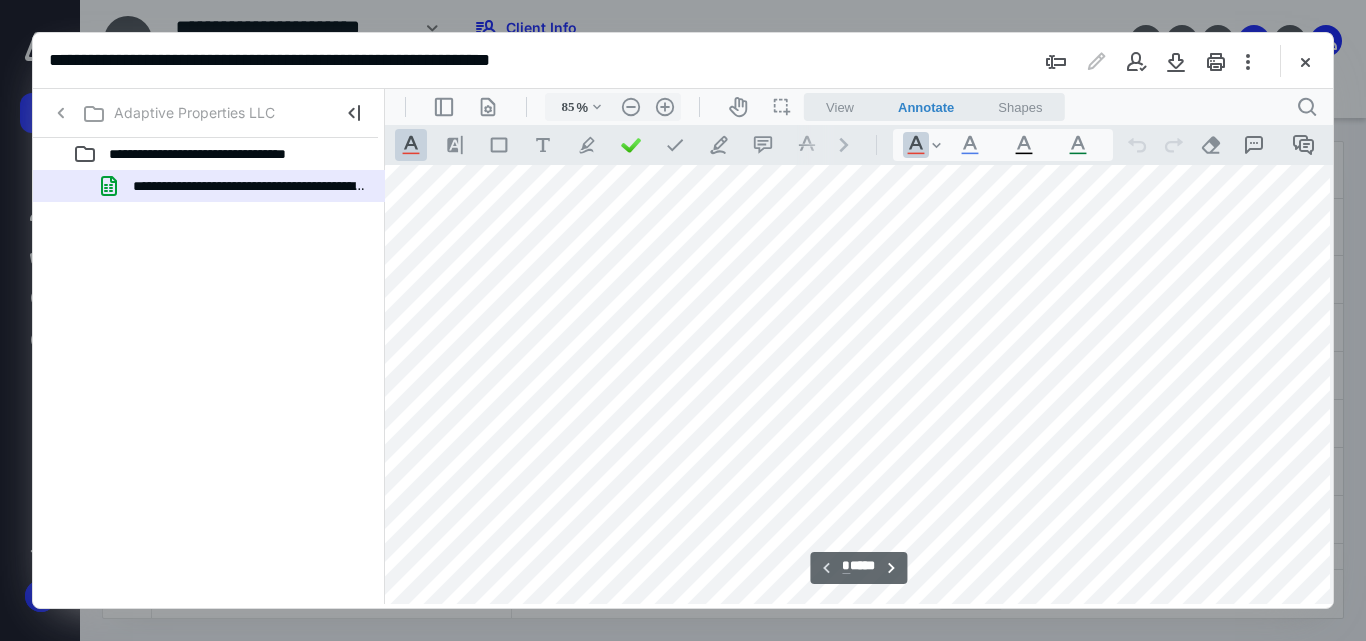 scroll, scrollTop: 455, scrollLeft: 337, axis: both 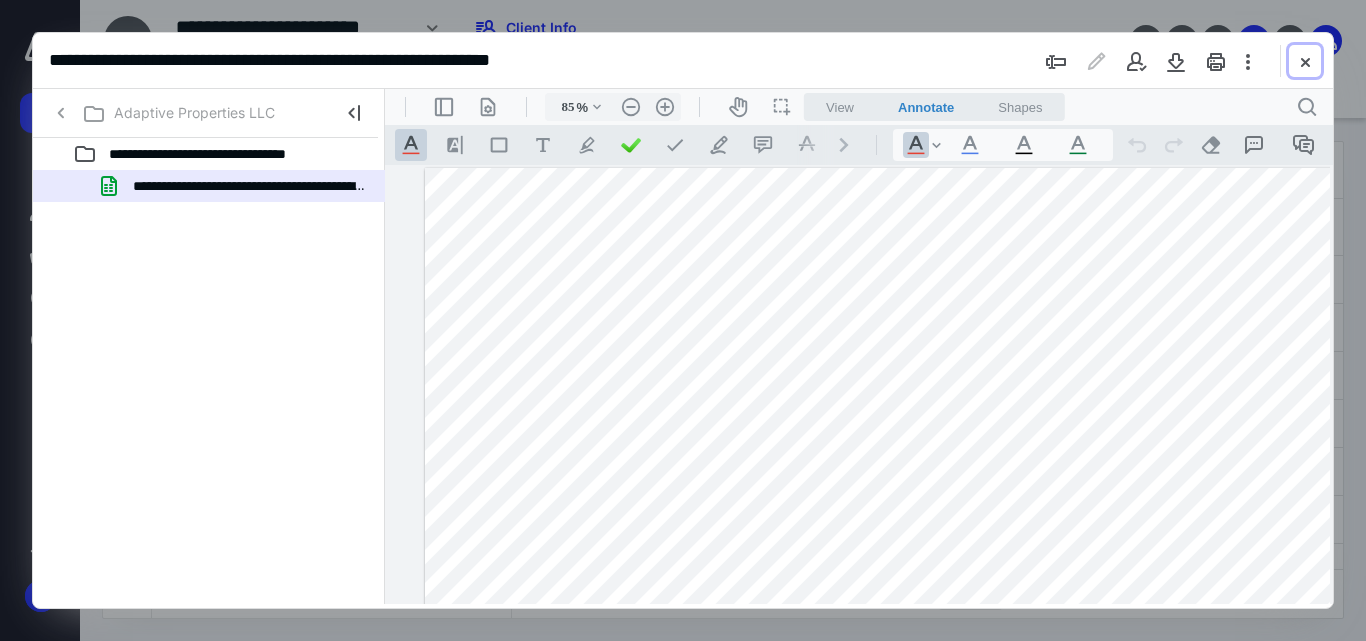 click at bounding box center [1305, 61] 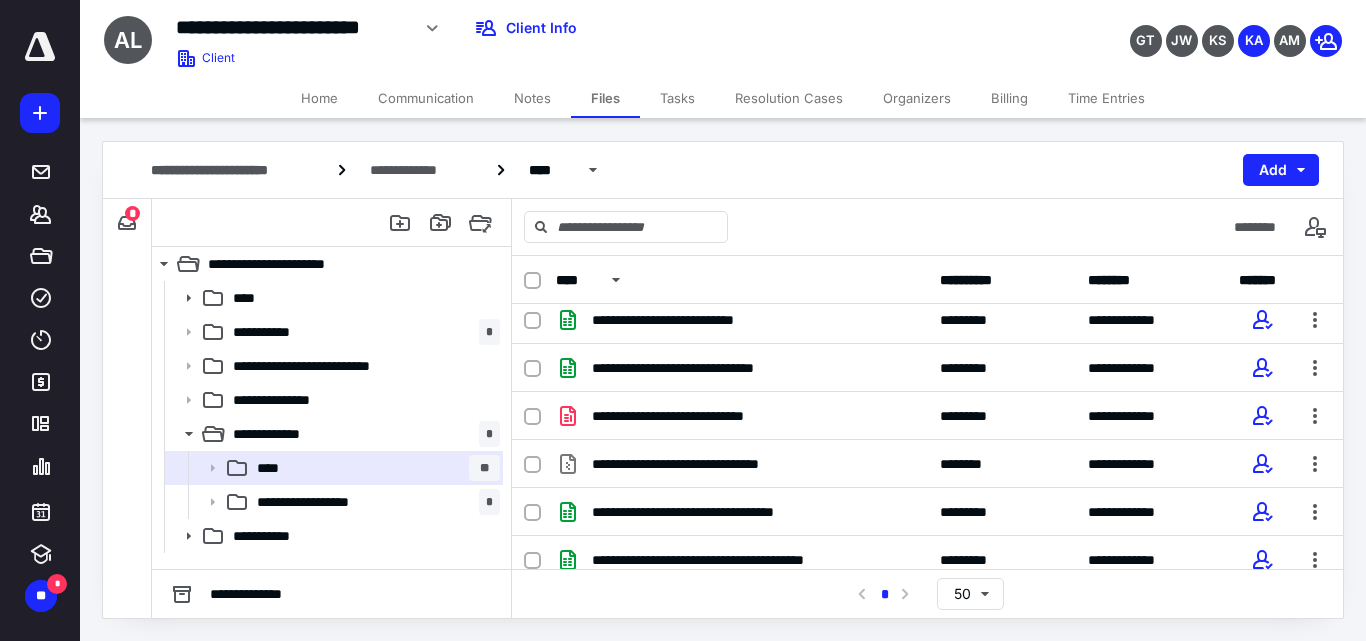 scroll, scrollTop: 1463, scrollLeft: 0, axis: vertical 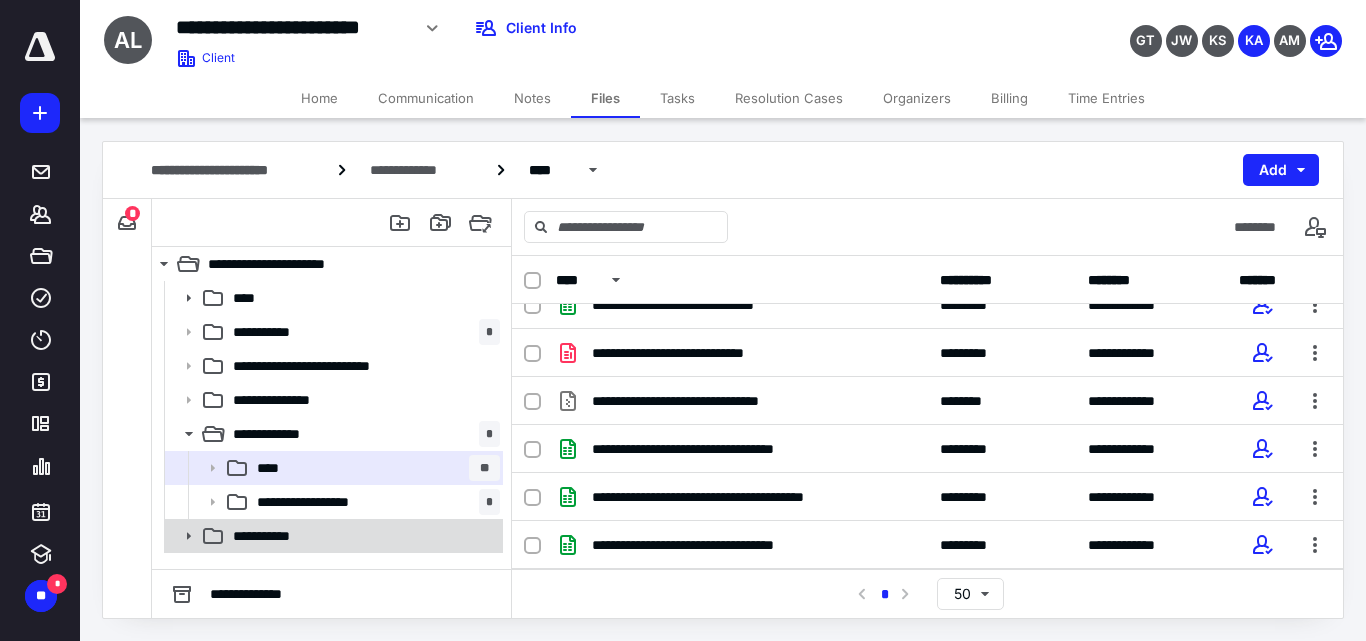 click on "**********" at bounding box center [272, 536] 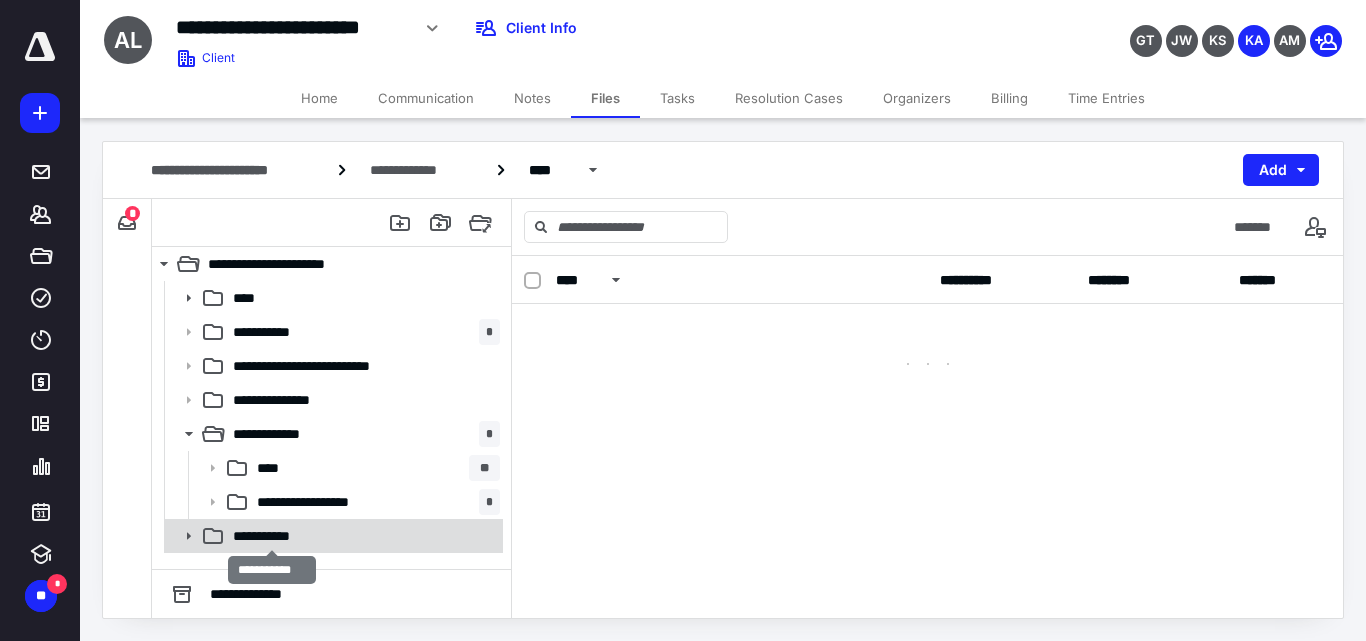 scroll, scrollTop: 0, scrollLeft: 0, axis: both 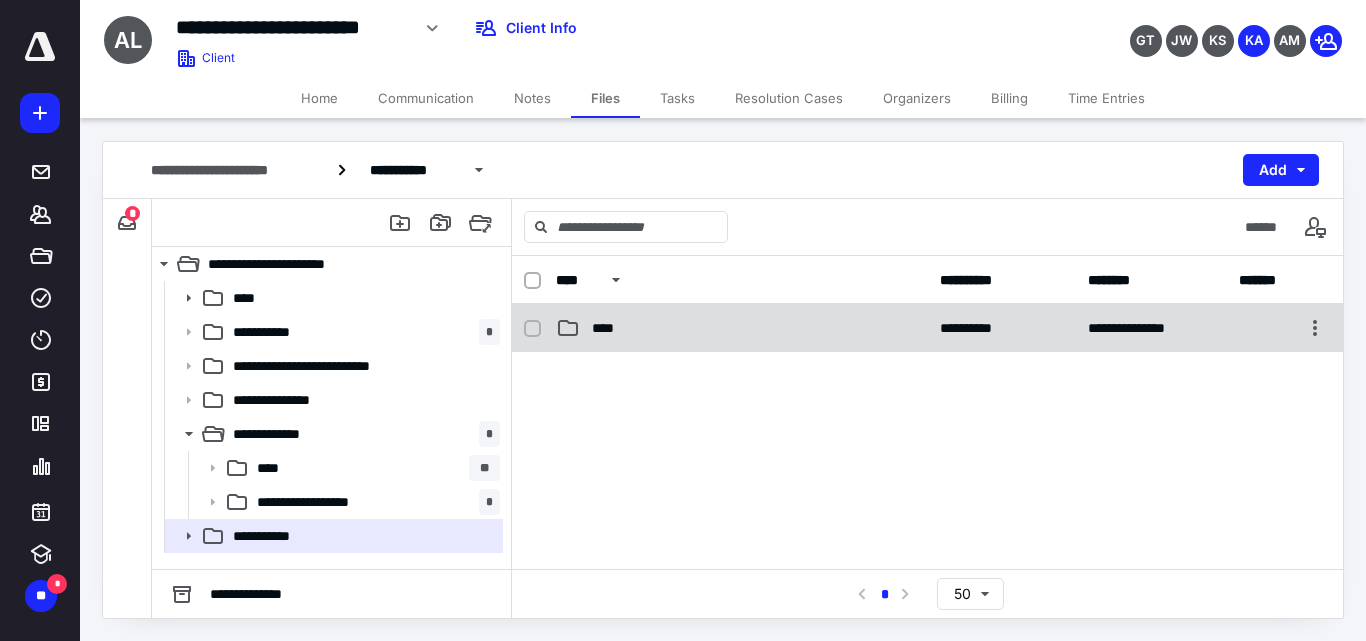 click on "****" at bounding box center (609, 328) 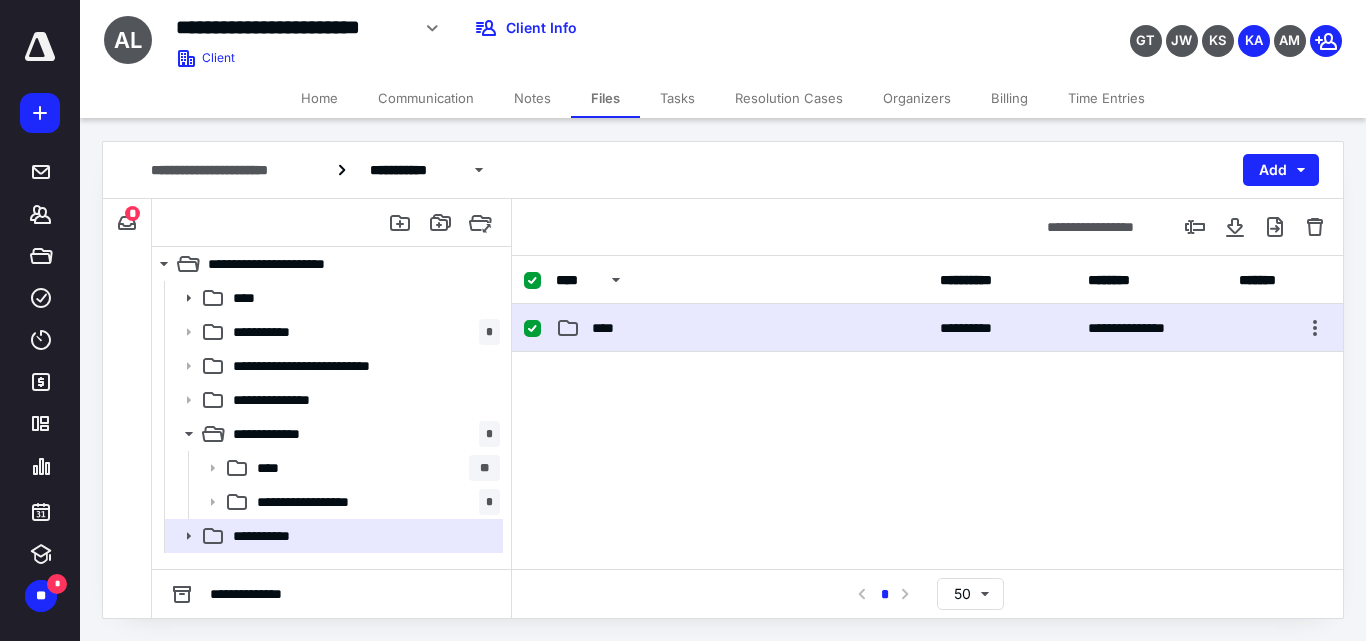 click on "****" at bounding box center (609, 328) 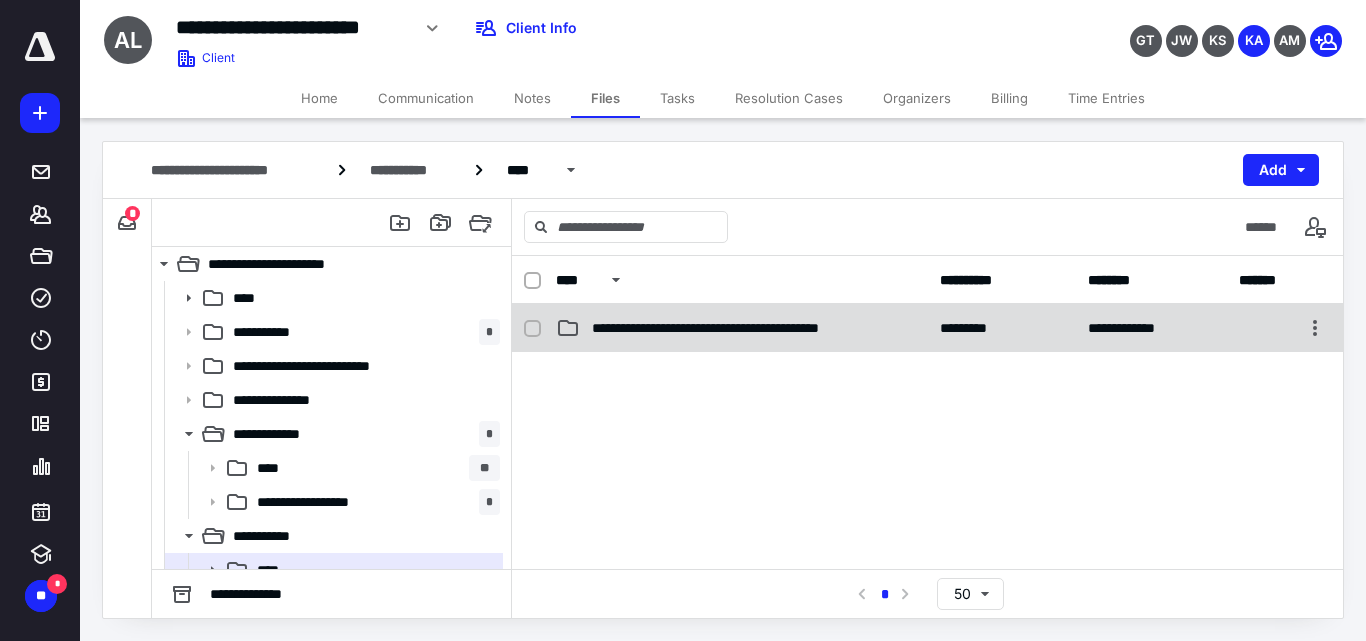 click on "**********" at bounding box center [750, 328] 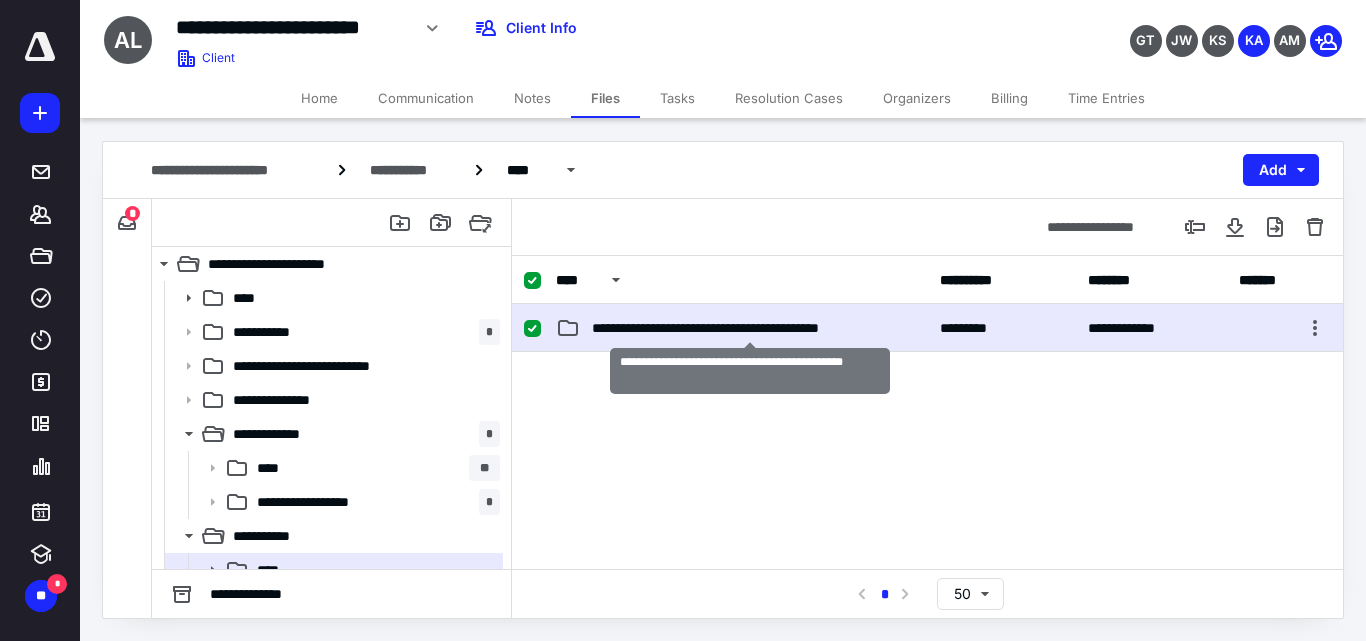 click on "**********" at bounding box center [750, 328] 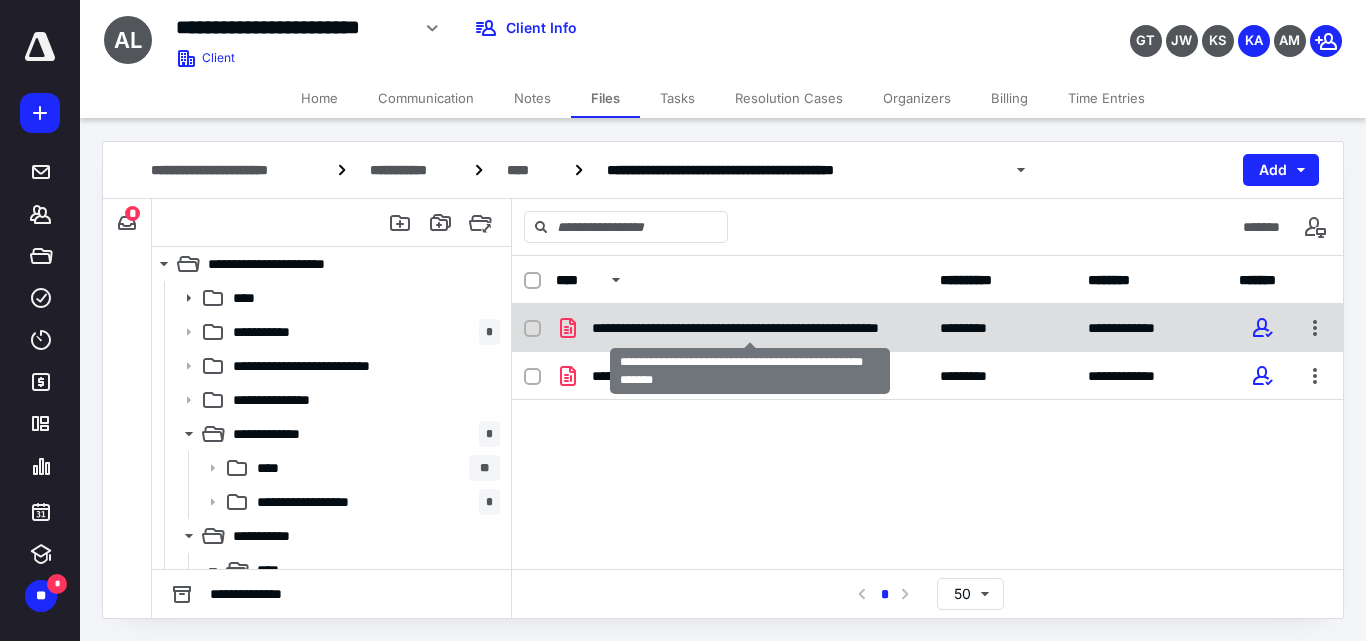 click on "**********" at bounding box center (750, 328) 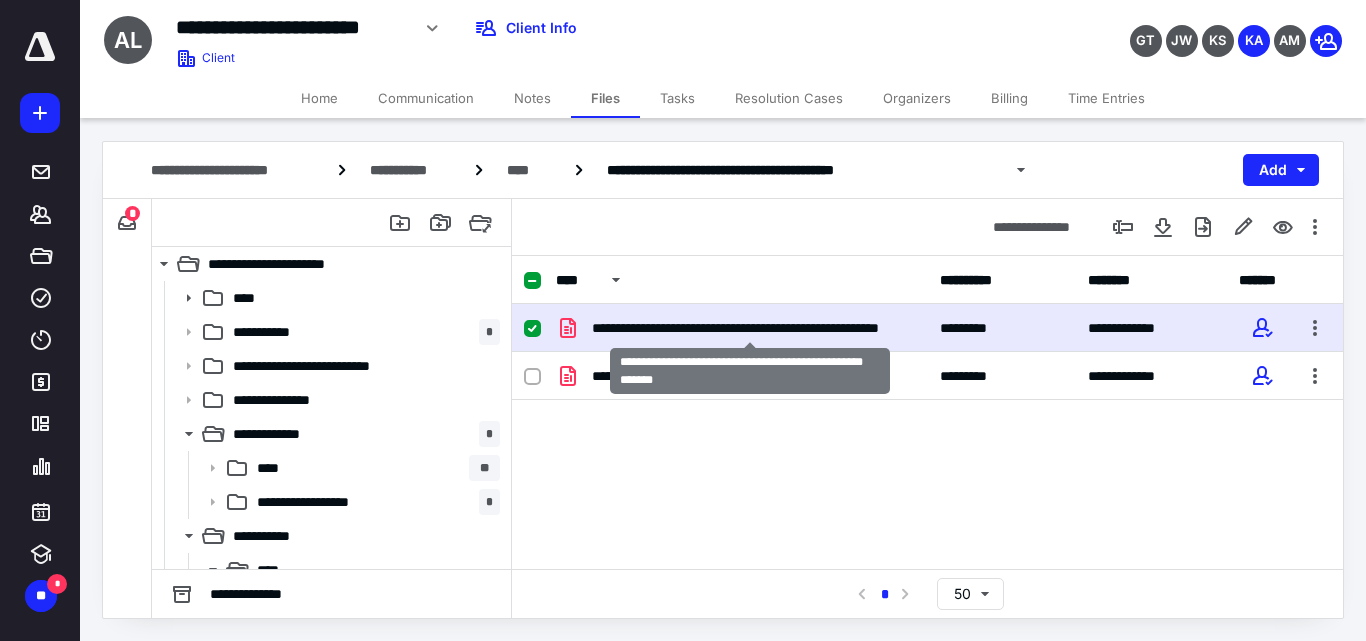 click on "**********" at bounding box center (750, 328) 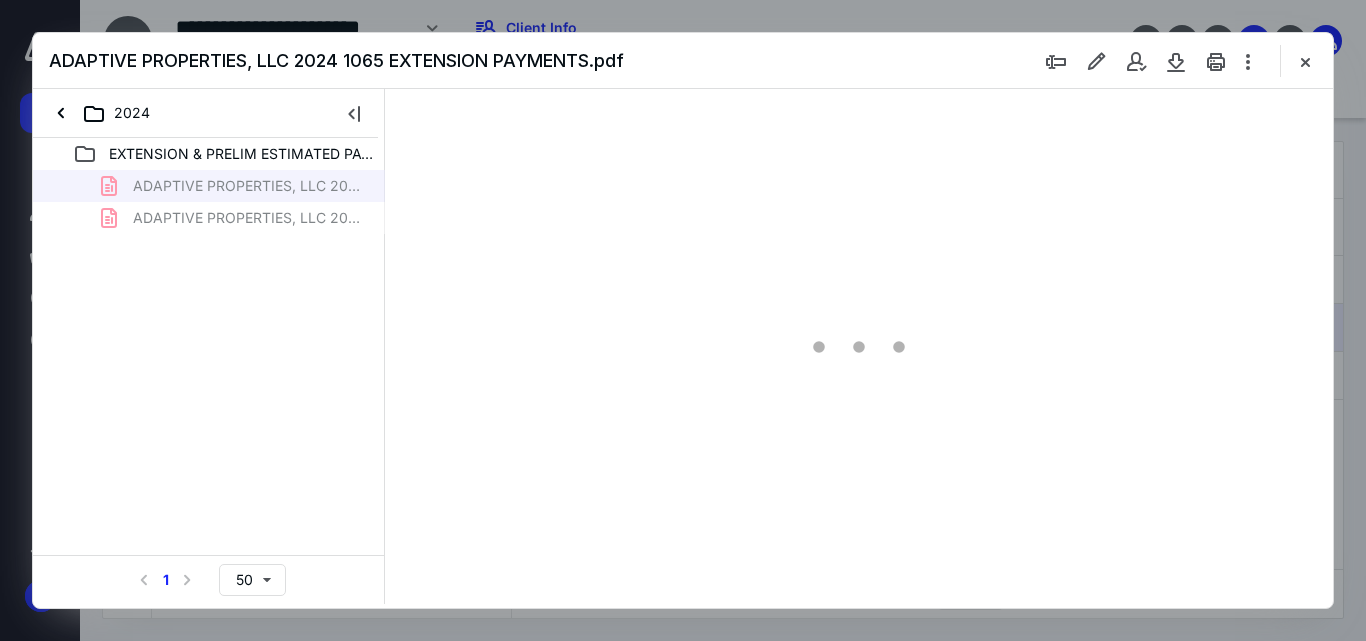 scroll, scrollTop: 0, scrollLeft: 0, axis: both 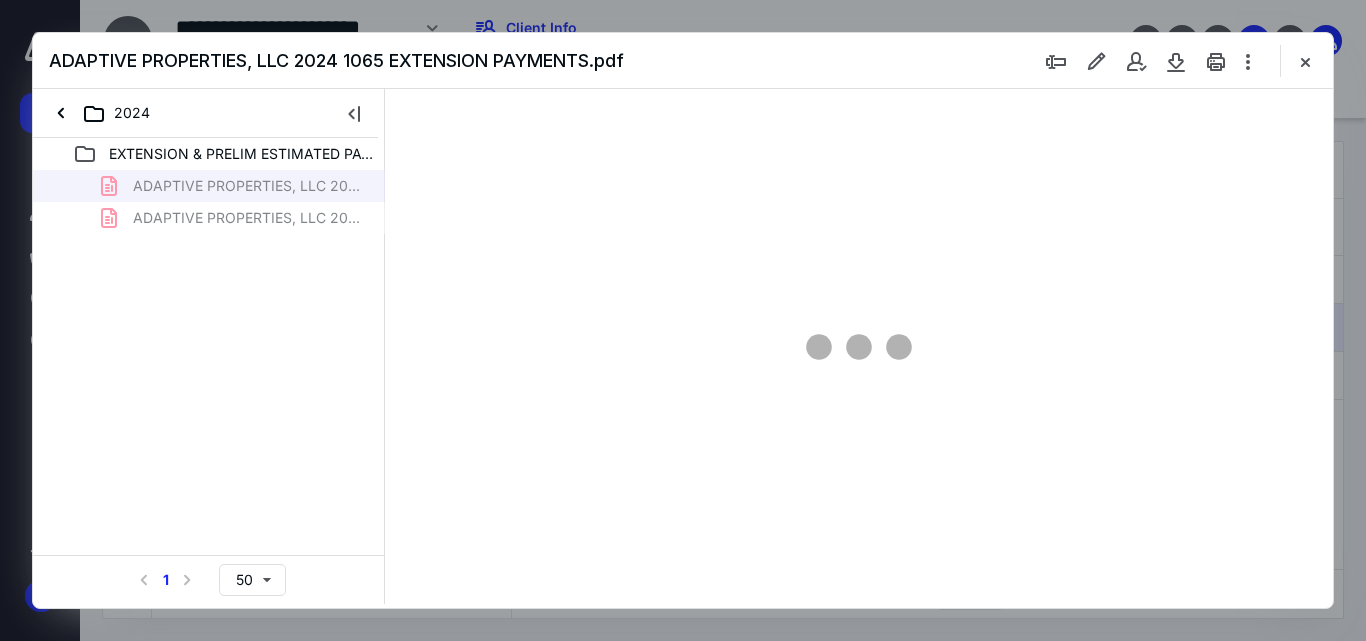 type on "53" 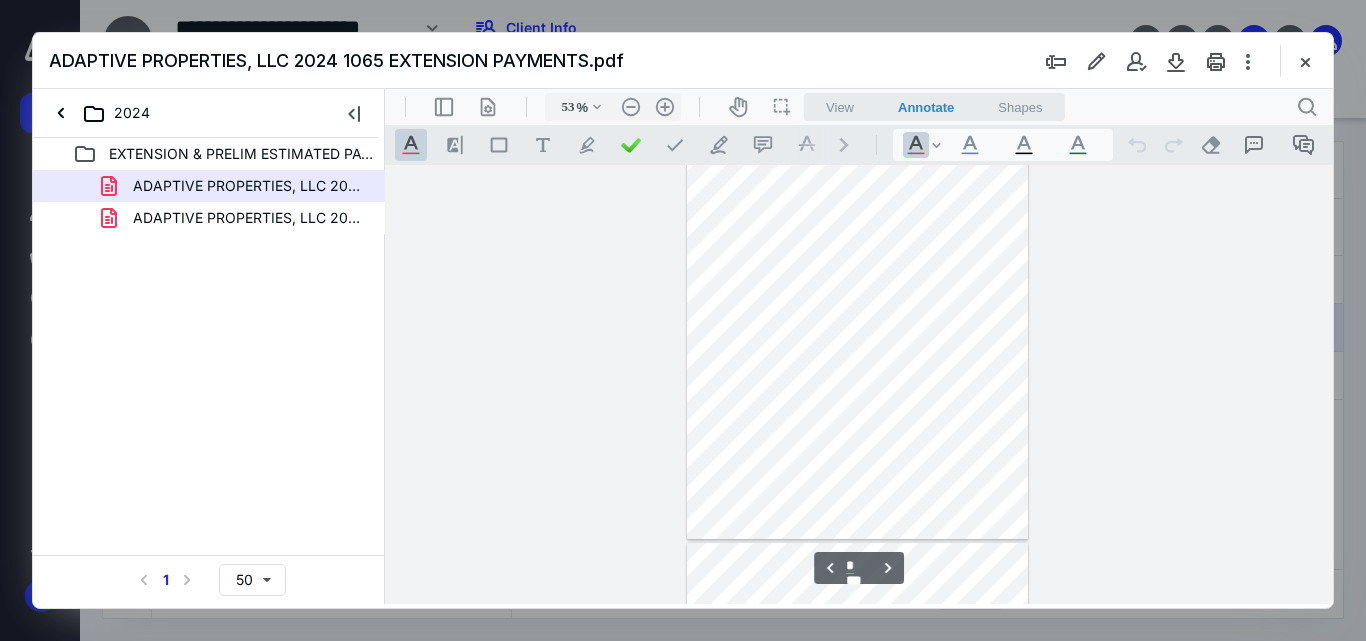 scroll, scrollTop: 0, scrollLeft: 0, axis: both 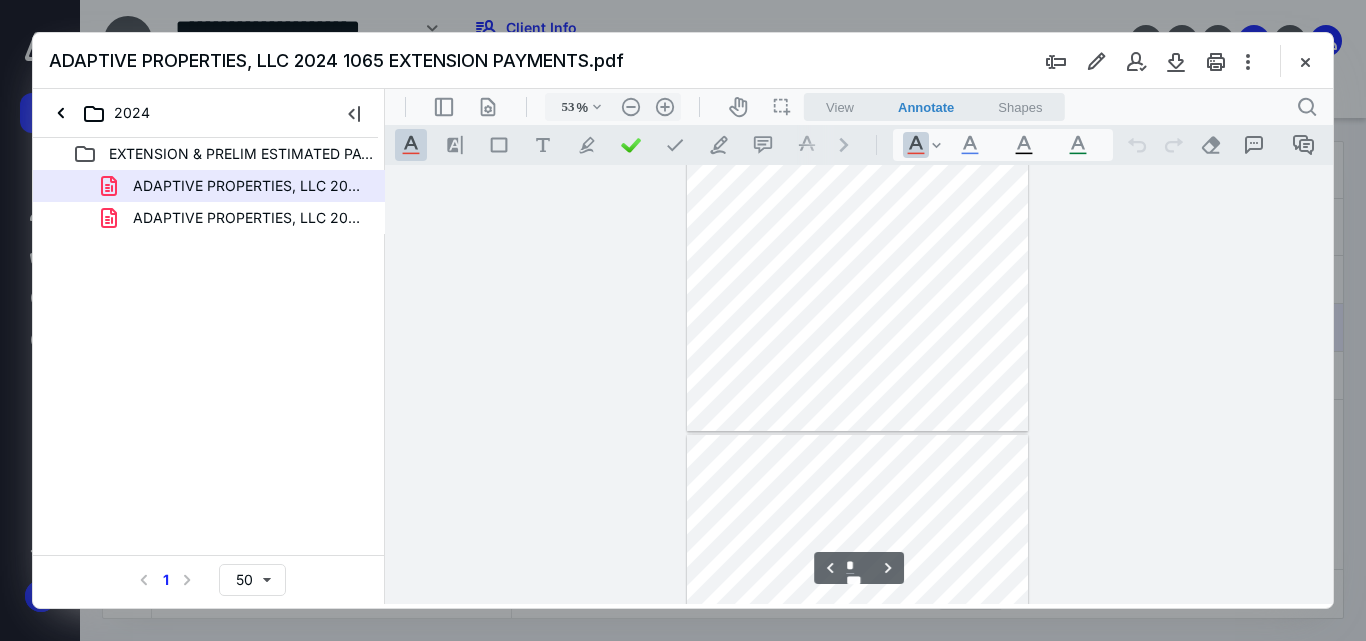 type on "*" 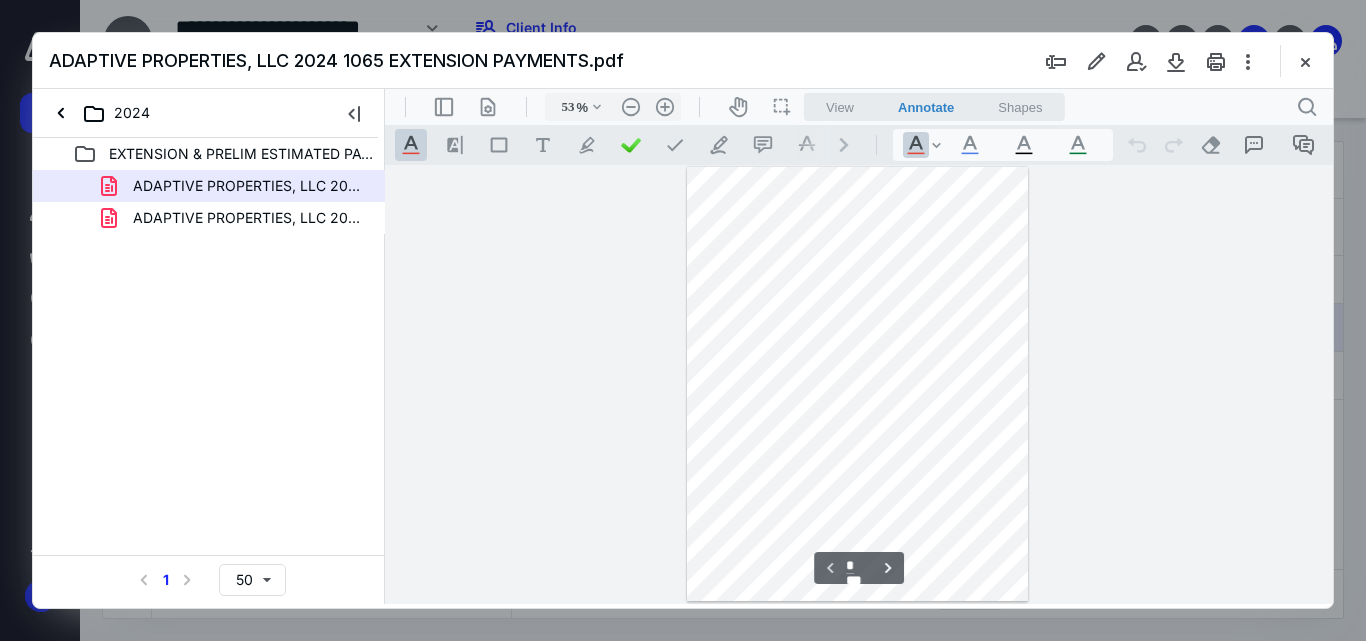 click on "**********" at bounding box center (859, 384) 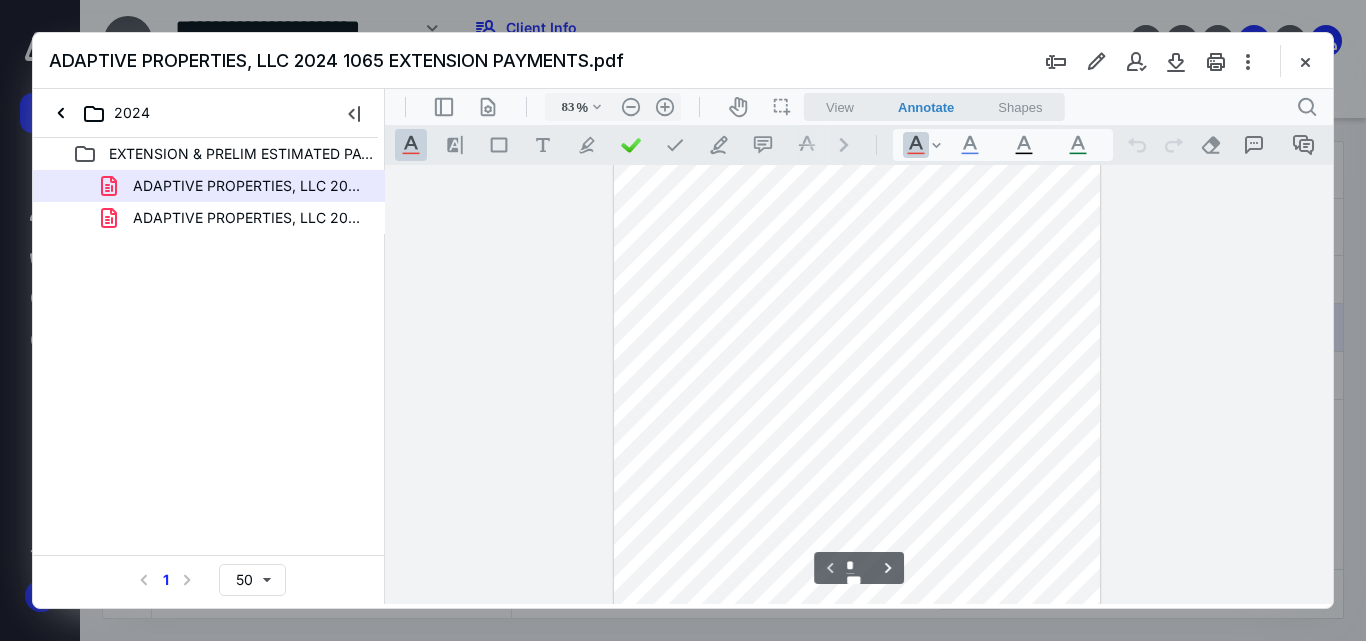 type on "108" 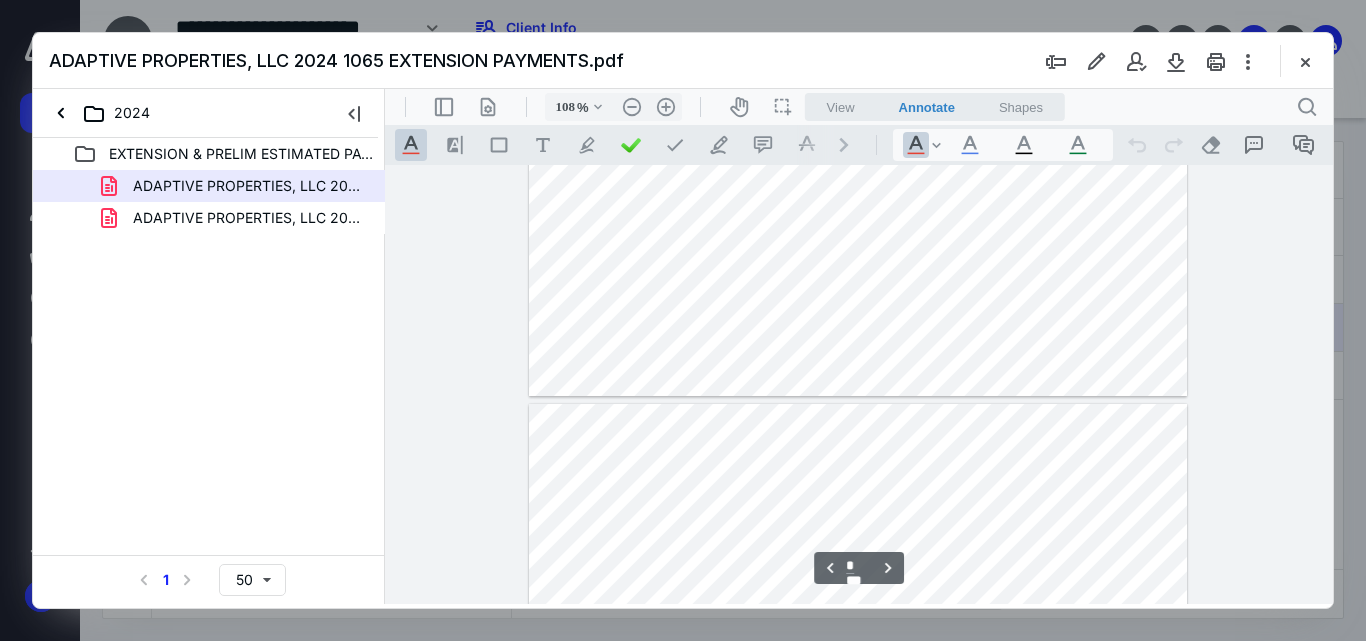 scroll, scrollTop: 5000, scrollLeft: 0, axis: vertical 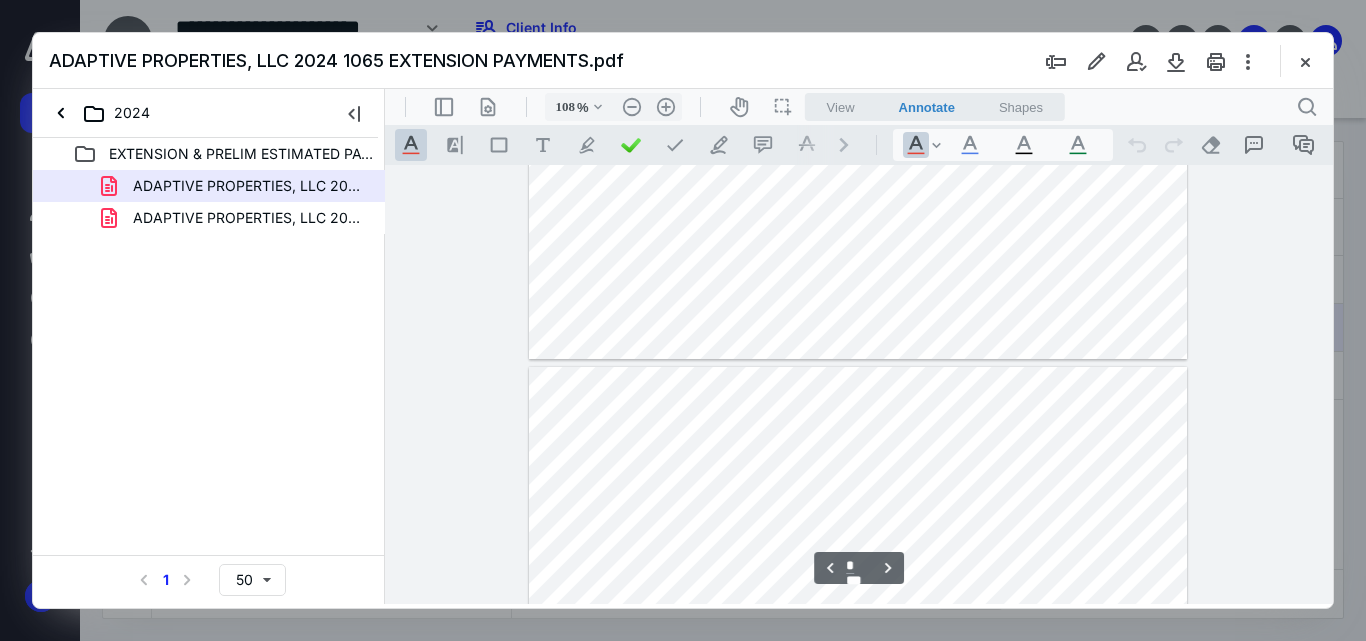 type on "*" 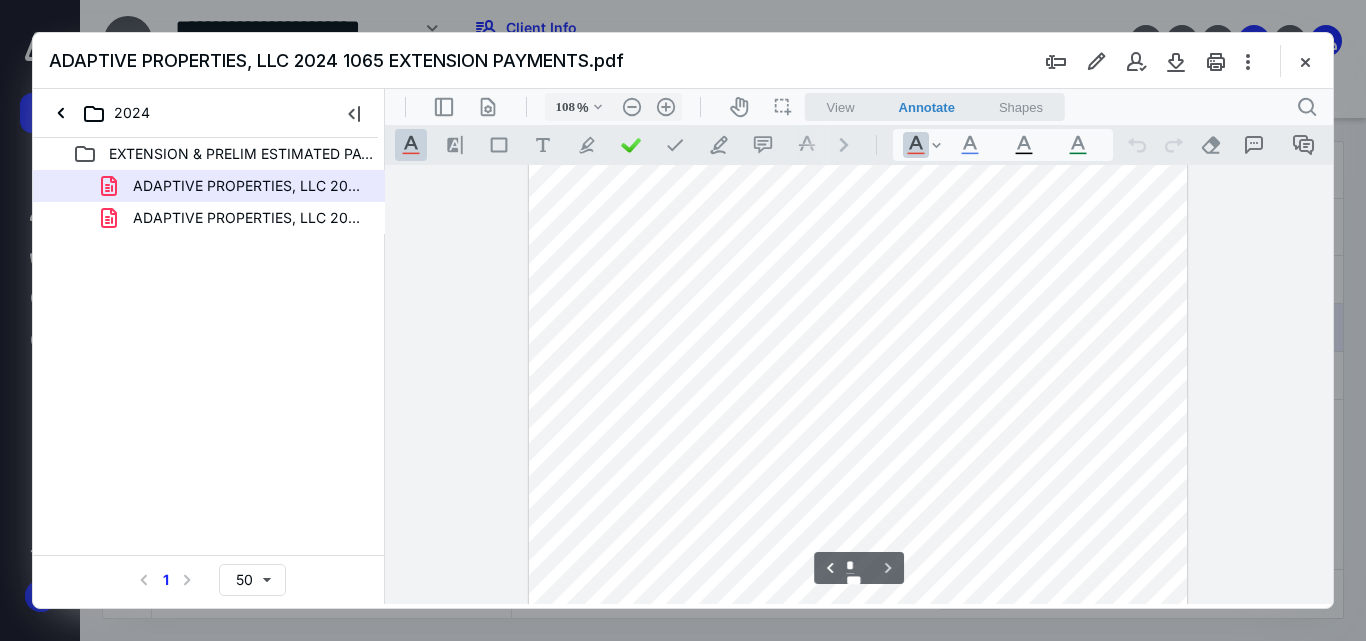 scroll, scrollTop: 5766, scrollLeft: 0, axis: vertical 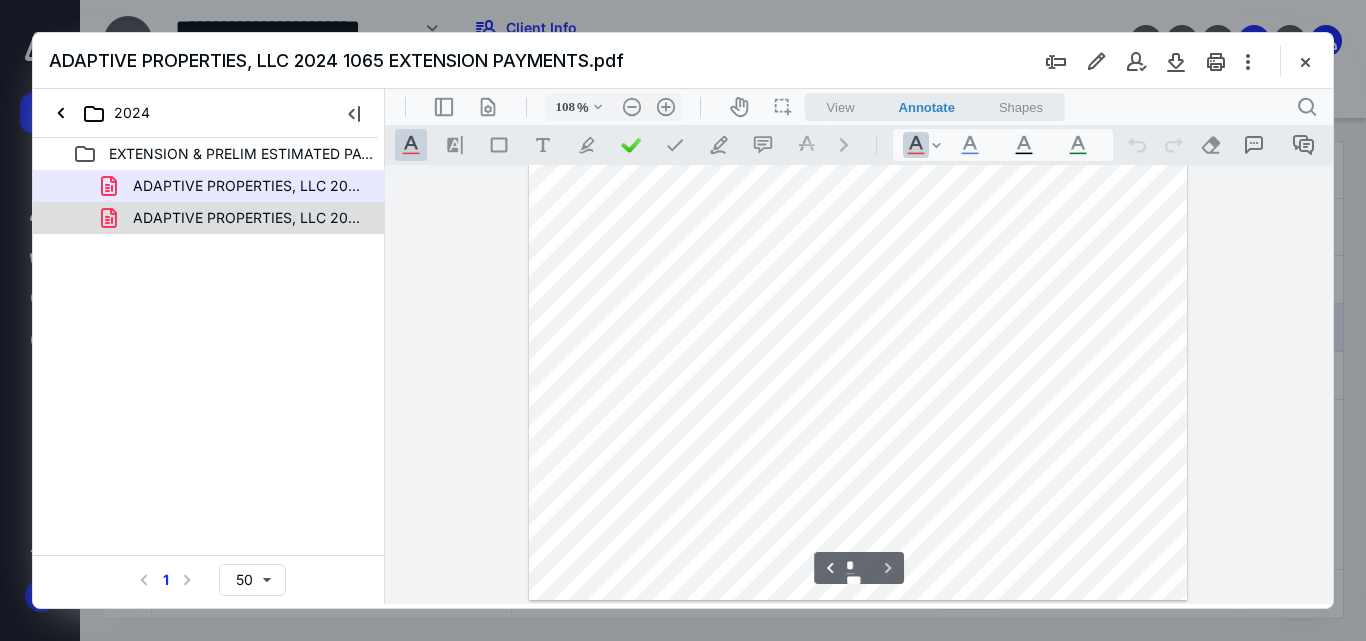 click on "ADAPTIVE PROPERTIES, LLC 2025 PRELIM ESTIMATED PAYMENTS.pdf" at bounding box center [249, 218] 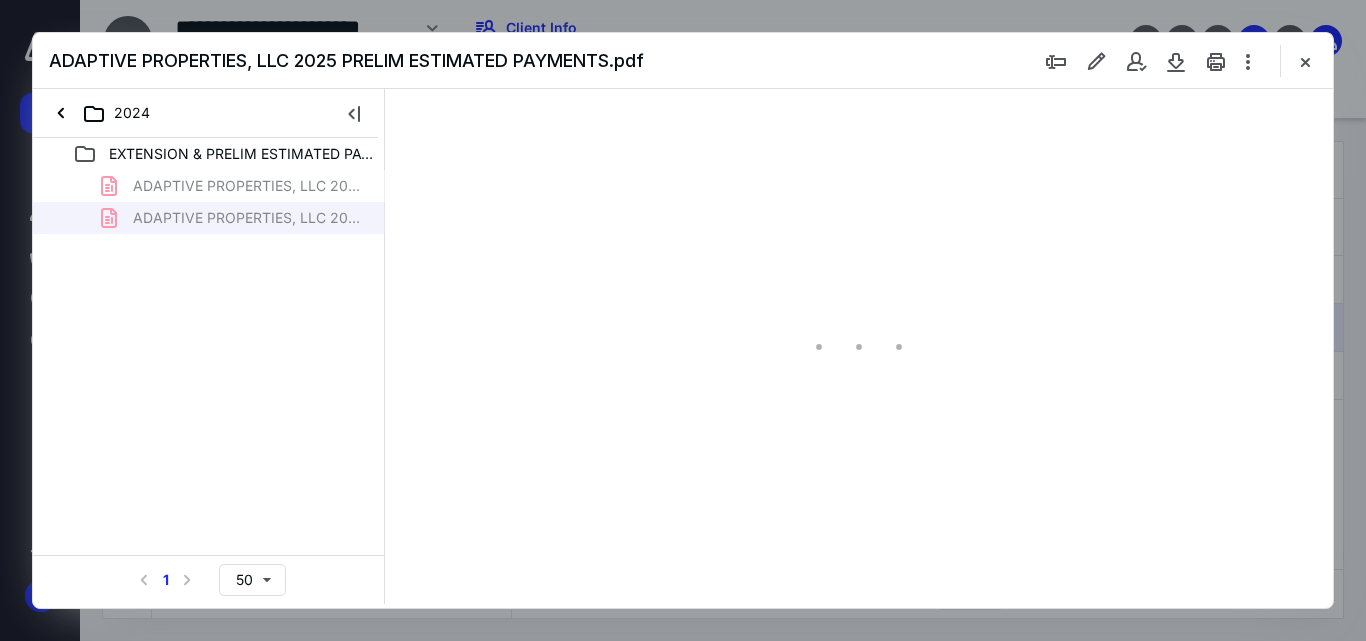 type on "143" 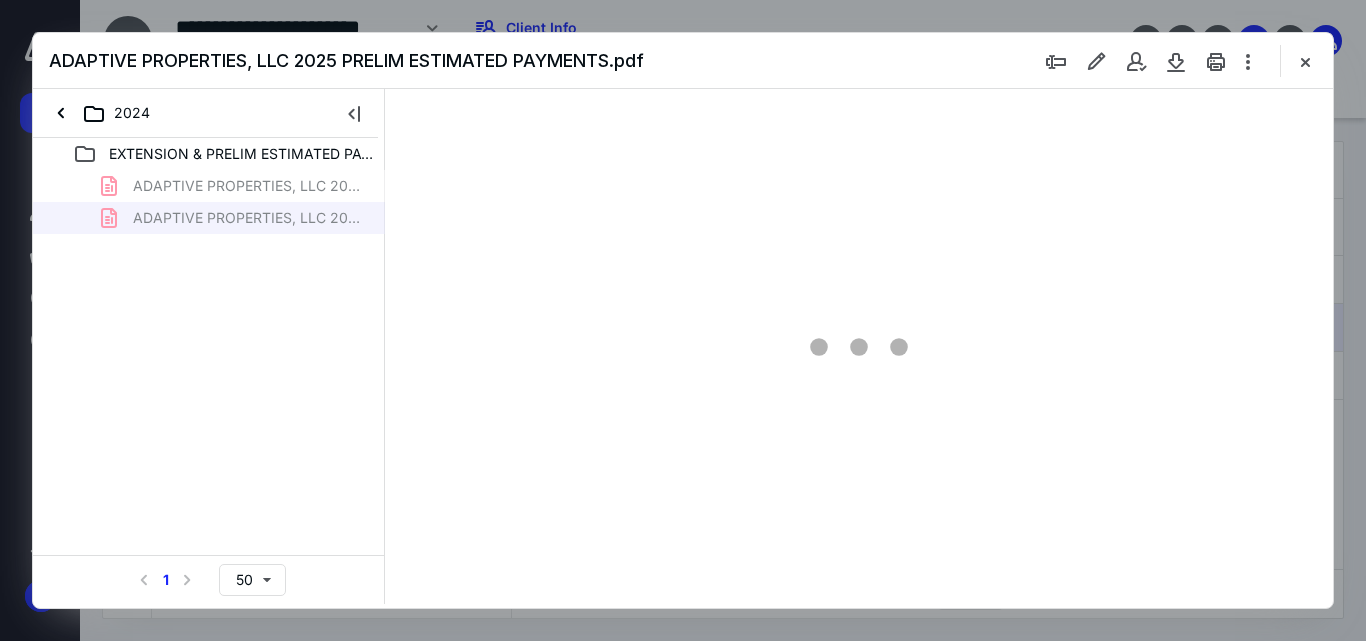 scroll, scrollTop: 82, scrollLeft: 0, axis: vertical 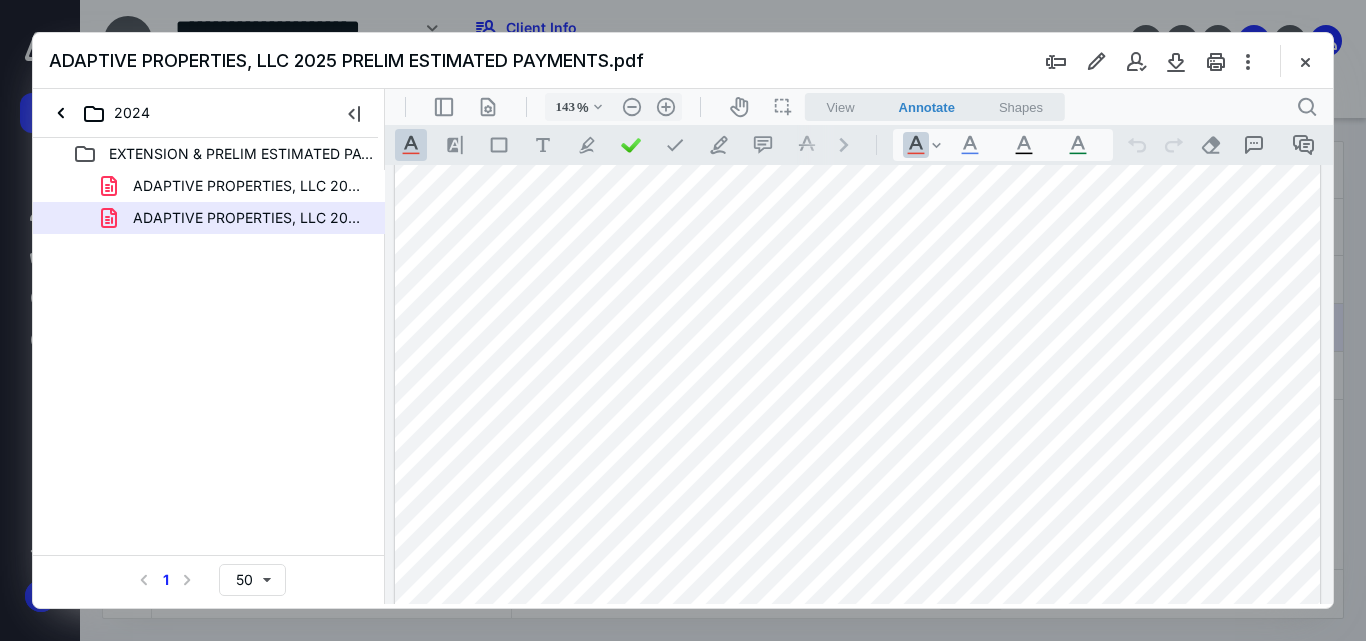 click at bounding box center [857, 678] 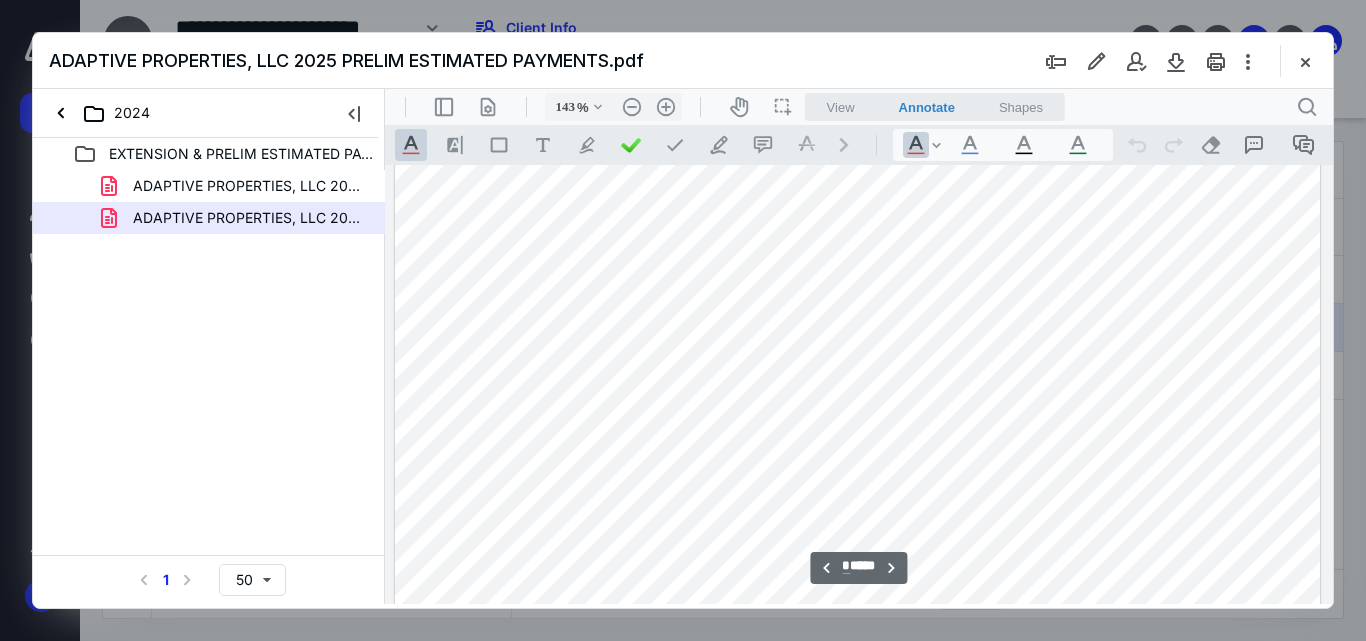 type on "*" 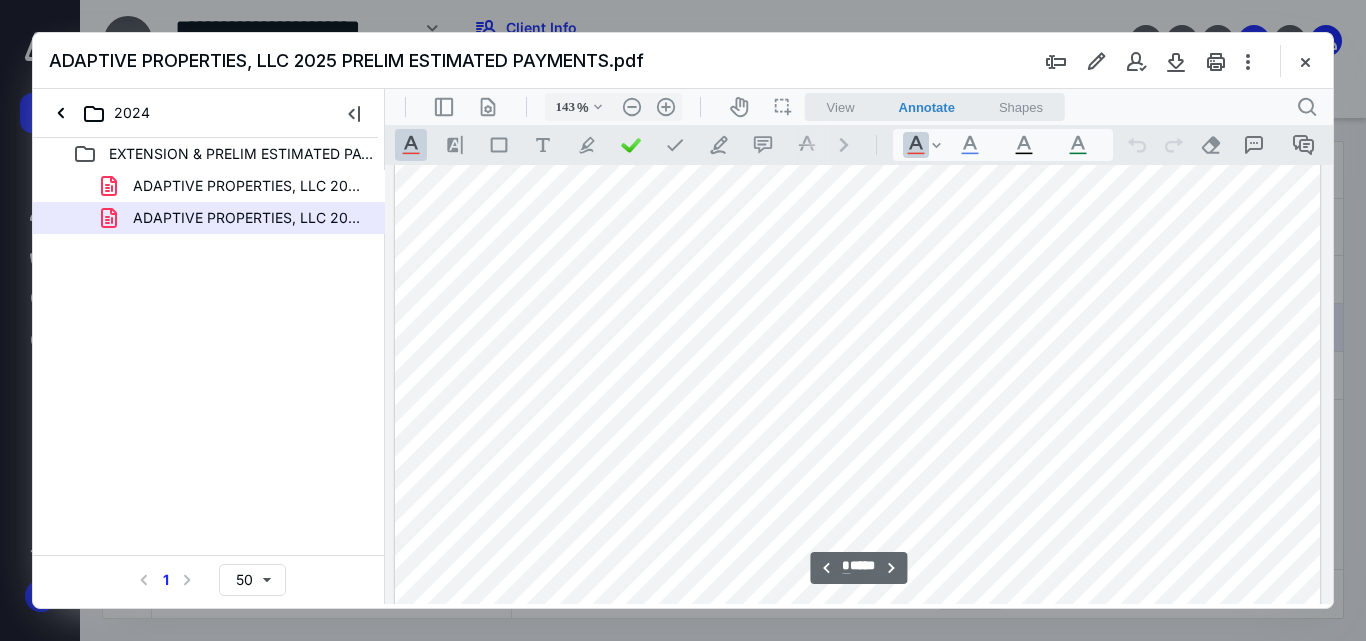 scroll, scrollTop: 3782, scrollLeft: 0, axis: vertical 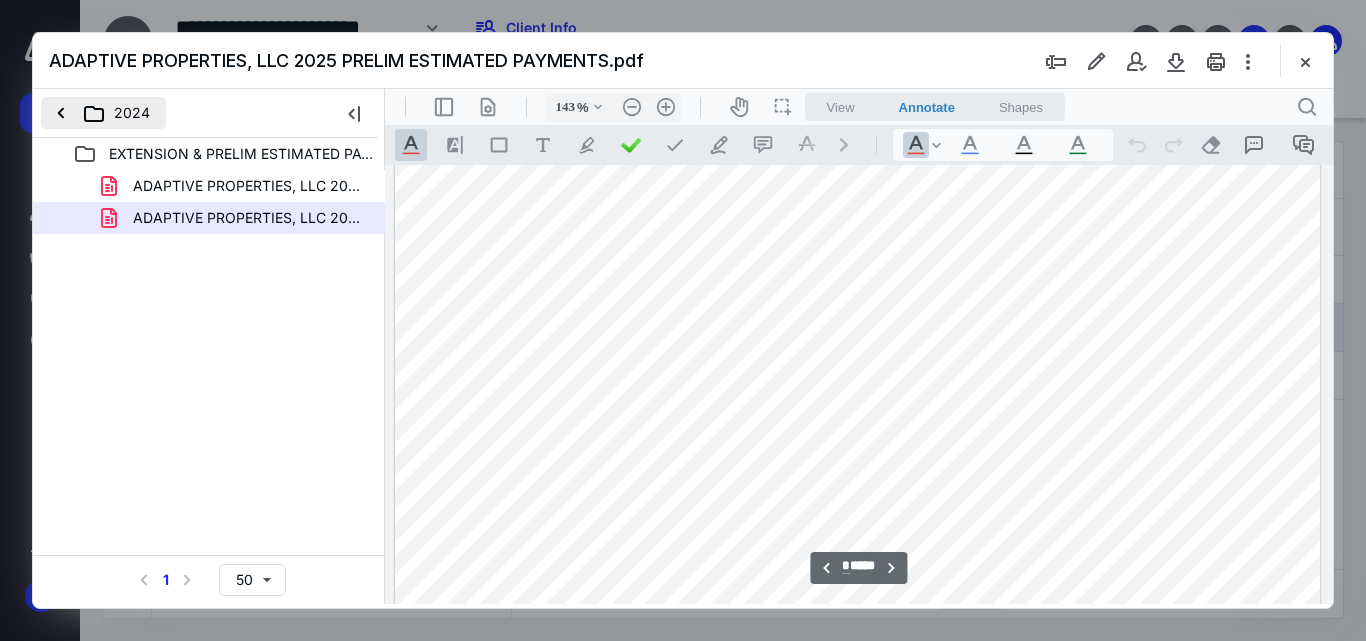 click on "2024" at bounding box center (103, 113) 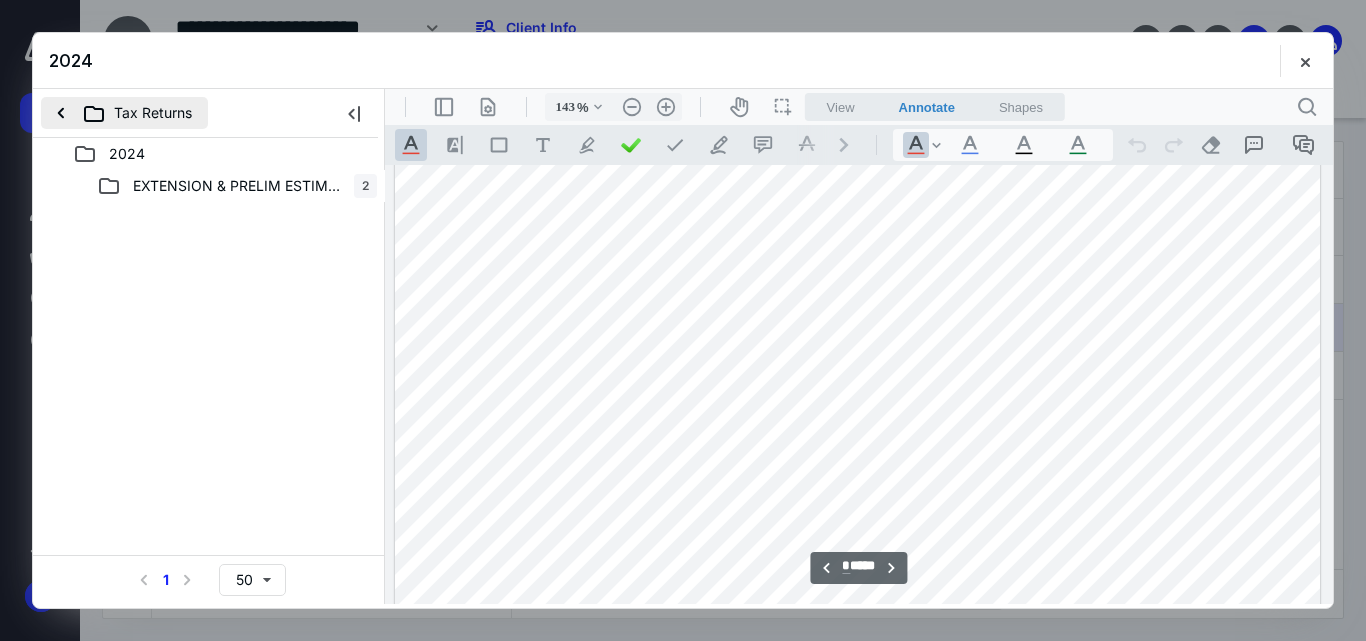 click on "Tax Returns" at bounding box center [124, 113] 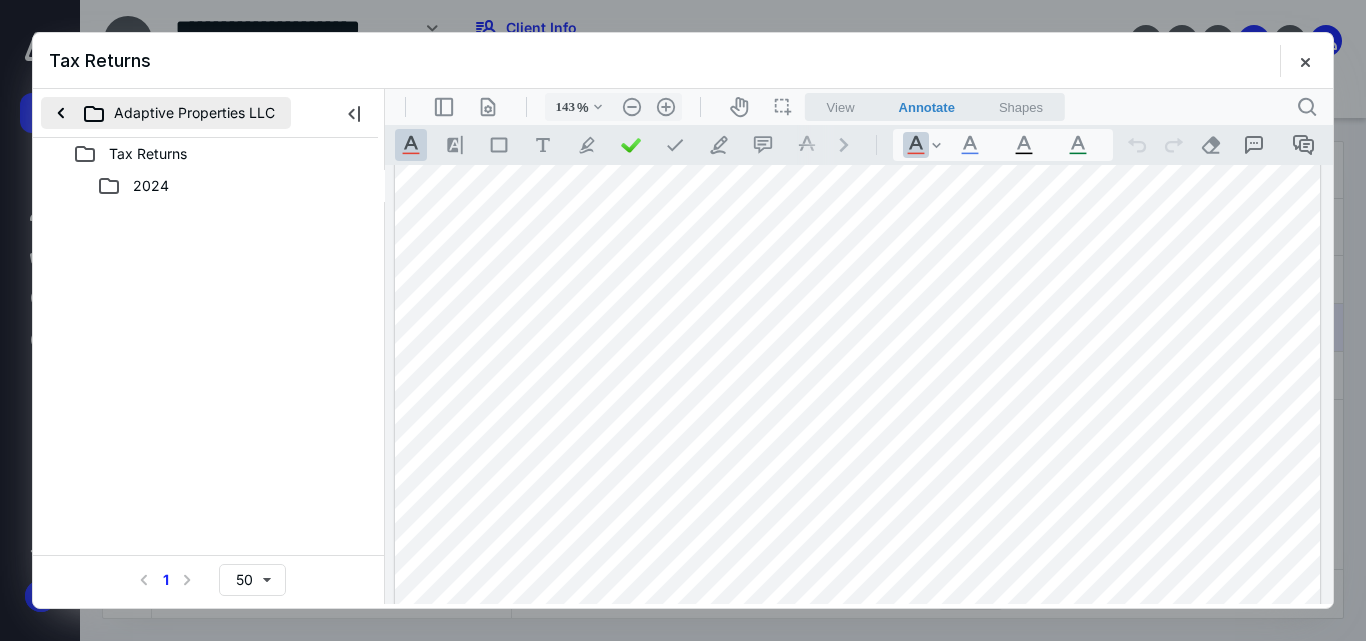 drag, startPoint x: 58, startPoint y: 112, endPoint x: 74, endPoint y: 233, distance: 122.05327 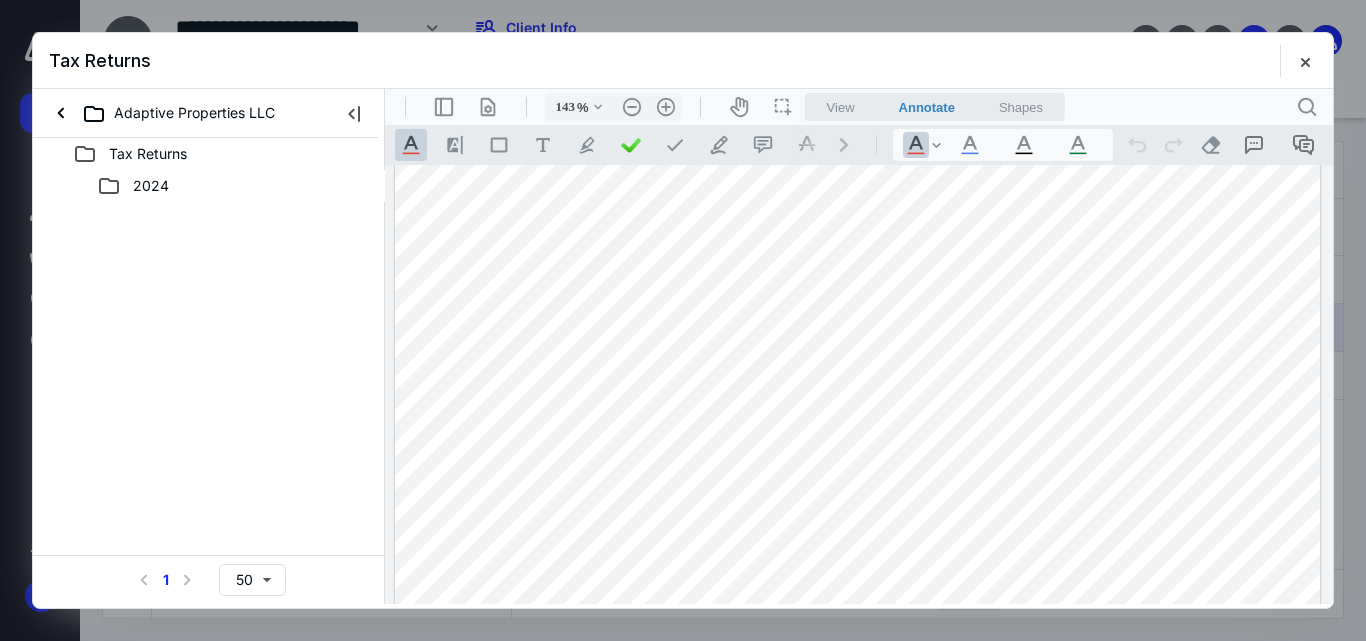 click on "Adaptive Properties LLC" at bounding box center [166, 113] 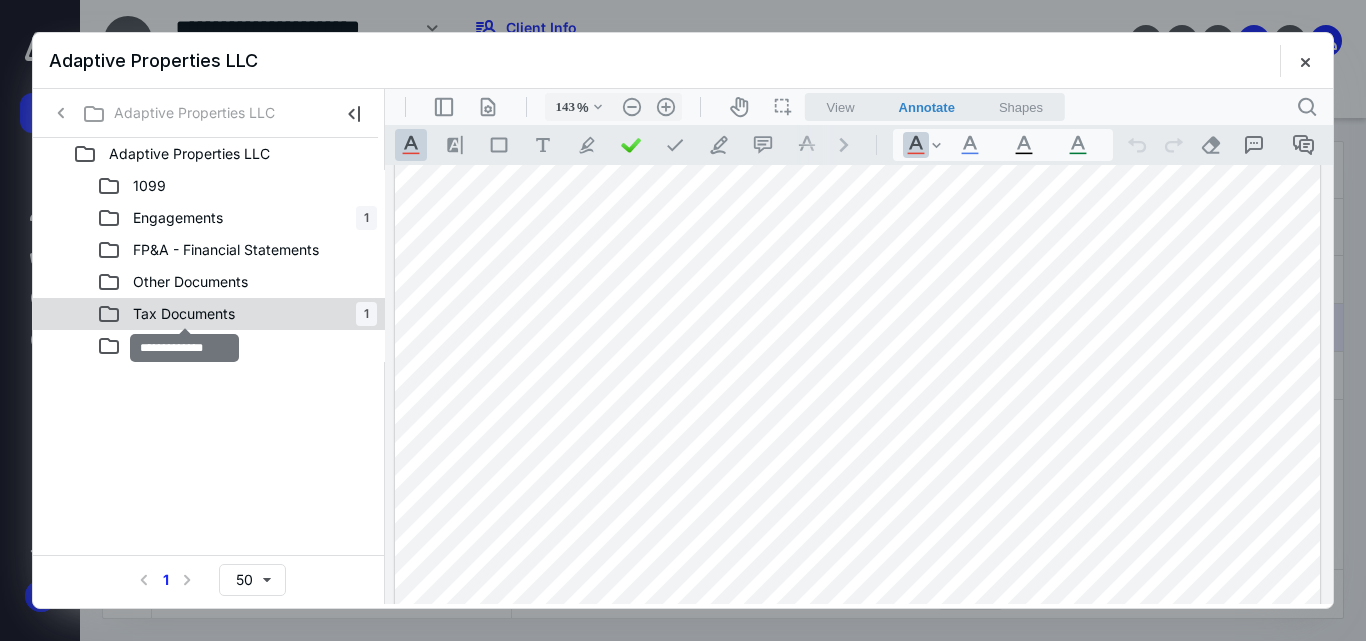 click on "Tax Documents" at bounding box center (184, 314) 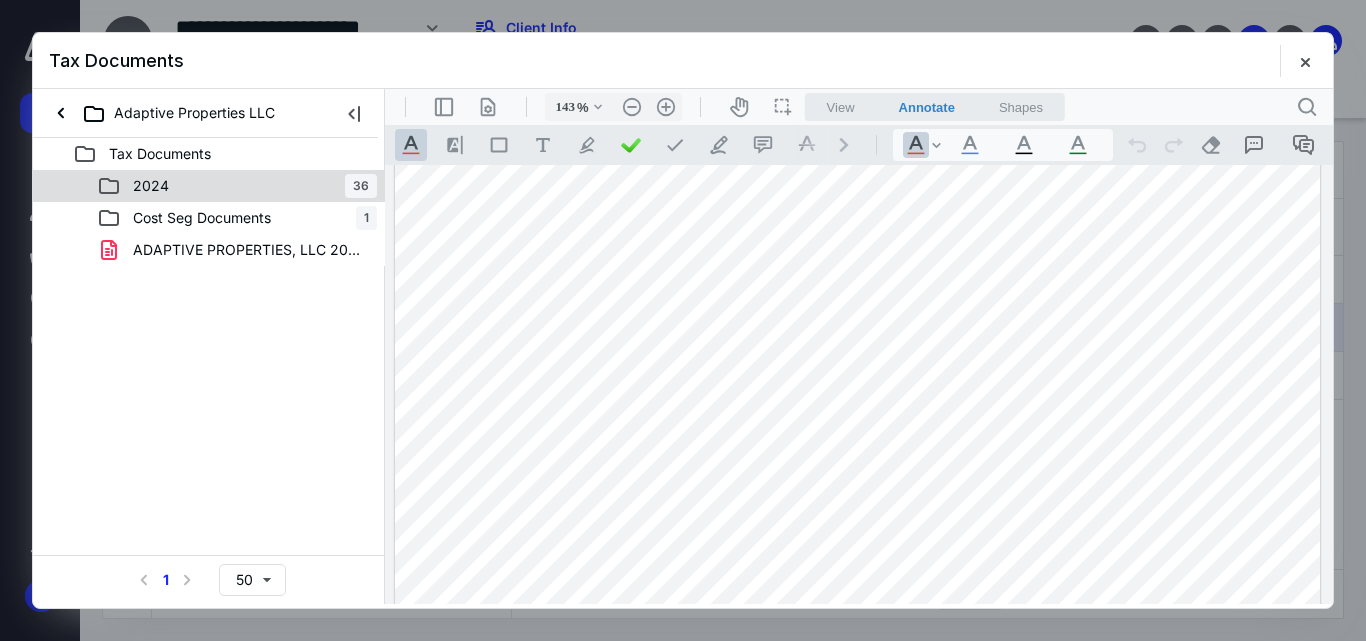 click on "2024" at bounding box center (151, 186) 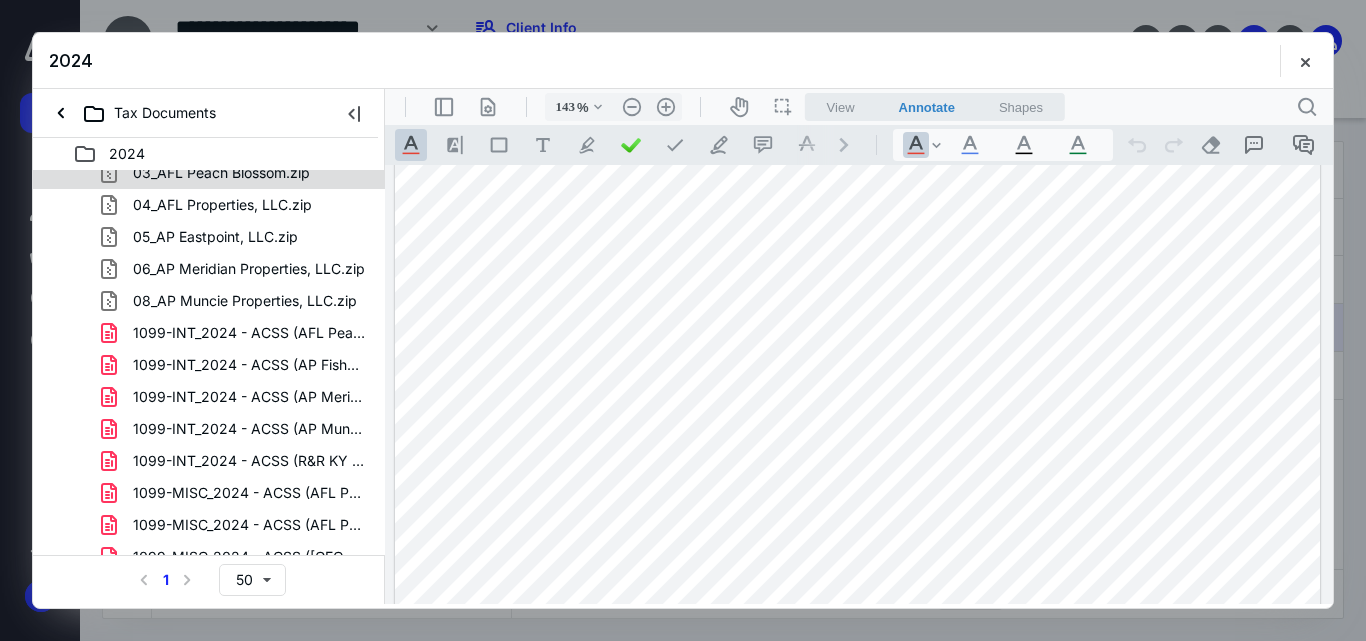 scroll, scrollTop: 0, scrollLeft: 0, axis: both 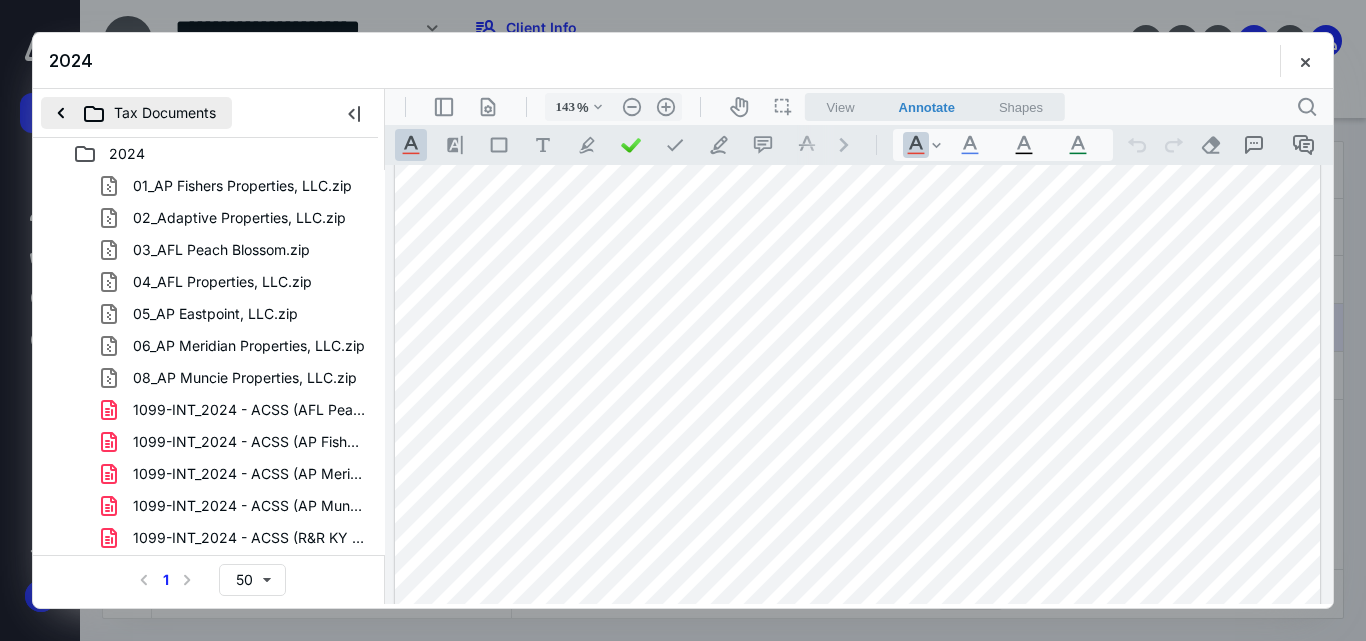 click on "Tax Documents" at bounding box center [136, 113] 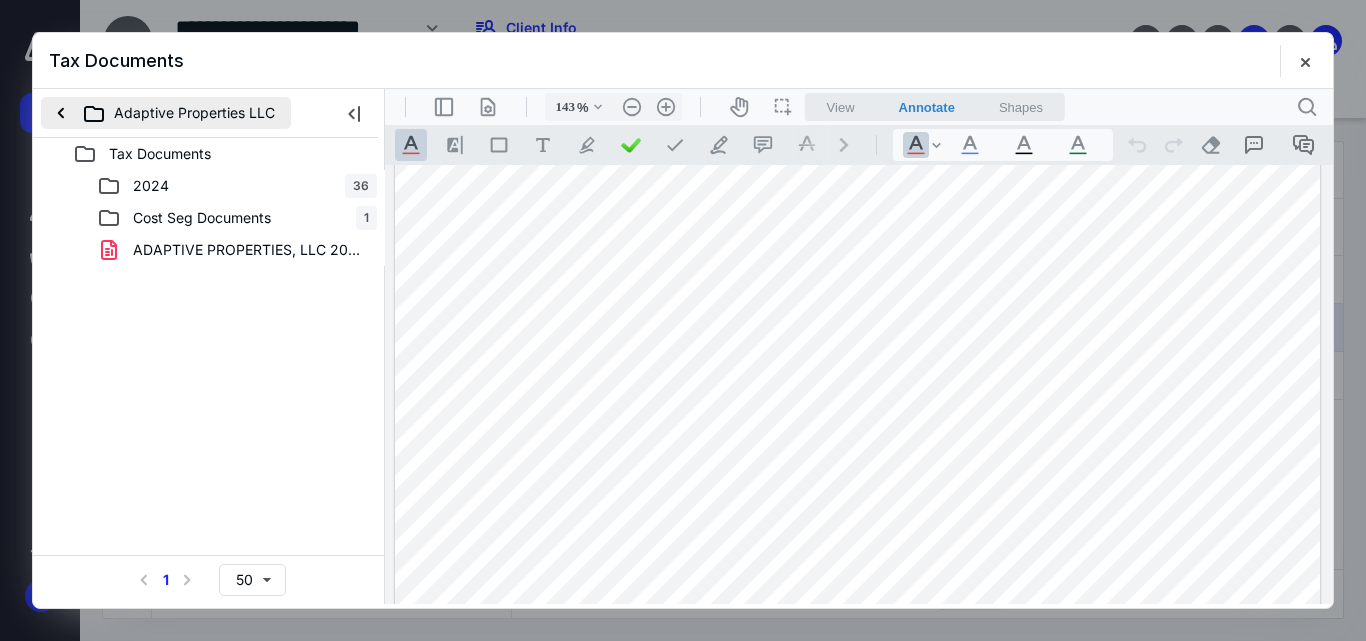 click on "Adaptive Properties LLC" at bounding box center [166, 113] 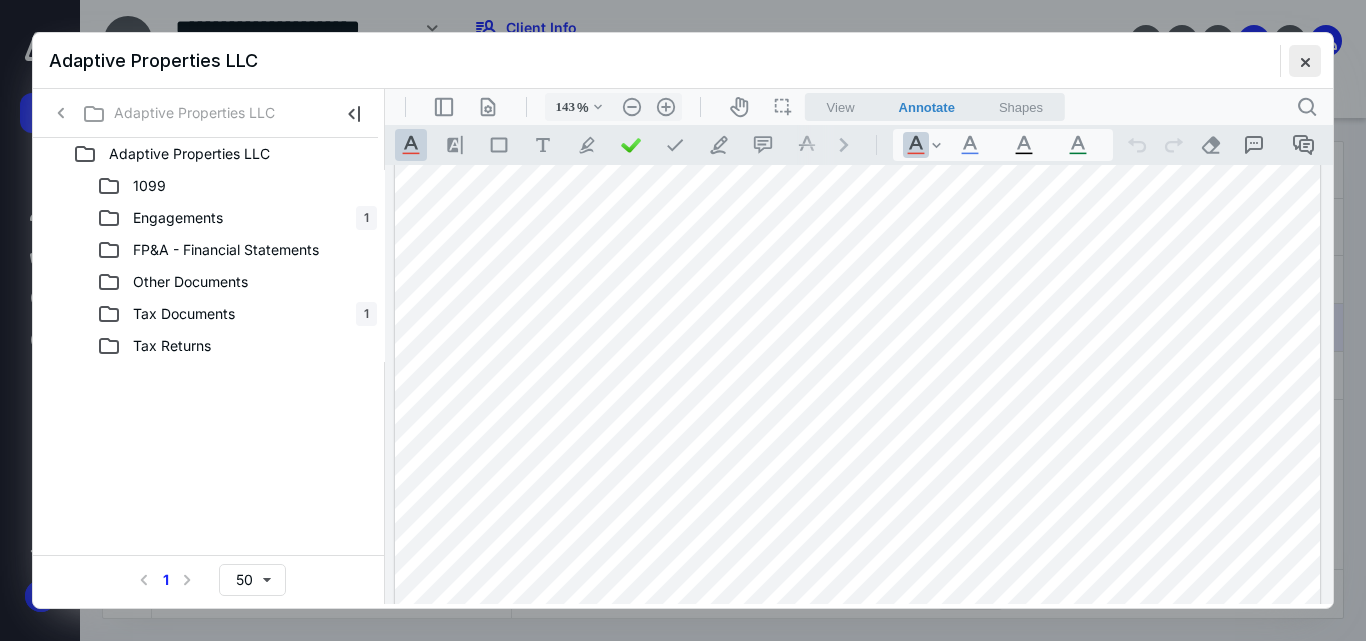 click at bounding box center (1305, 61) 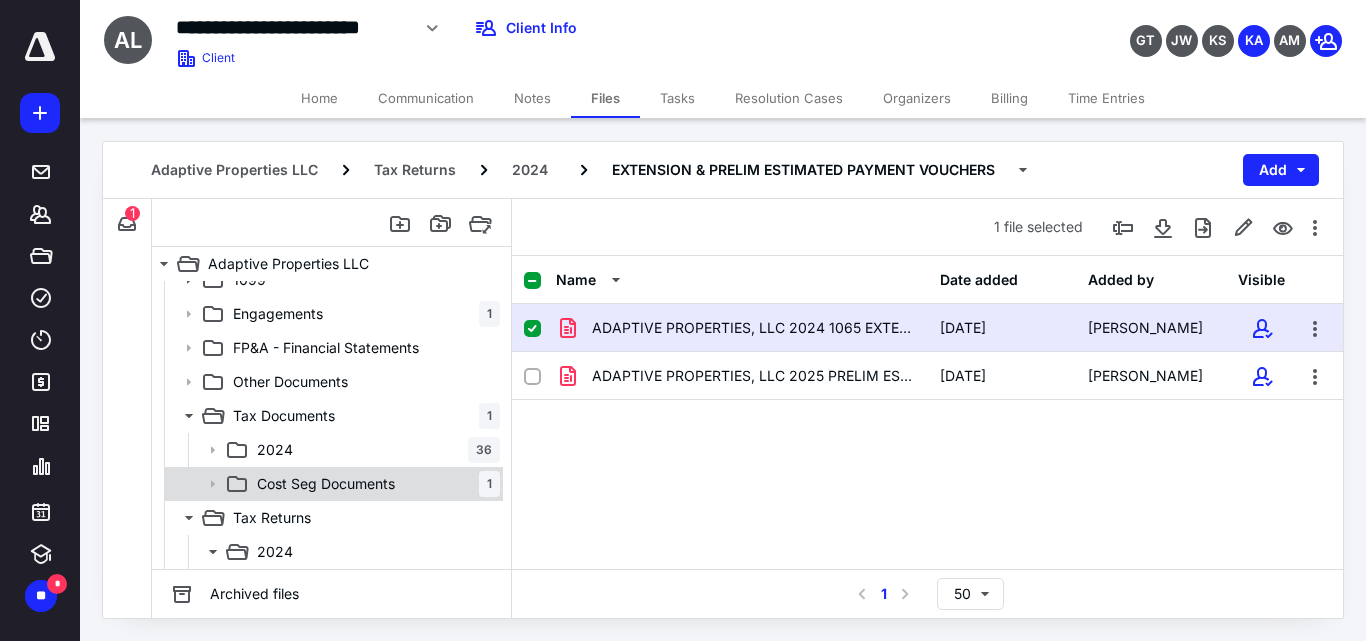 scroll, scrollTop: 0, scrollLeft: 0, axis: both 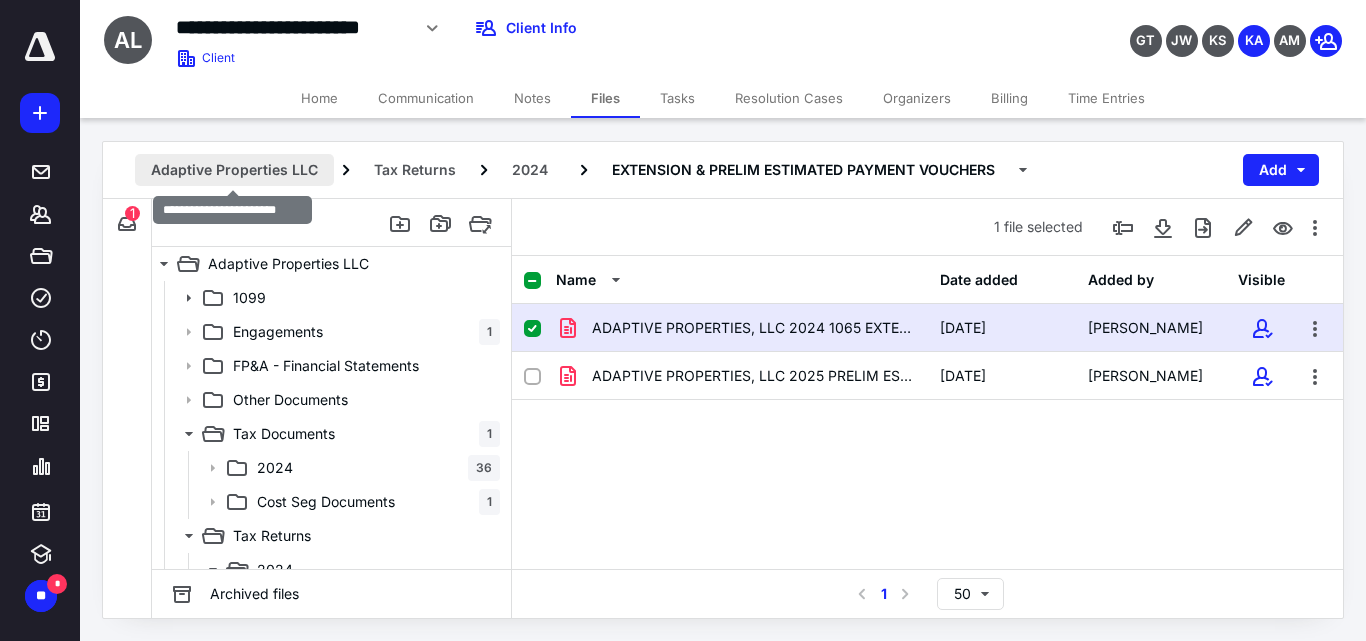click on "Adaptive Properties LLC" at bounding box center [234, 170] 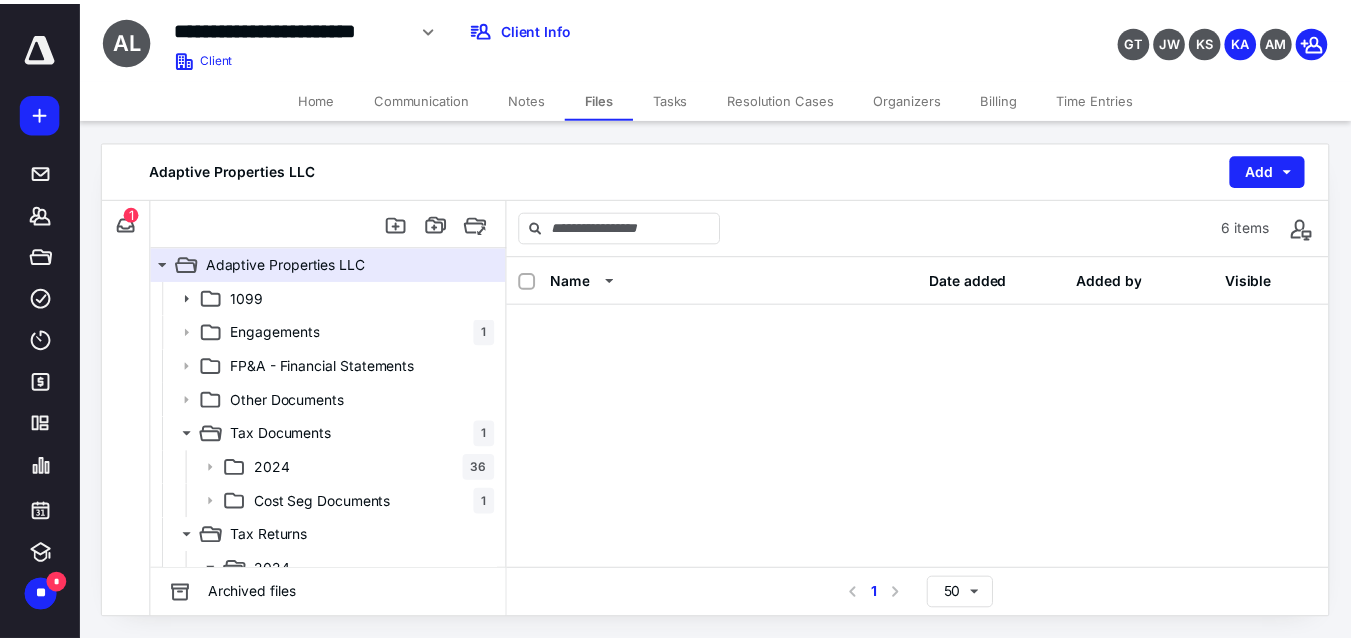 scroll, scrollTop: 0, scrollLeft: 0, axis: both 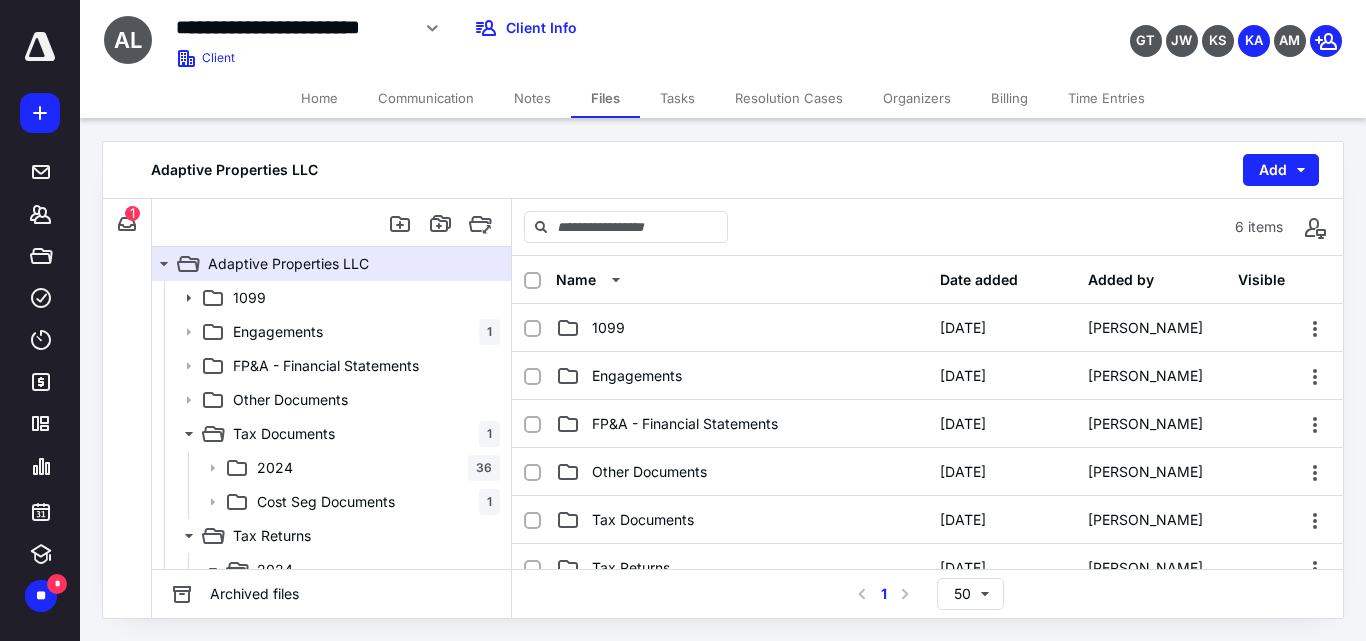click on "Home" at bounding box center (319, 98) 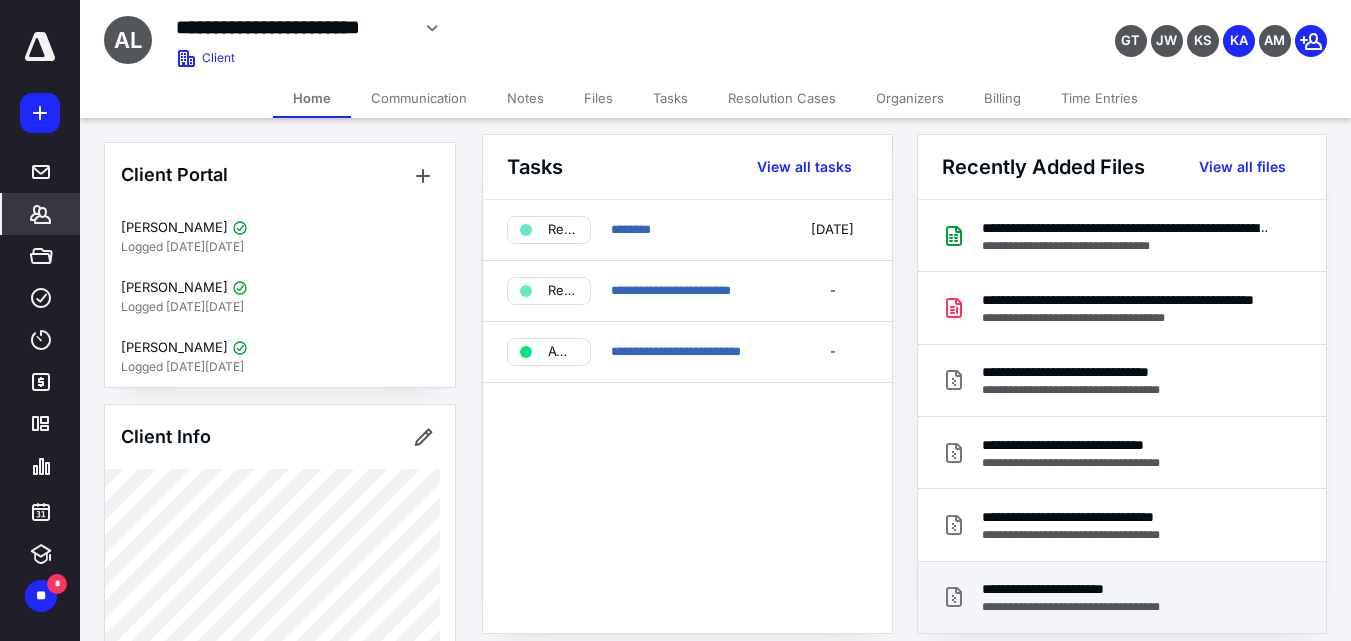 scroll, scrollTop: 0, scrollLeft: 0, axis: both 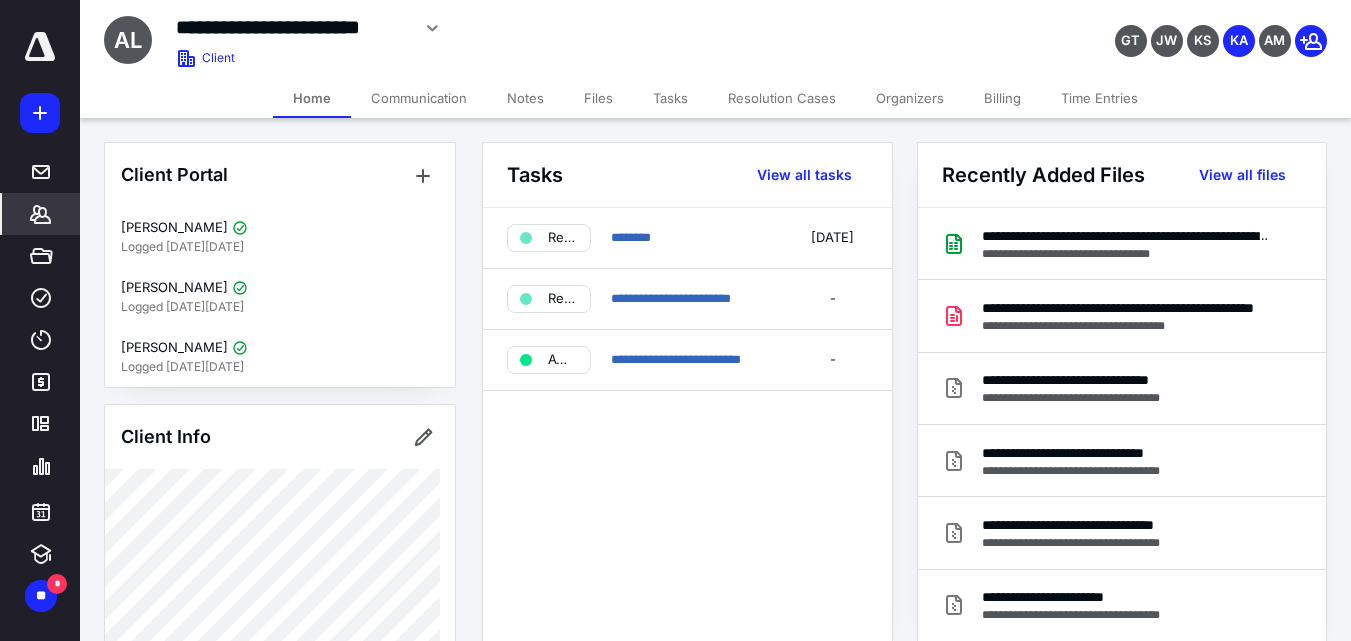 click on "Files" at bounding box center [598, 98] 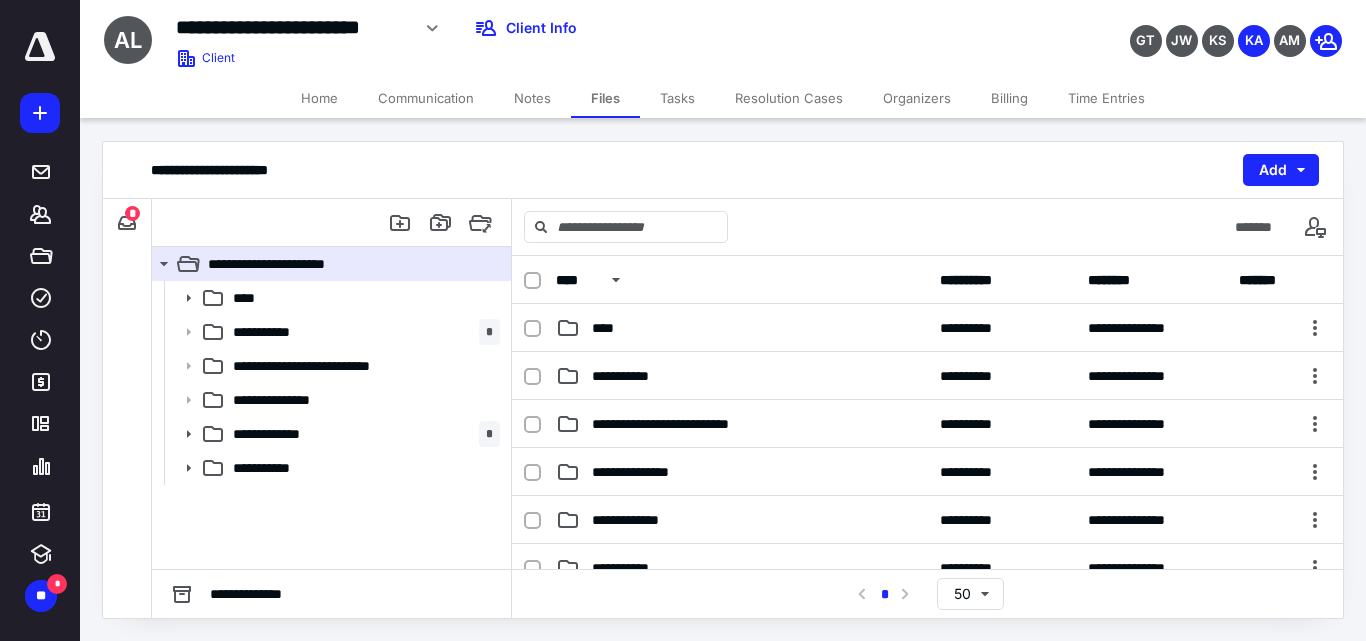 click on "Home" at bounding box center (319, 98) 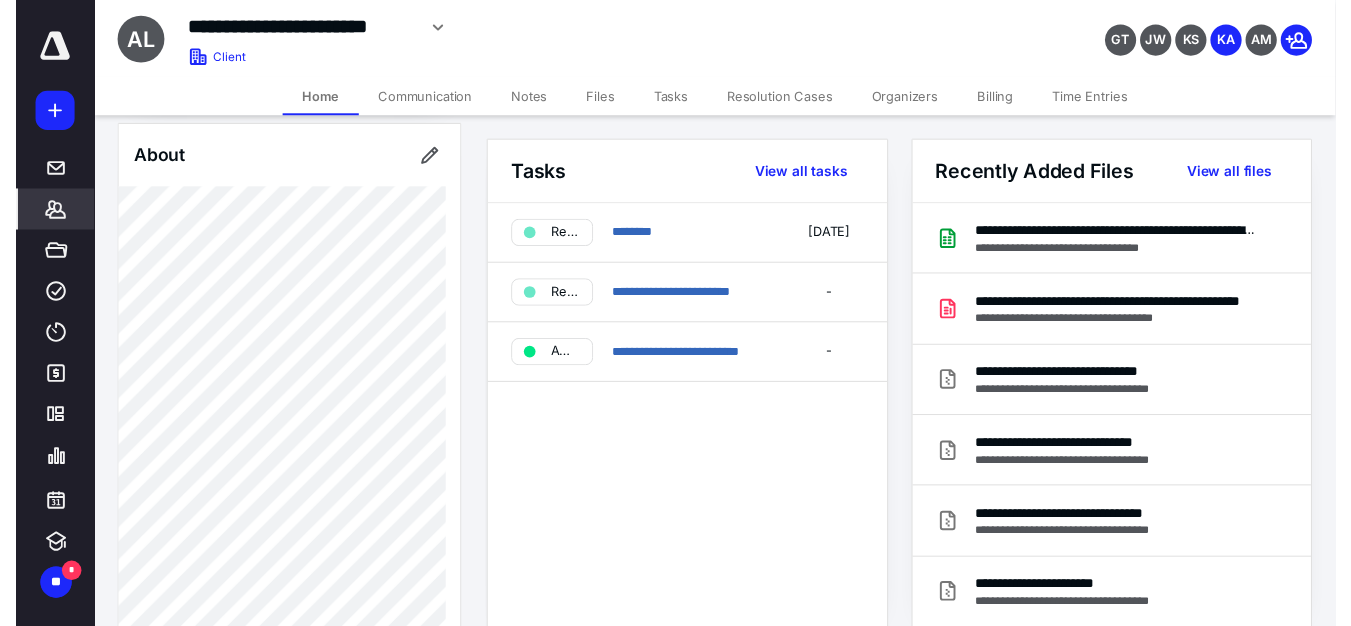scroll, scrollTop: 900, scrollLeft: 0, axis: vertical 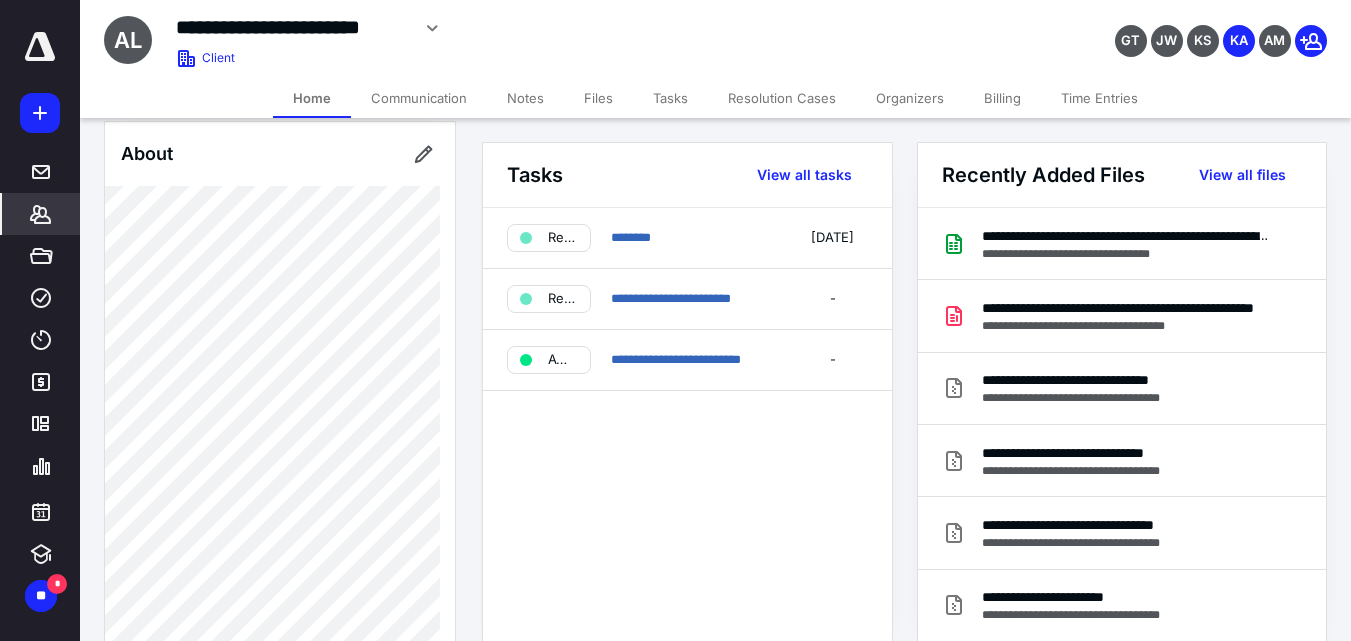 click on "View all tasks" at bounding box center (804, 175) 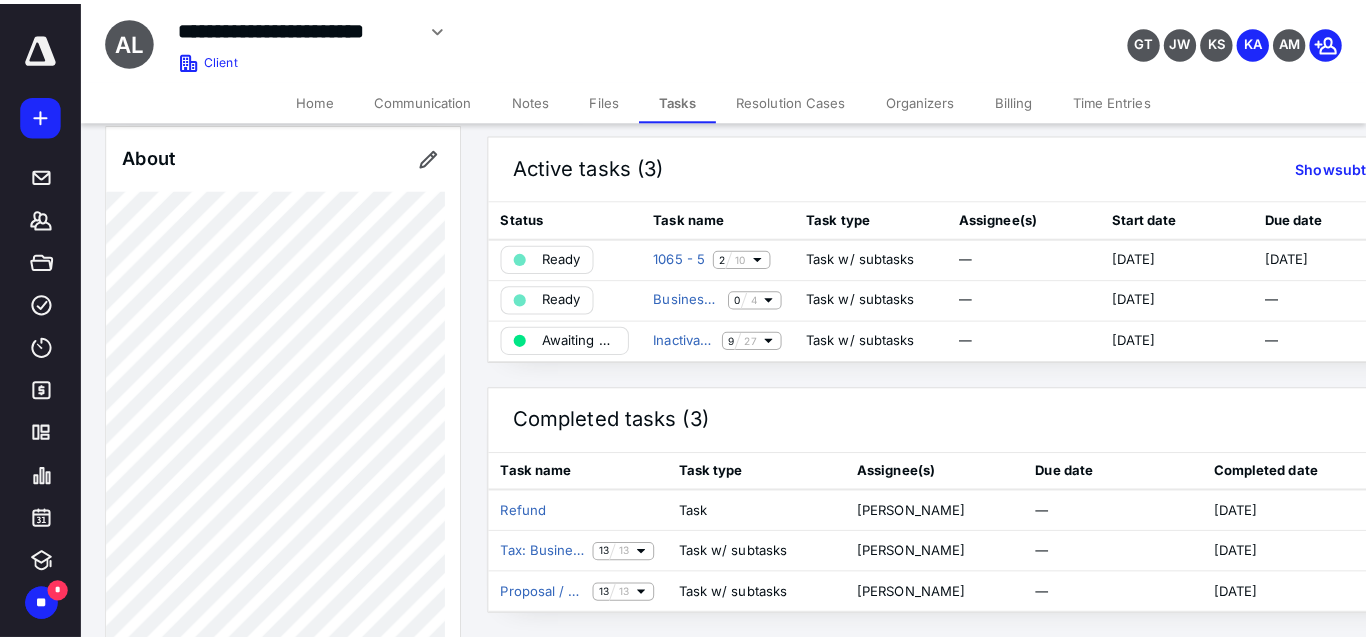 scroll, scrollTop: 0, scrollLeft: 0, axis: both 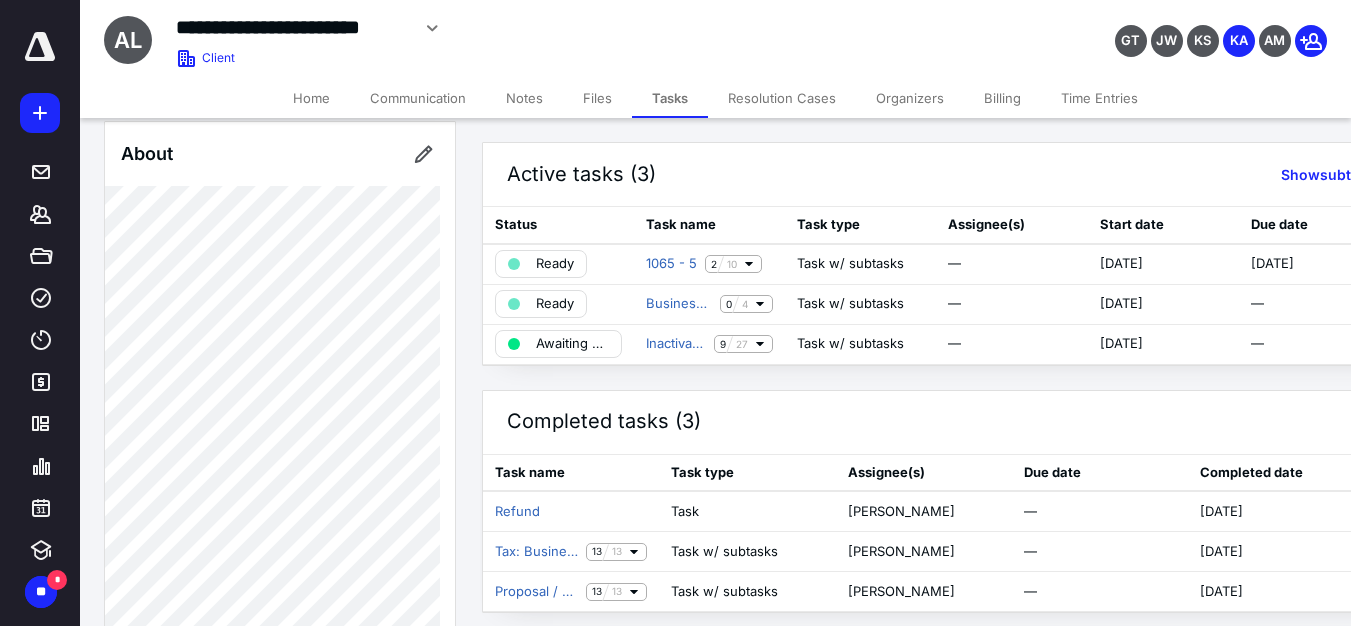 click on "Files" at bounding box center [597, 98] 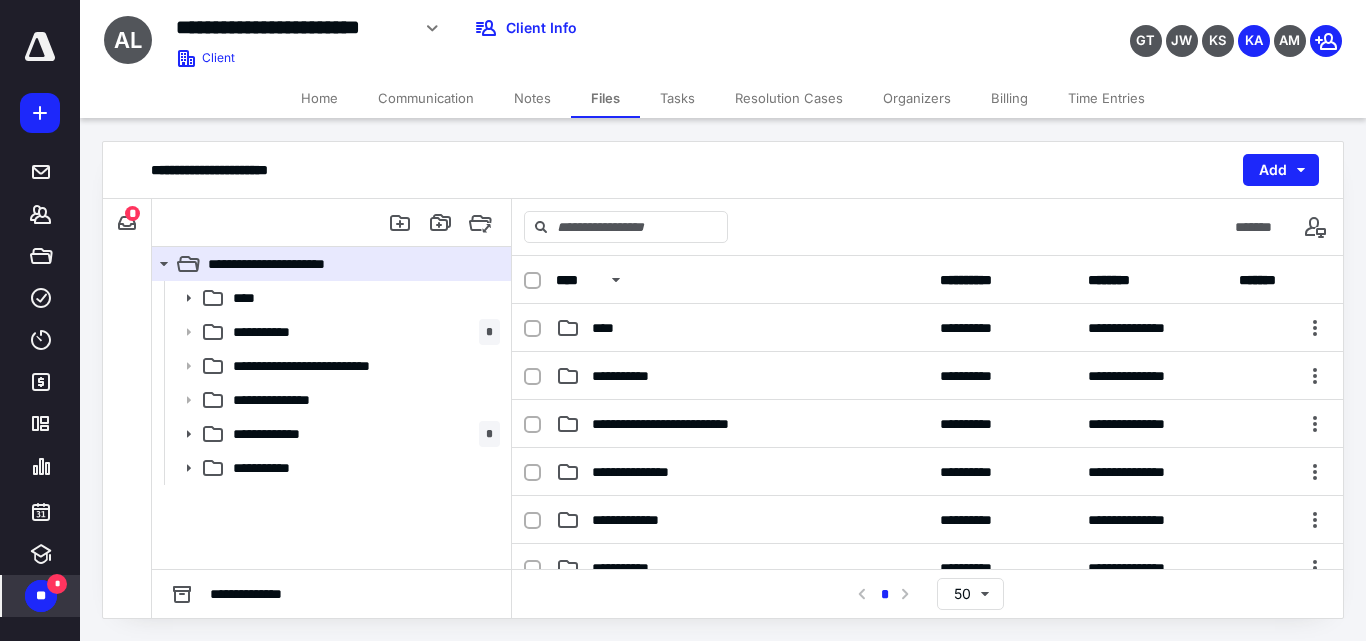 click on "*" at bounding box center (57, 584) 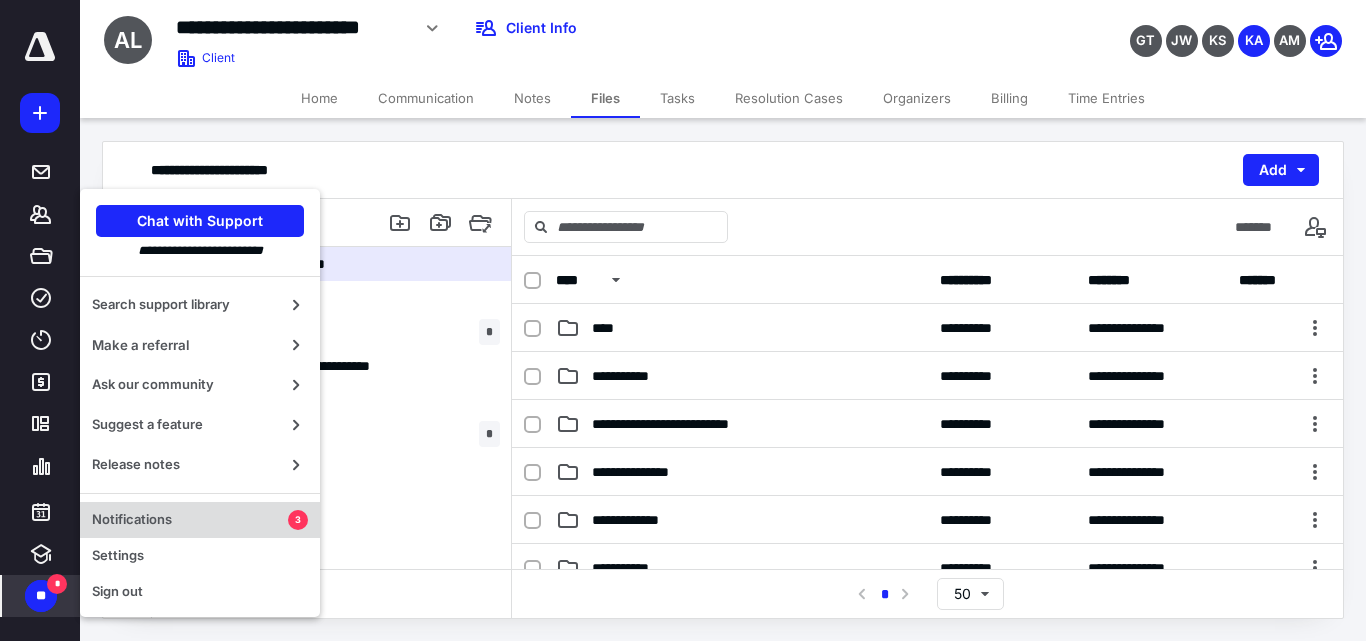 click on "Notifications 3" at bounding box center [200, 520] 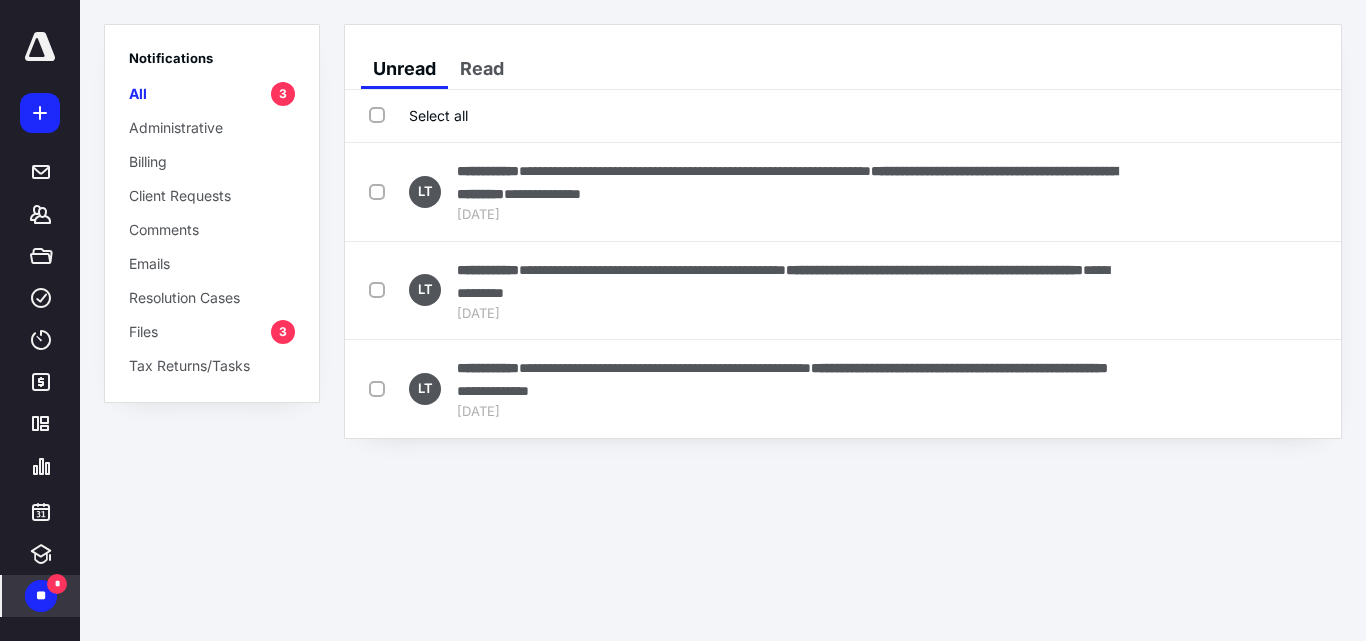 click on "Files 3" at bounding box center (212, 331) 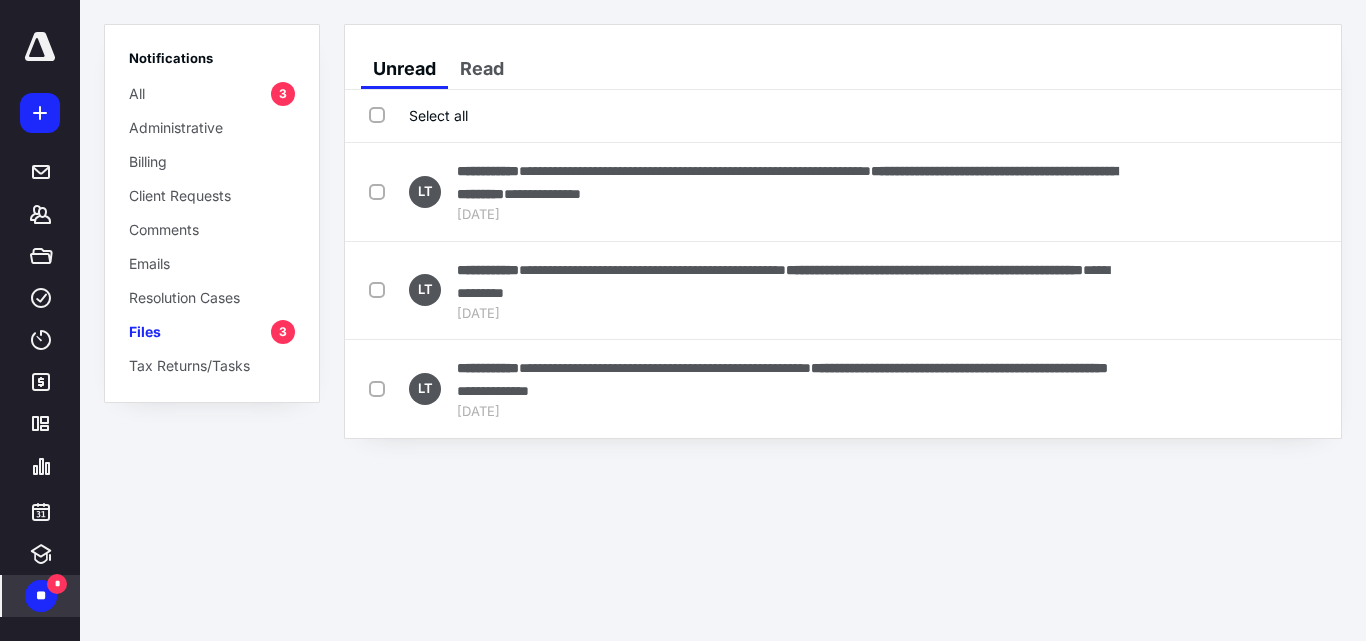 click on "Notifications All 3 Administrative Billing Client Requests Comments Emails Resolution Cases Files 3 Tax Returns/Tasks" at bounding box center [212, 213] 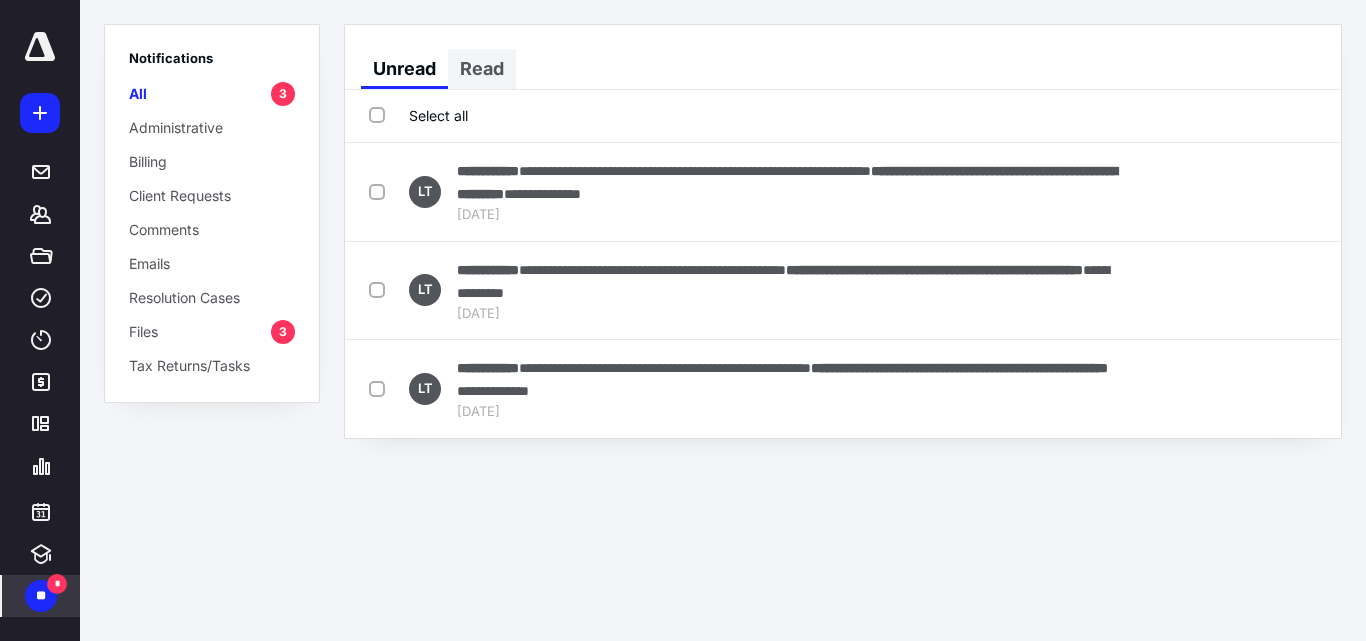click on "Read" at bounding box center [482, 69] 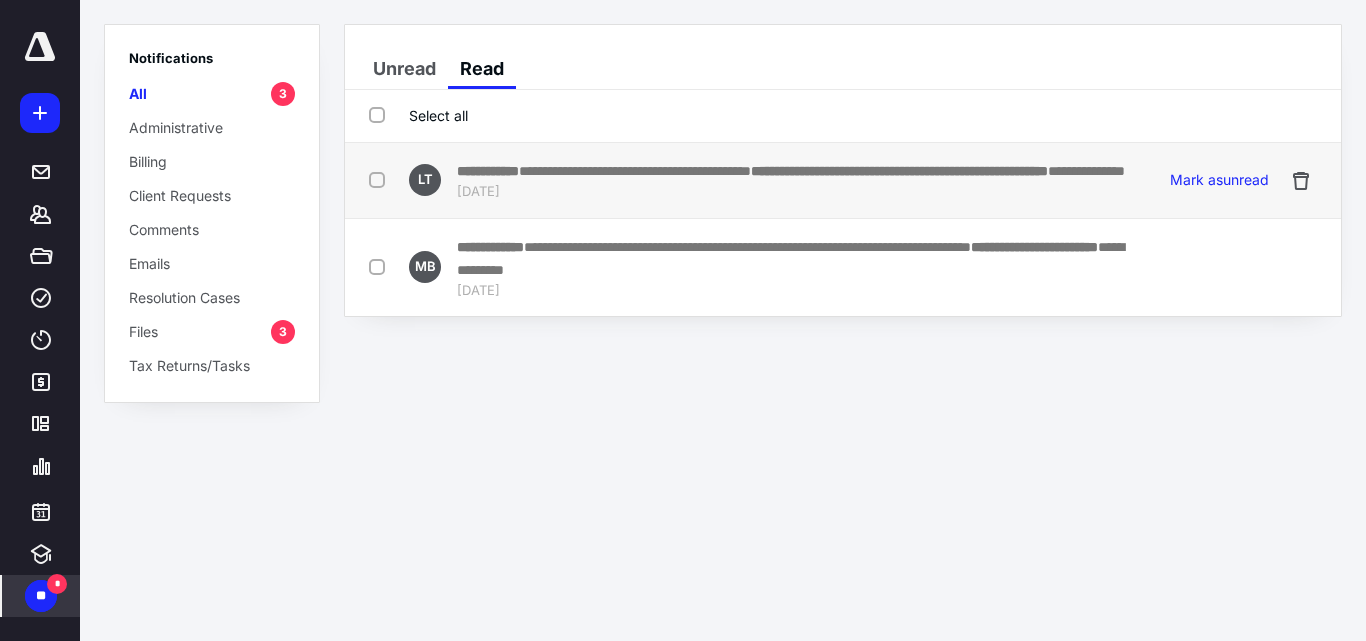 click on "**********" at bounding box center [899, 171] 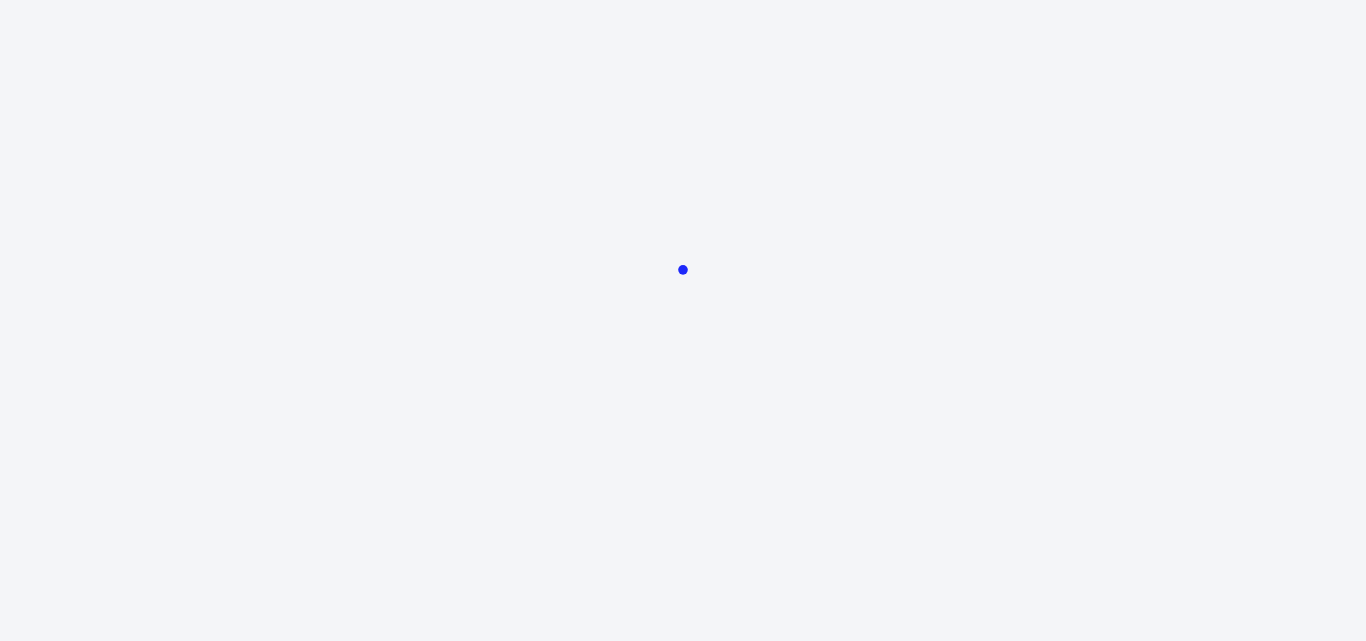 scroll, scrollTop: 0, scrollLeft: 0, axis: both 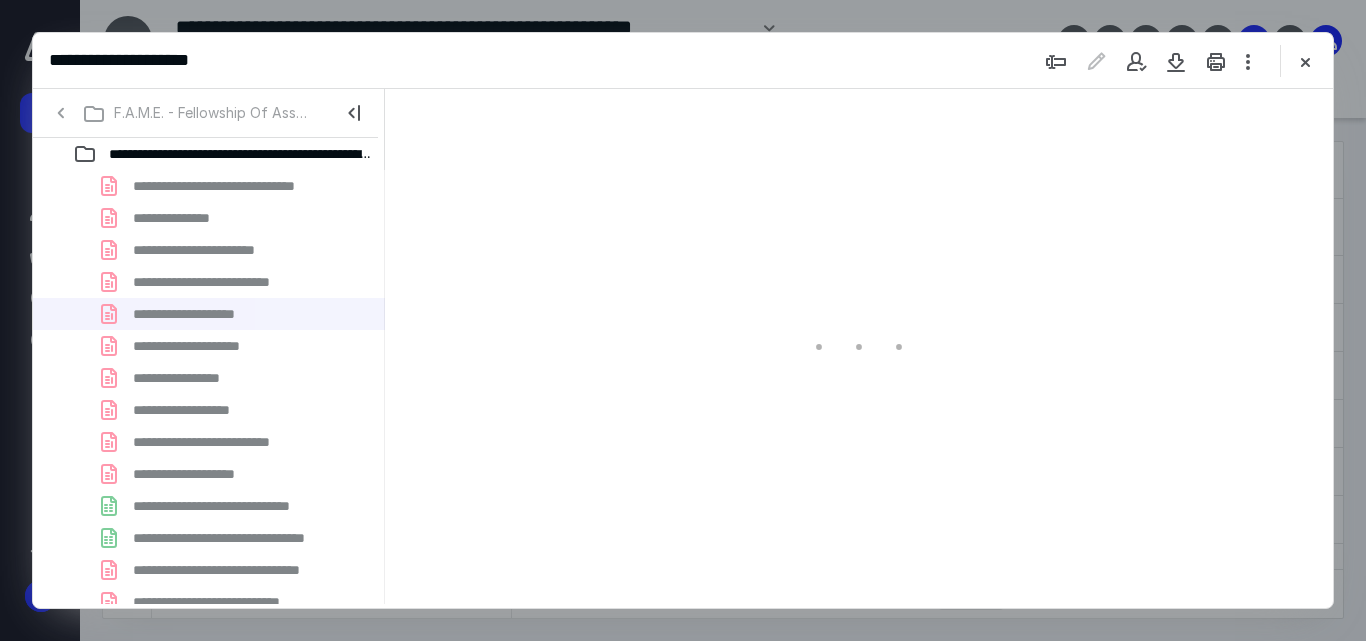 type on "152" 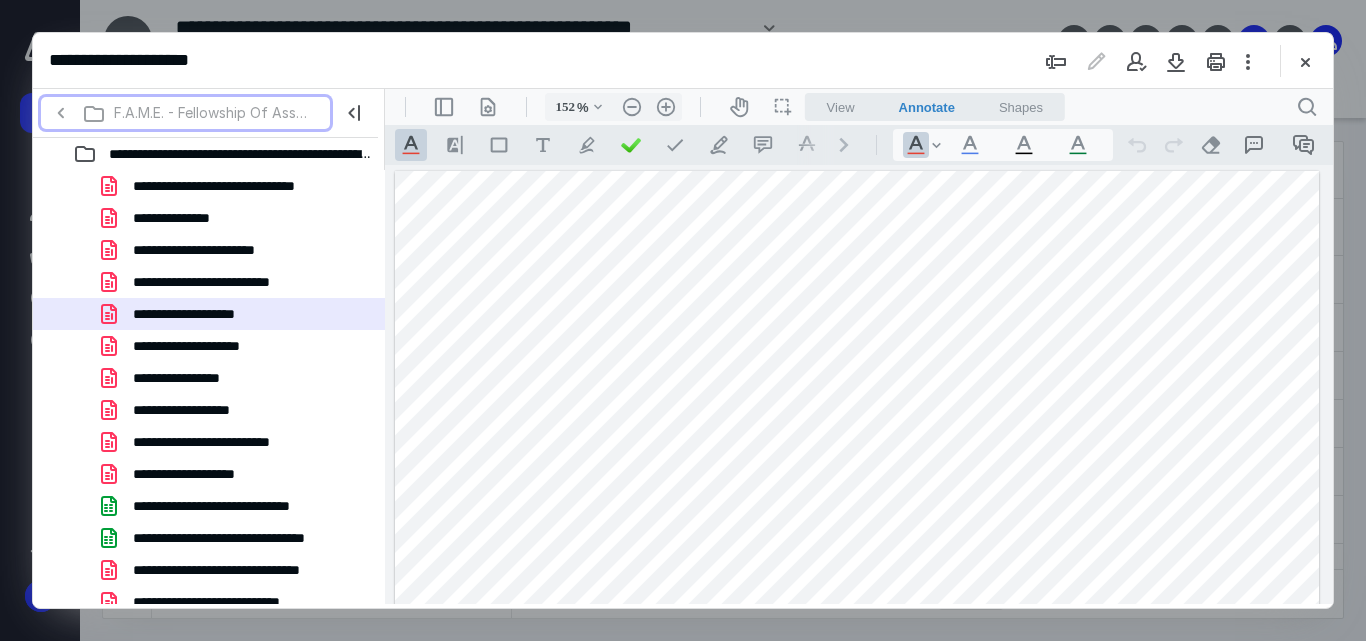 click 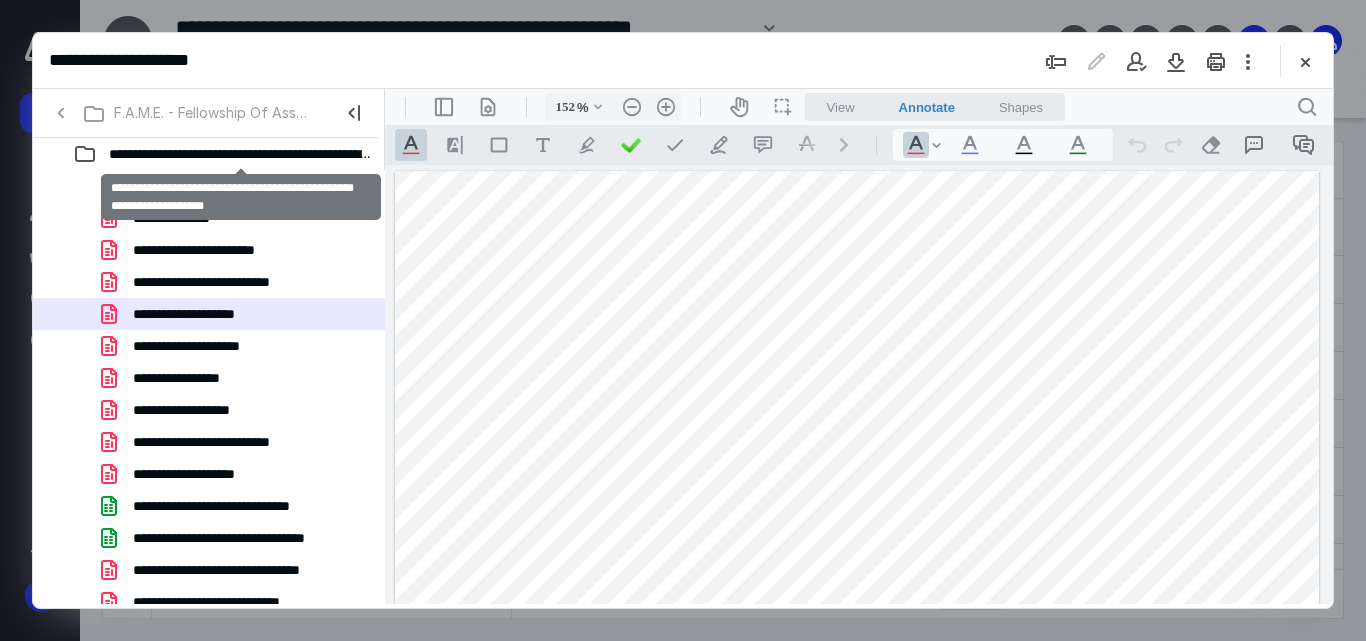 click on "**********" at bounding box center (241, 154) 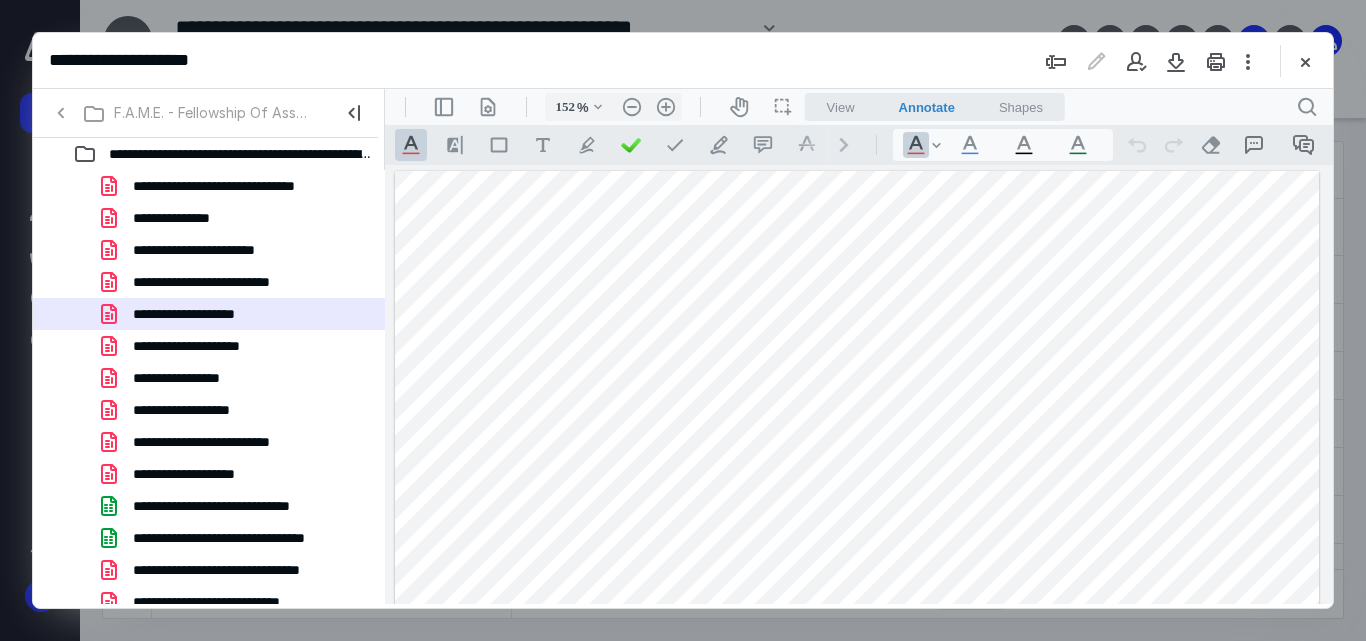 click 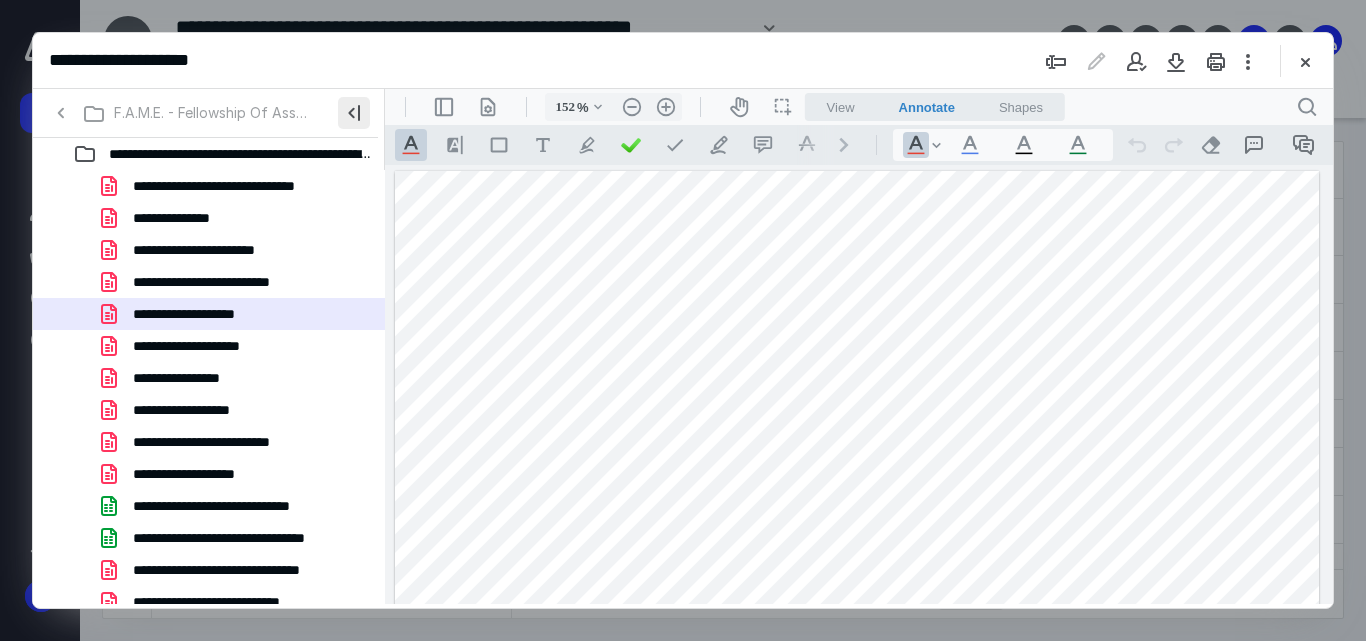 click at bounding box center (354, 113) 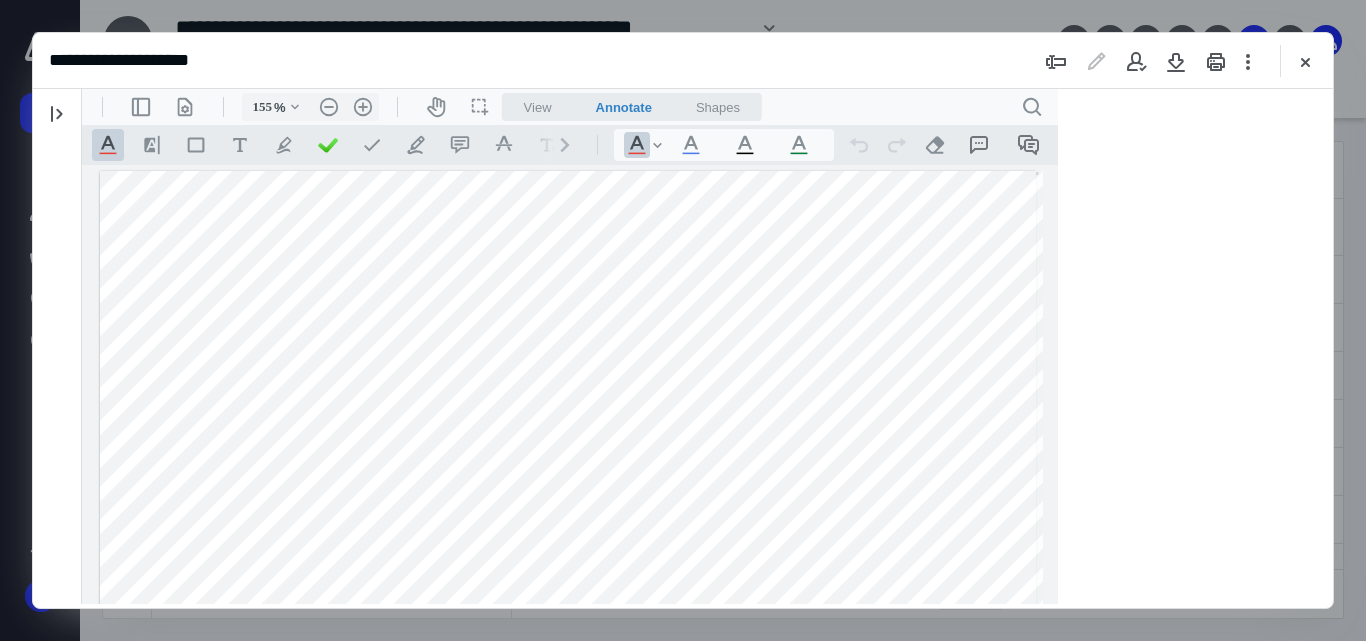 scroll, scrollTop: 0, scrollLeft: 0, axis: both 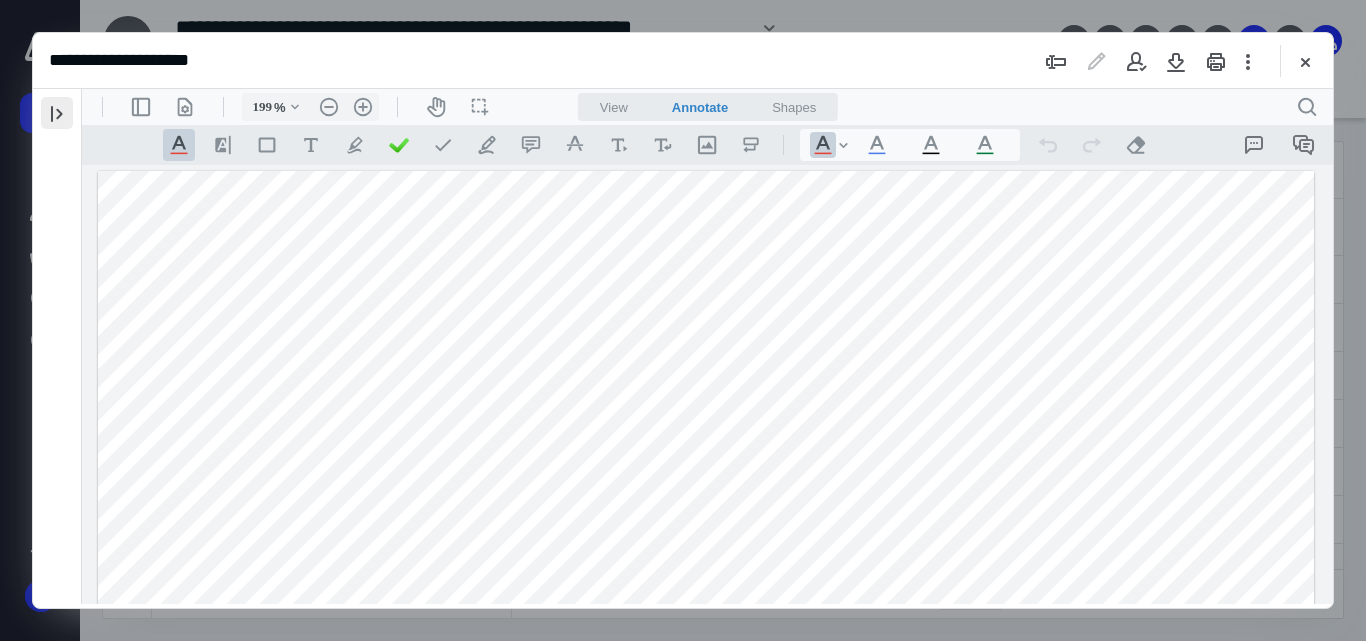 click at bounding box center (57, 113) 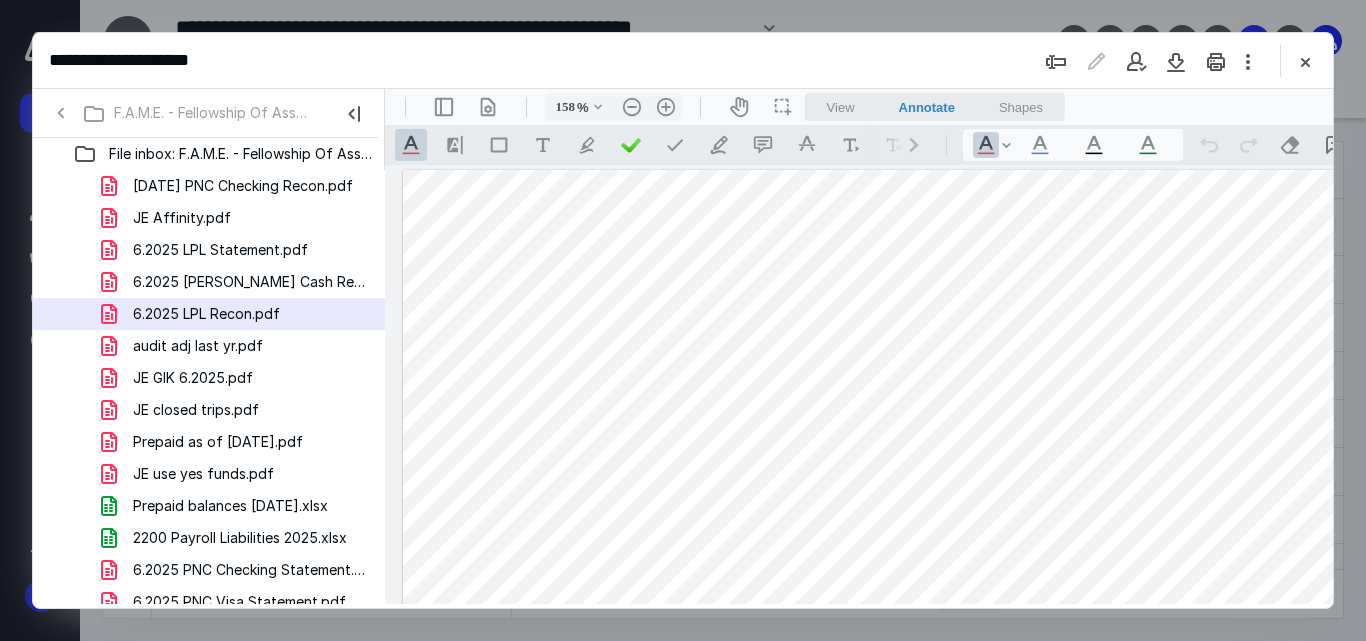 scroll, scrollTop: 0, scrollLeft: 0, axis: both 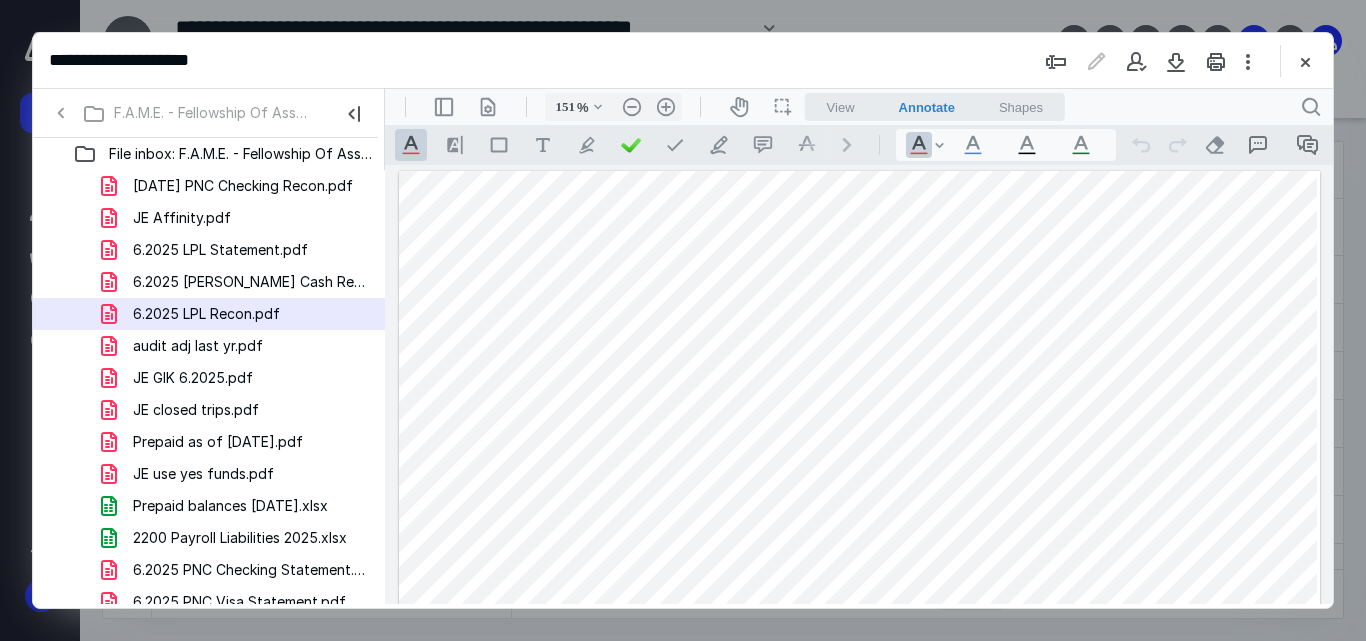 type on "150" 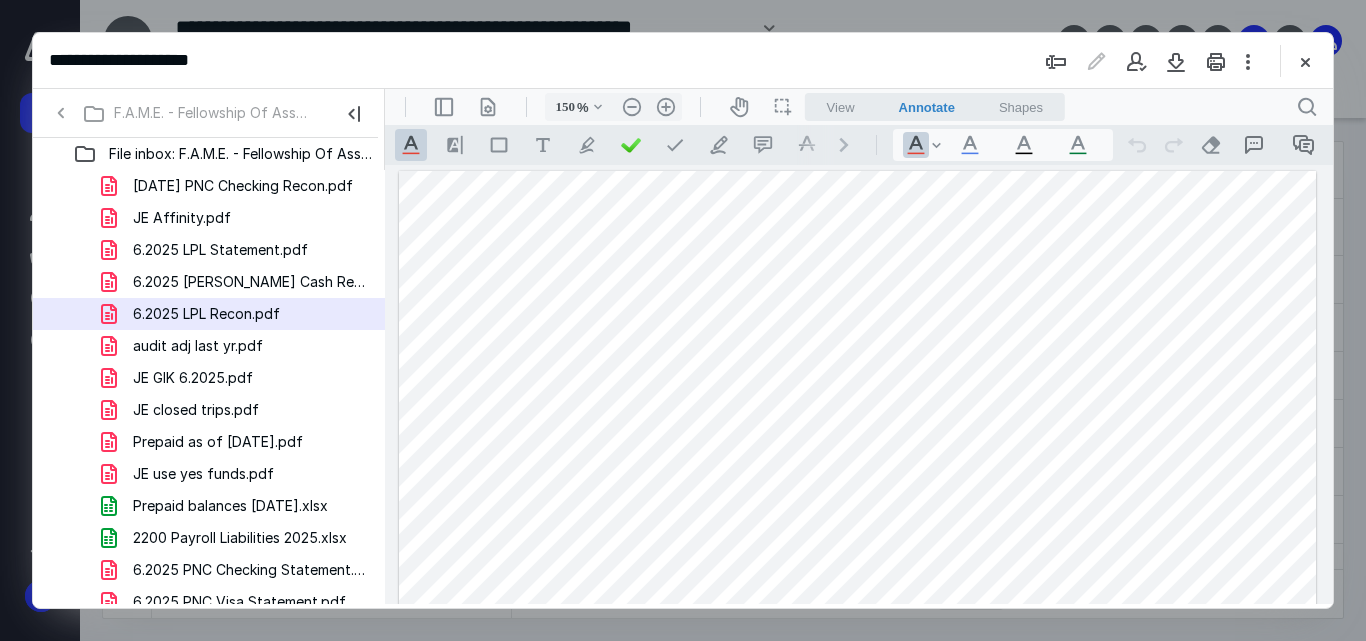 click 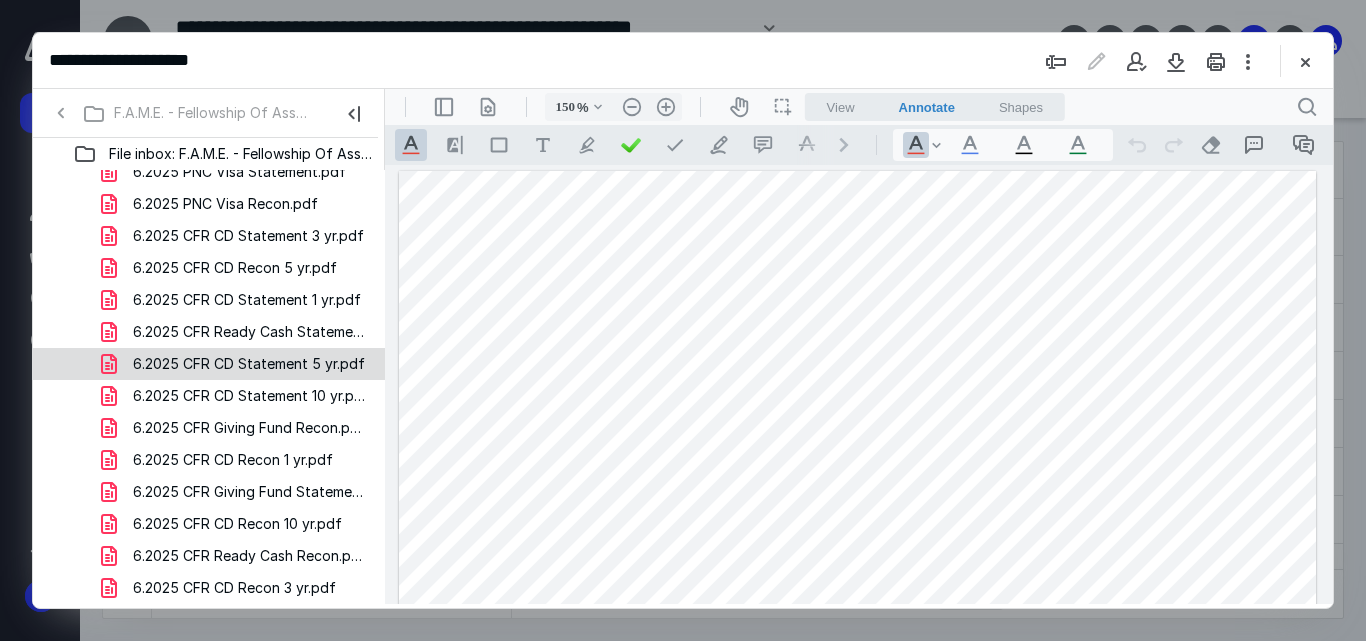 scroll, scrollTop: 0, scrollLeft: 0, axis: both 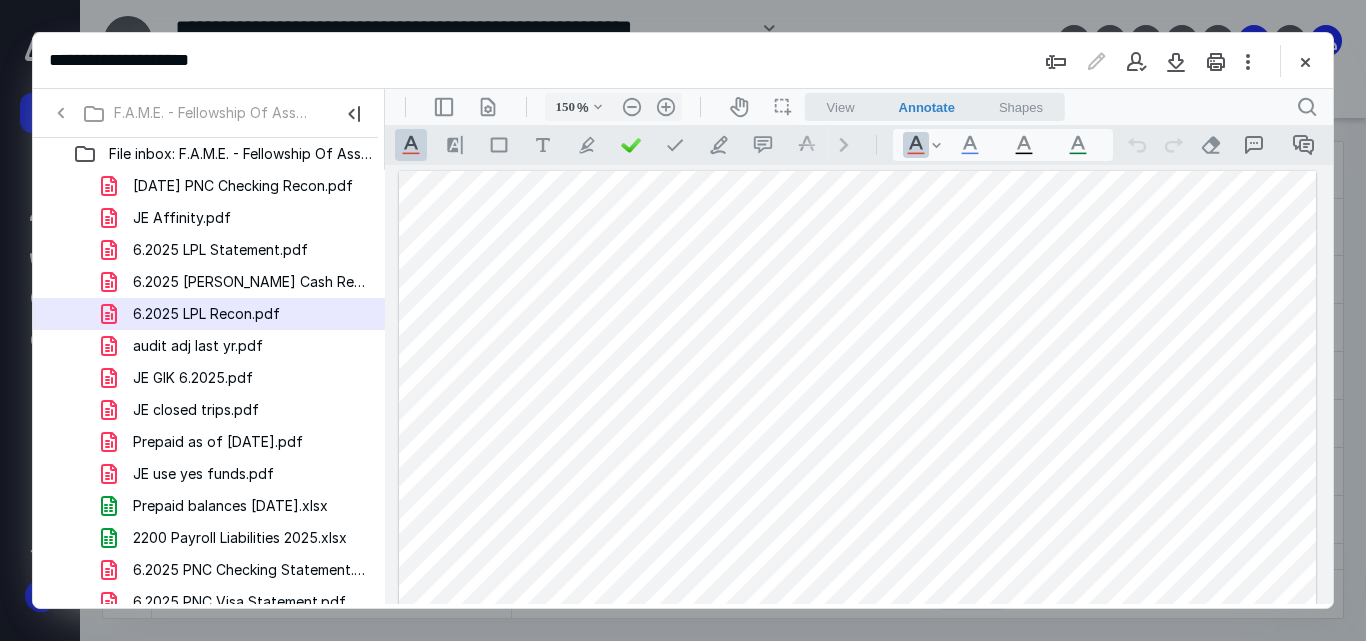 click 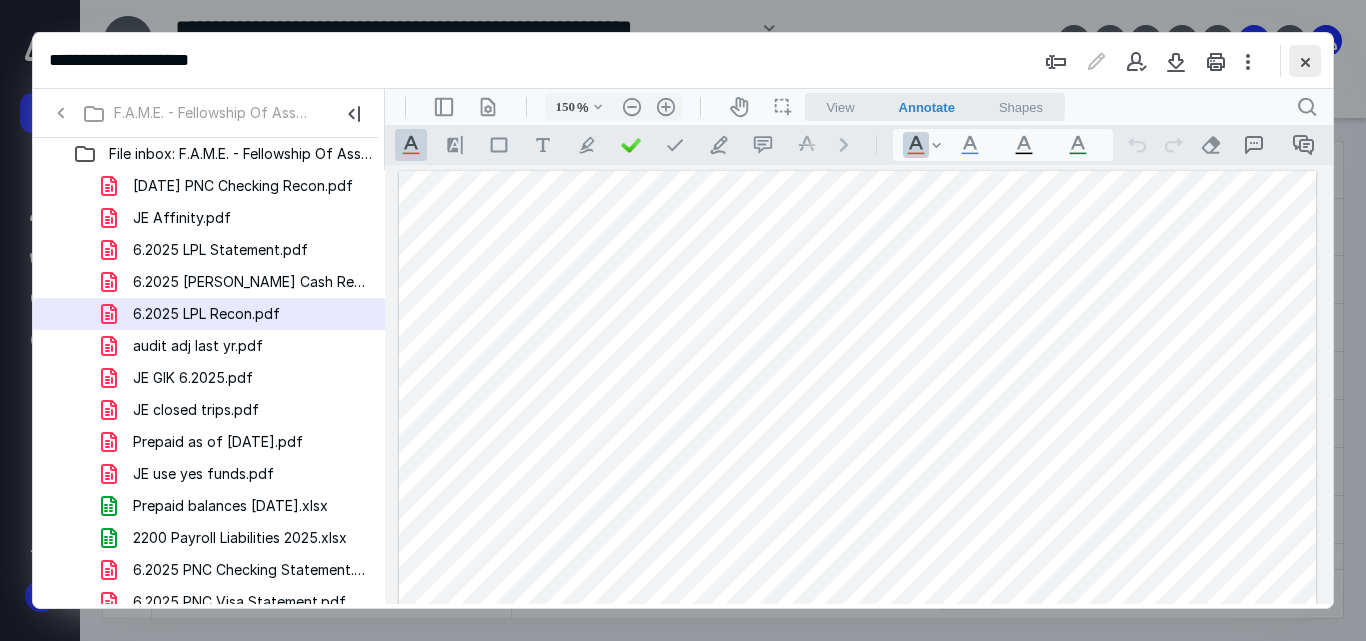 click at bounding box center (1305, 61) 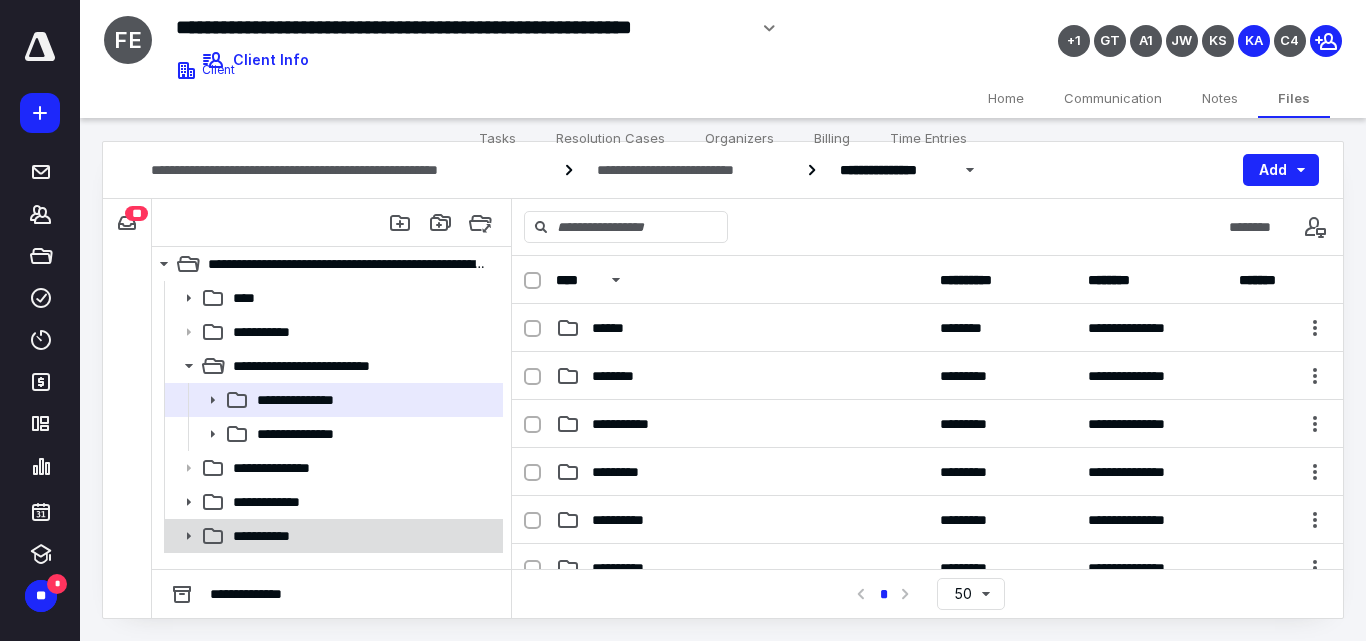 click on "**********" at bounding box center [272, 536] 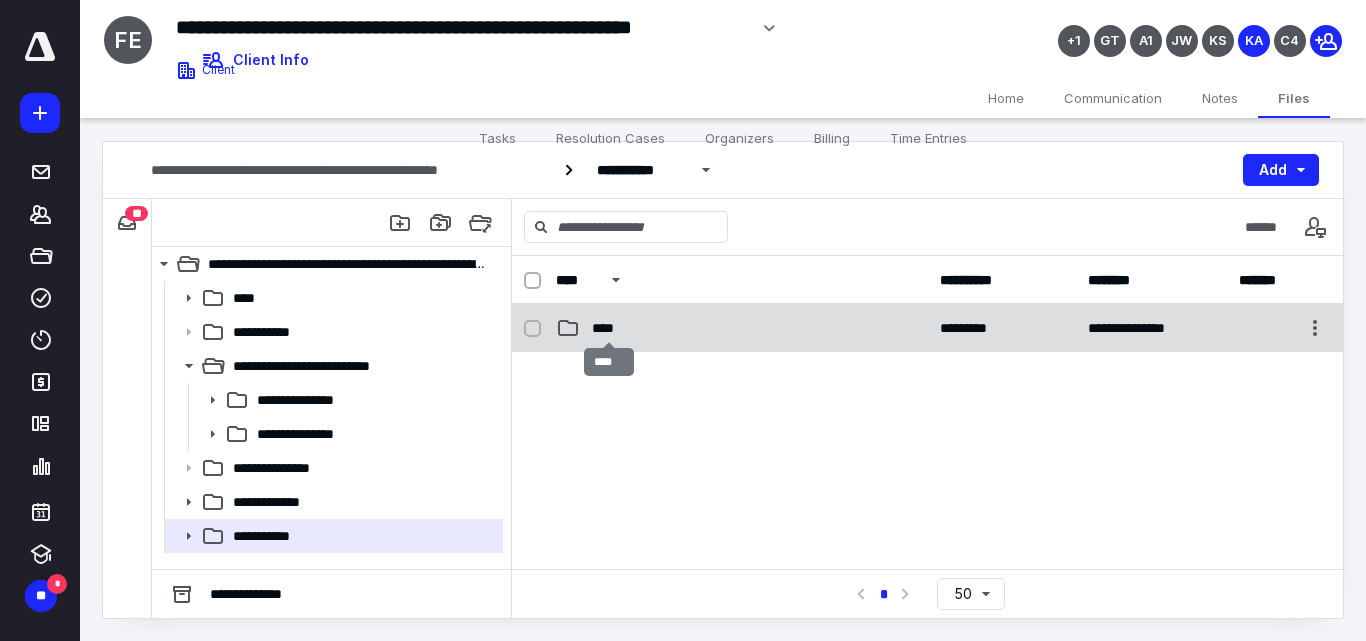 click on "****" at bounding box center [609, 328] 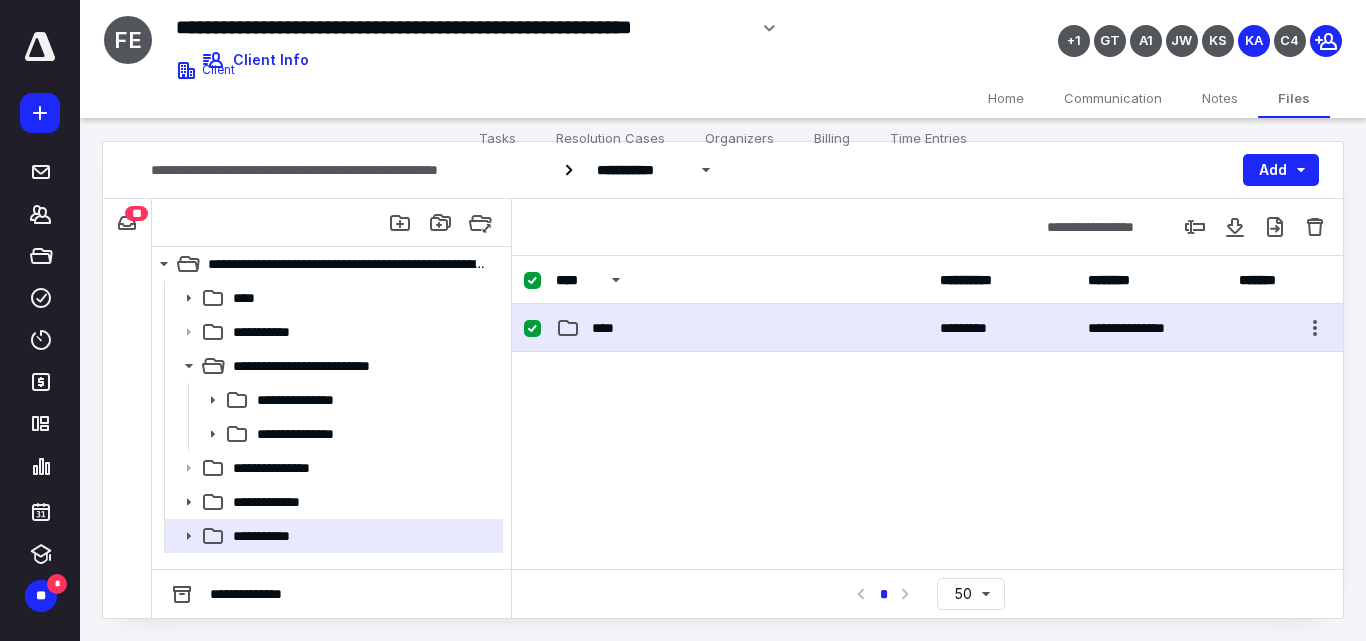 click on "****" at bounding box center (742, 328) 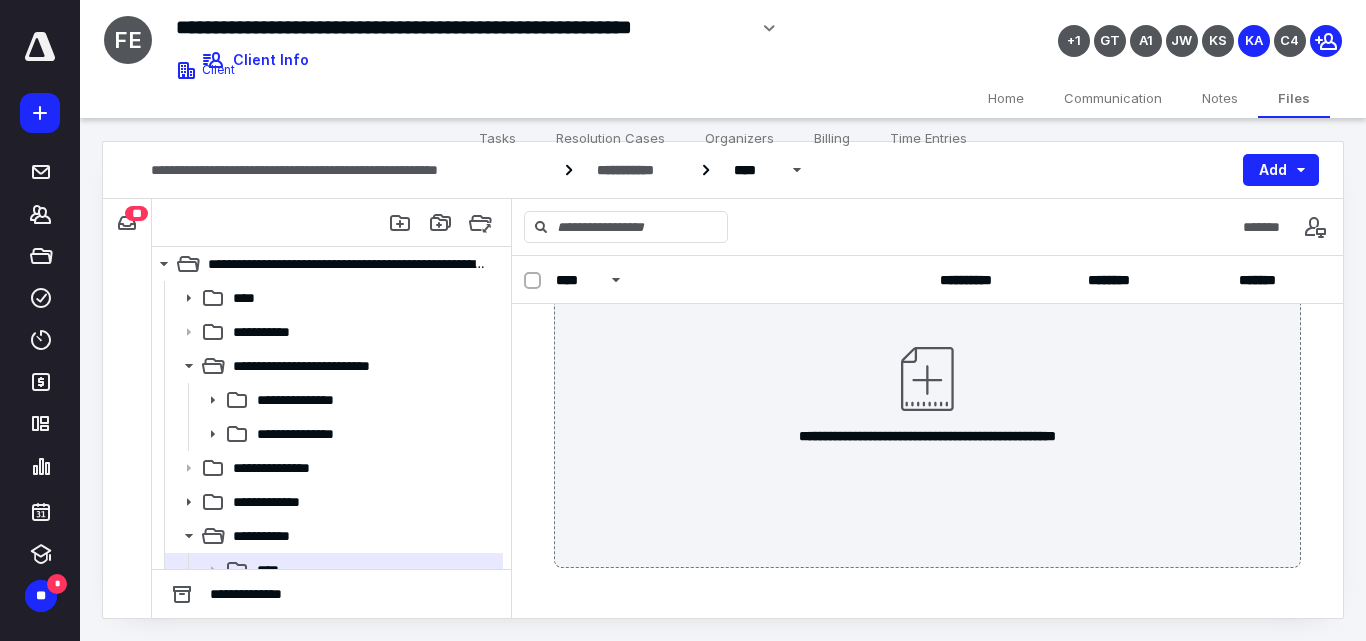 scroll, scrollTop: 0, scrollLeft: 0, axis: both 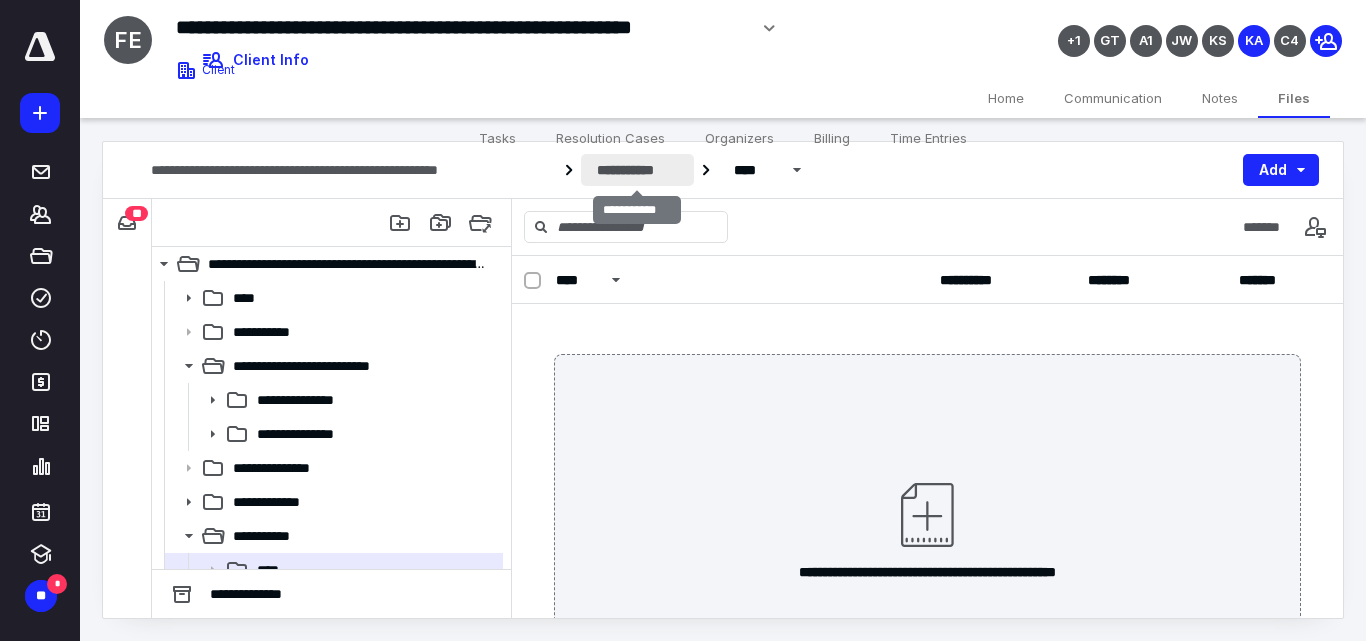 click on "**********" at bounding box center (637, 170) 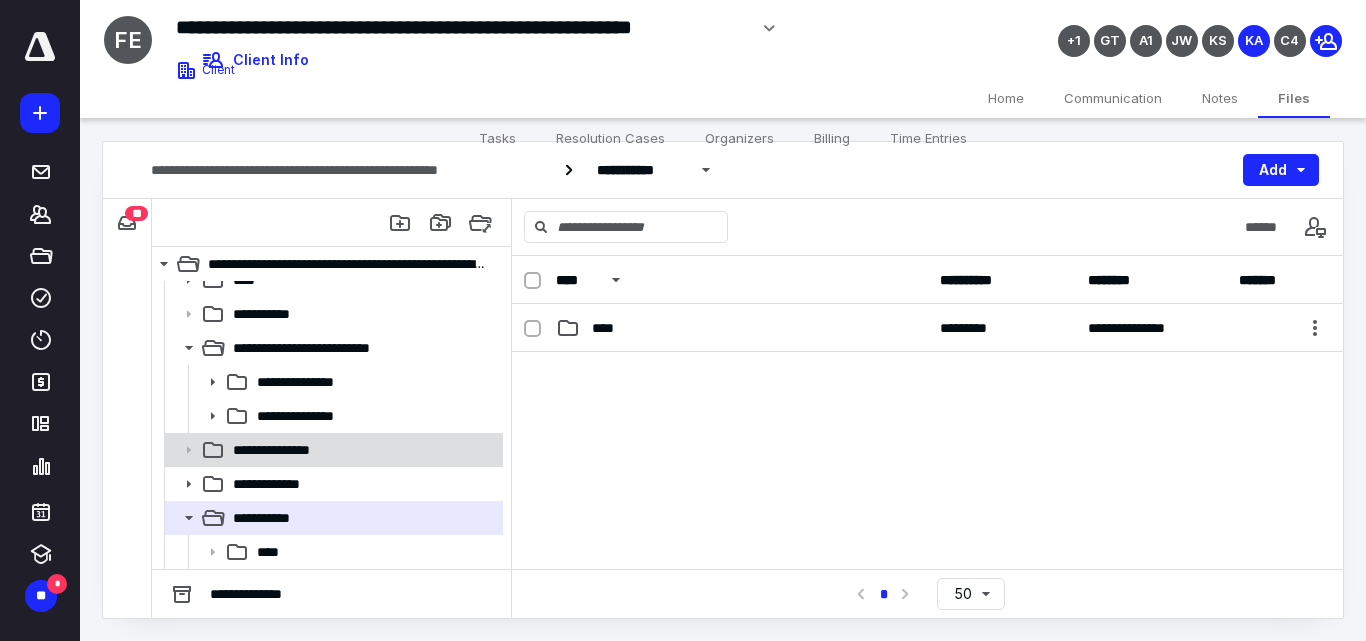 scroll, scrollTop: 0, scrollLeft: 0, axis: both 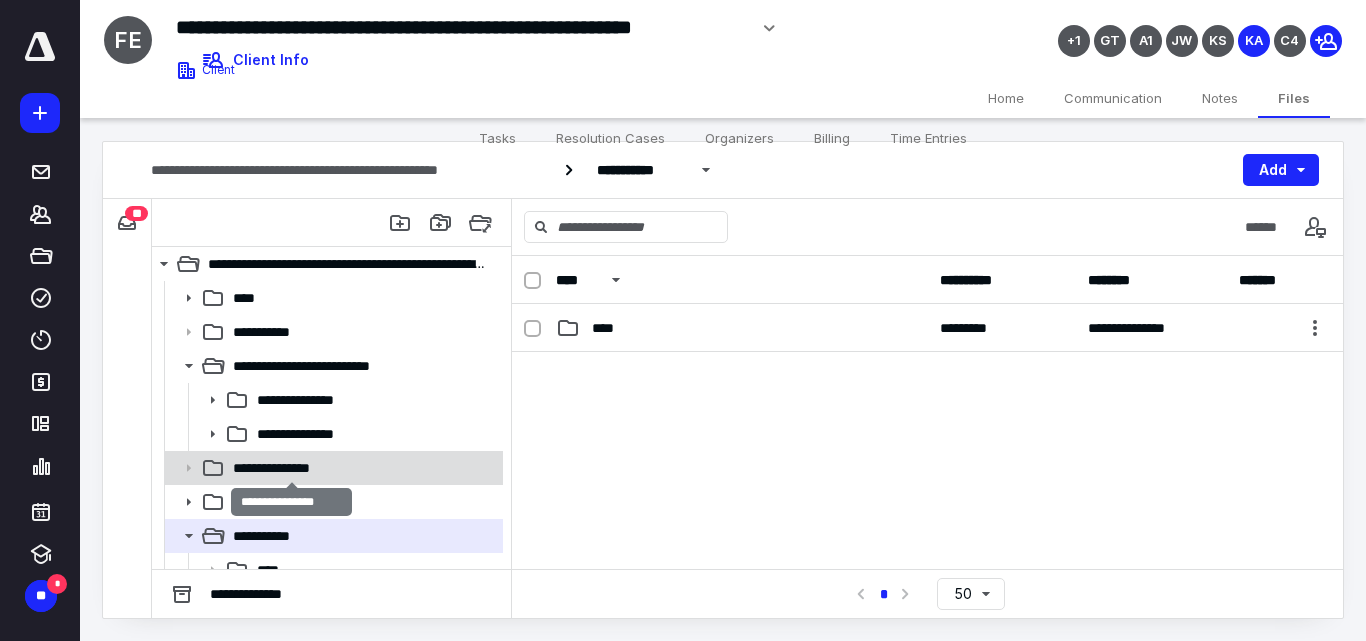 click on "**********" at bounding box center (291, 468) 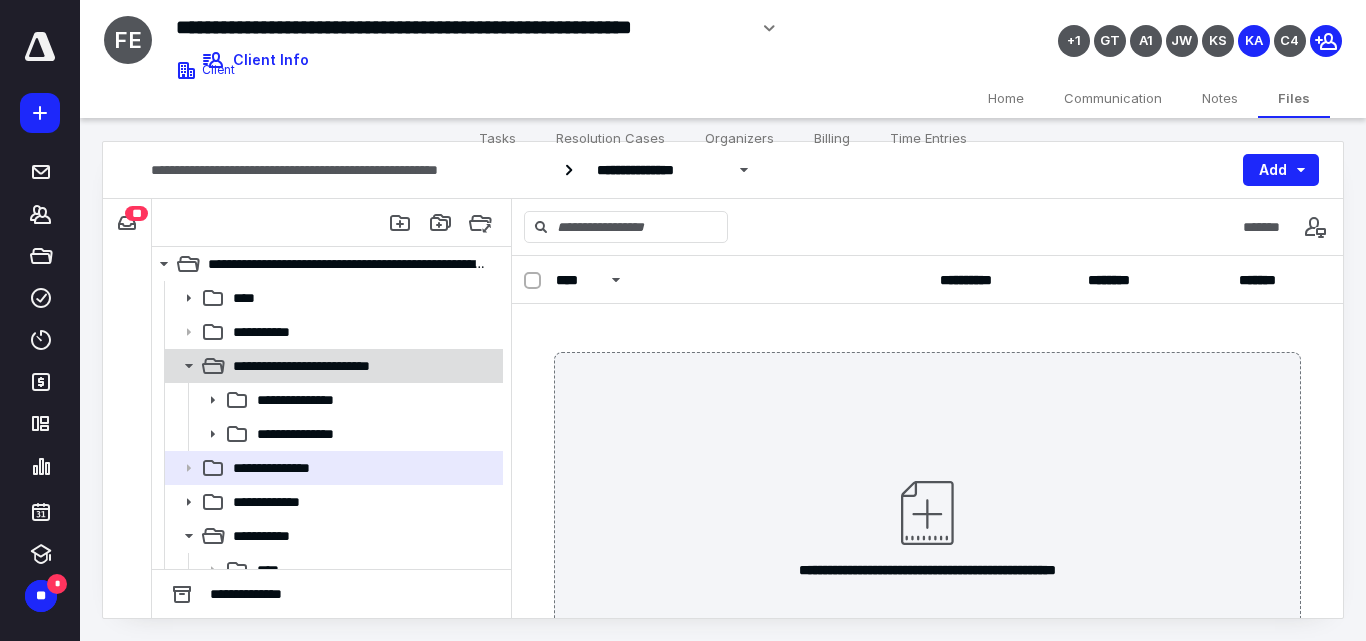 scroll, scrollTop: 0, scrollLeft: 0, axis: both 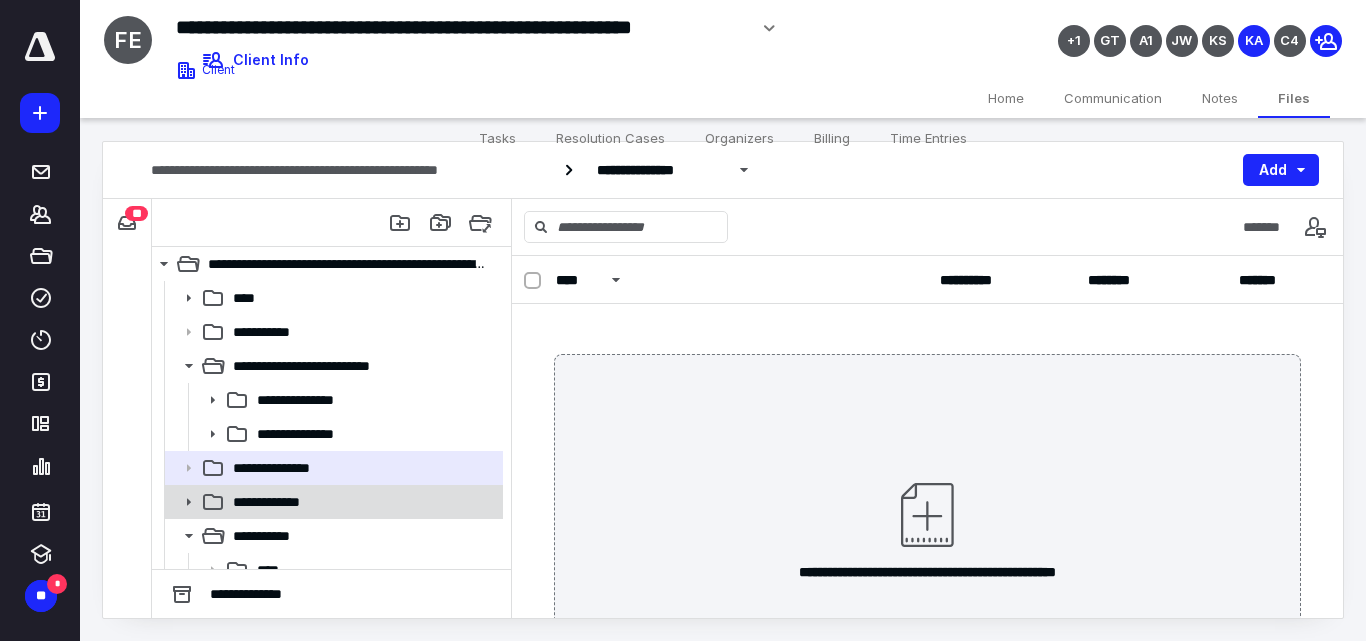 click on "**********" at bounding box center [284, 502] 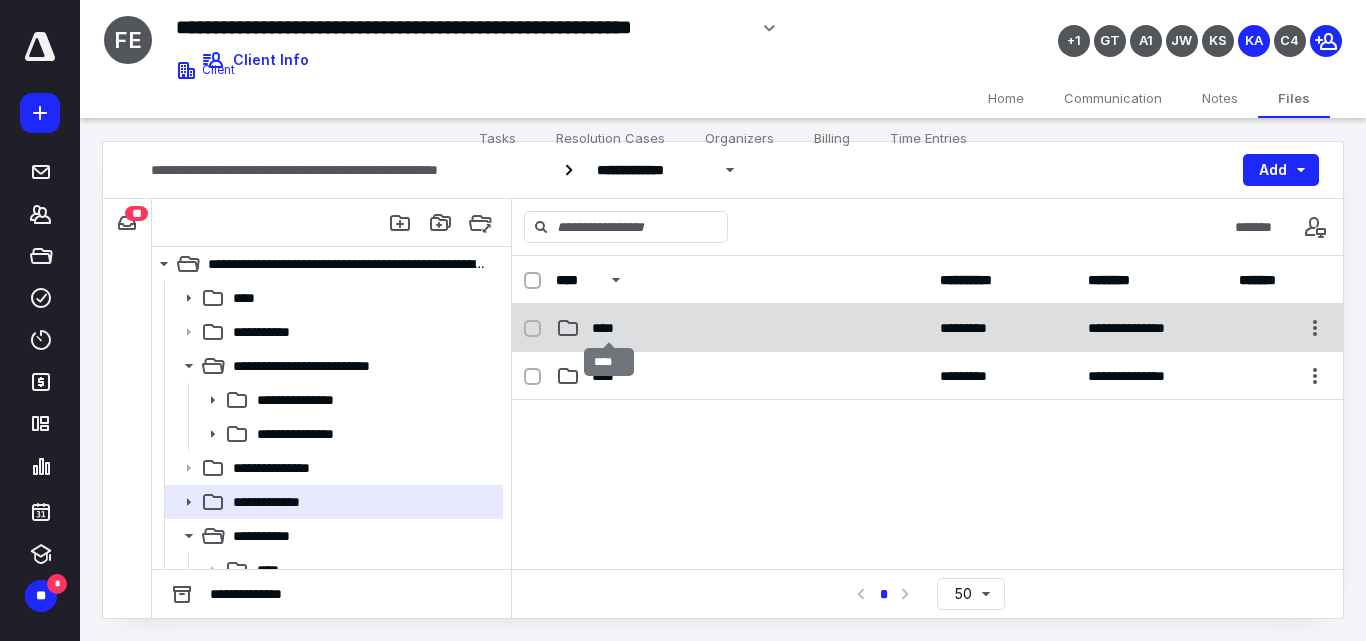 click on "****" at bounding box center [609, 328] 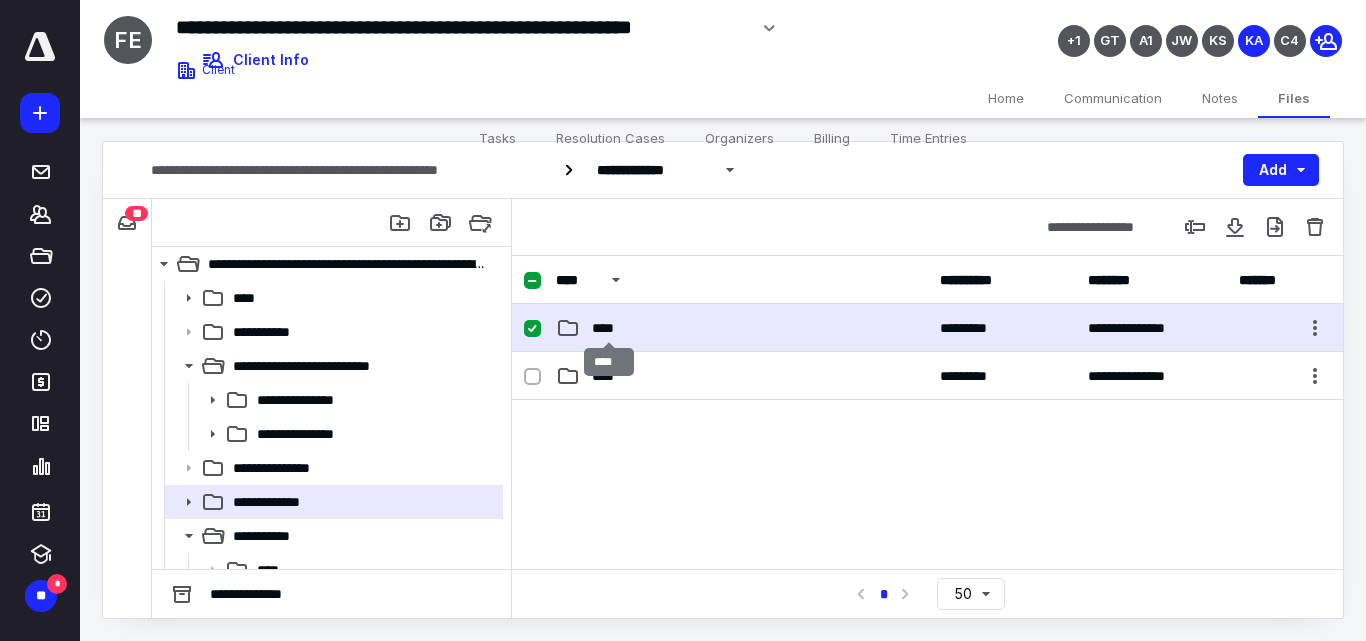 click on "****" at bounding box center (609, 328) 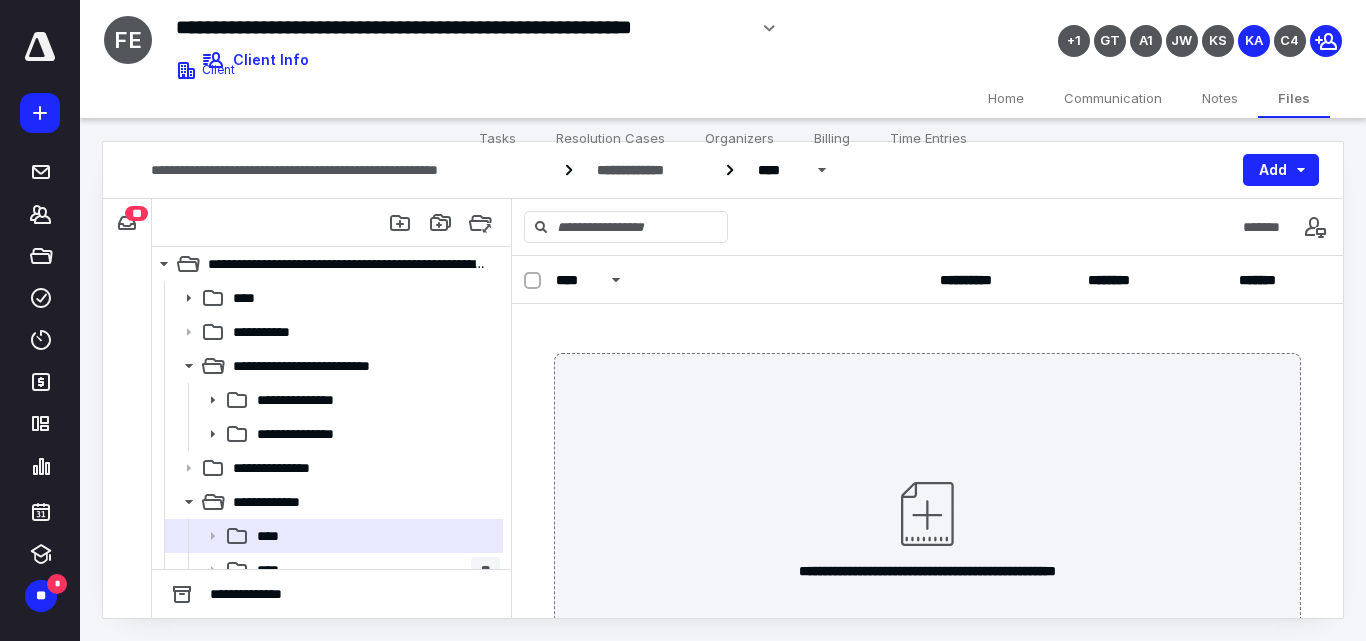 scroll, scrollTop: 0, scrollLeft: 0, axis: both 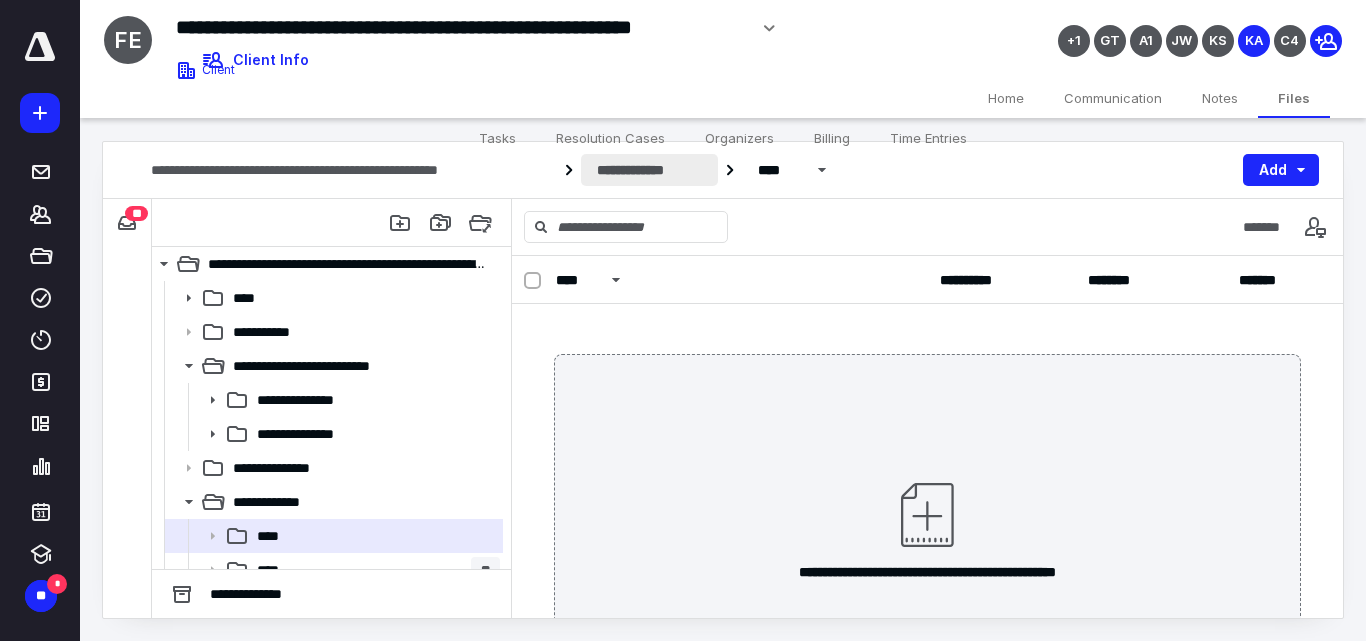 click on "**********" at bounding box center [649, 170] 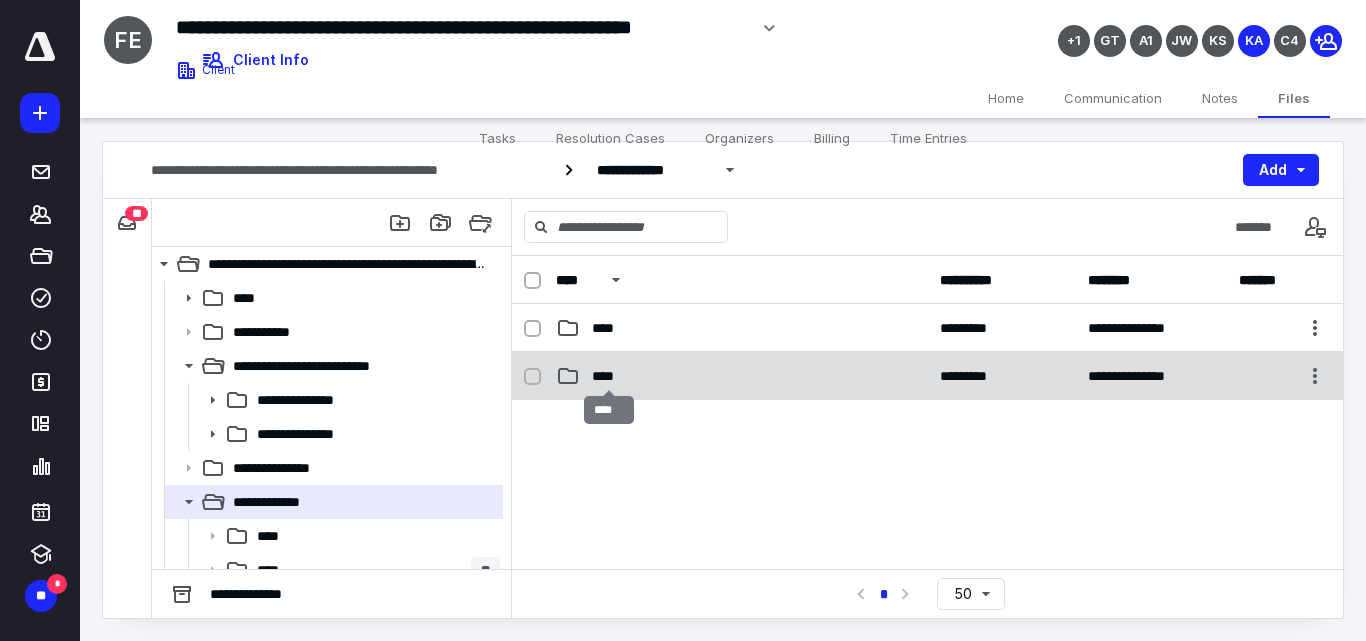 click on "****" at bounding box center (609, 376) 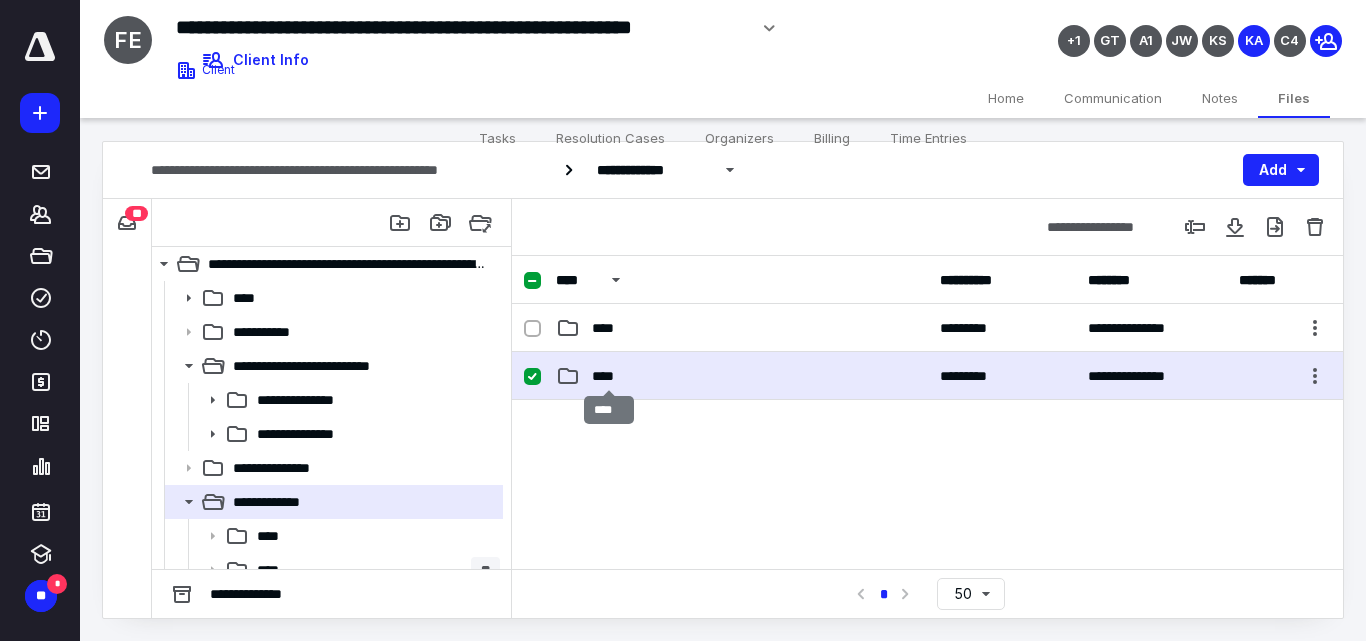 drag, startPoint x: 601, startPoint y: 369, endPoint x: 648, endPoint y: 508, distance: 146.73105 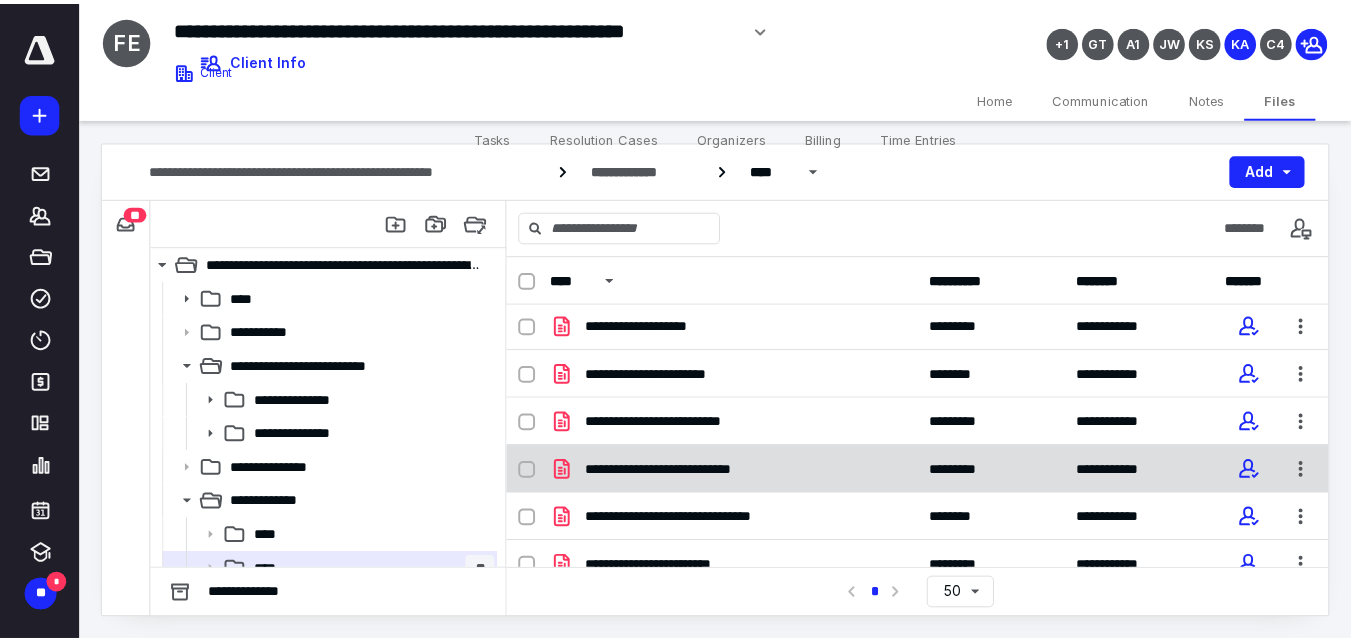 scroll, scrollTop: 0, scrollLeft: 0, axis: both 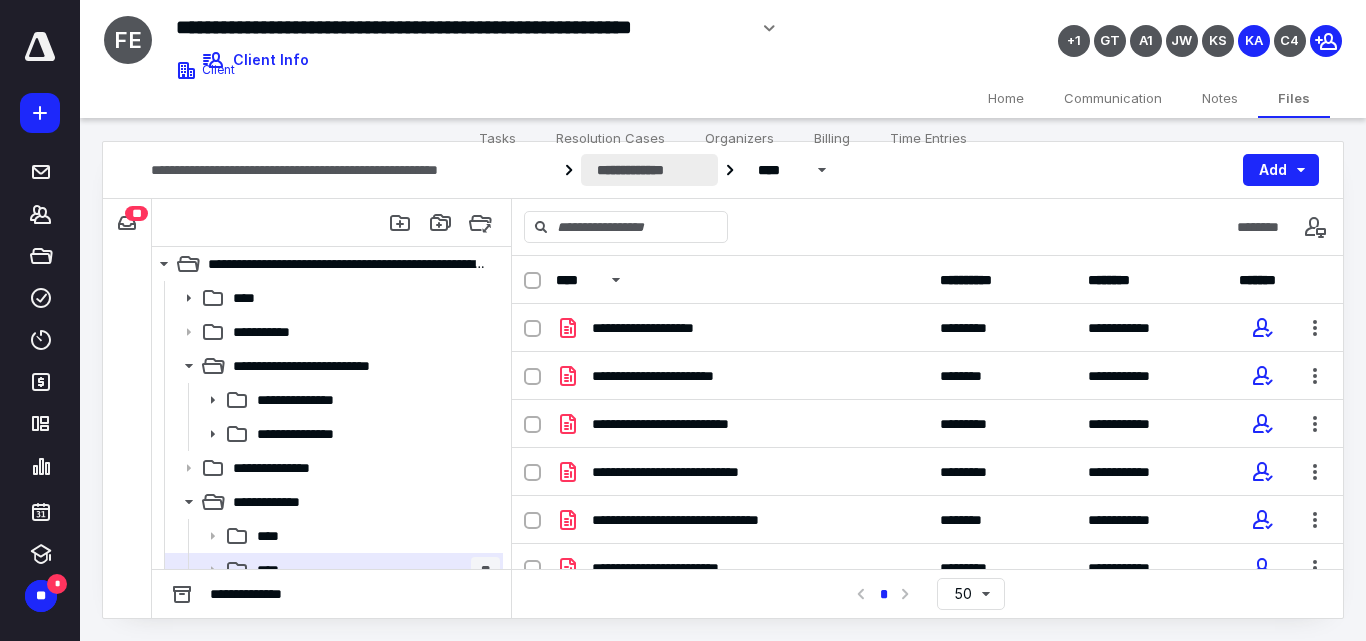 click on "**********" at bounding box center [649, 170] 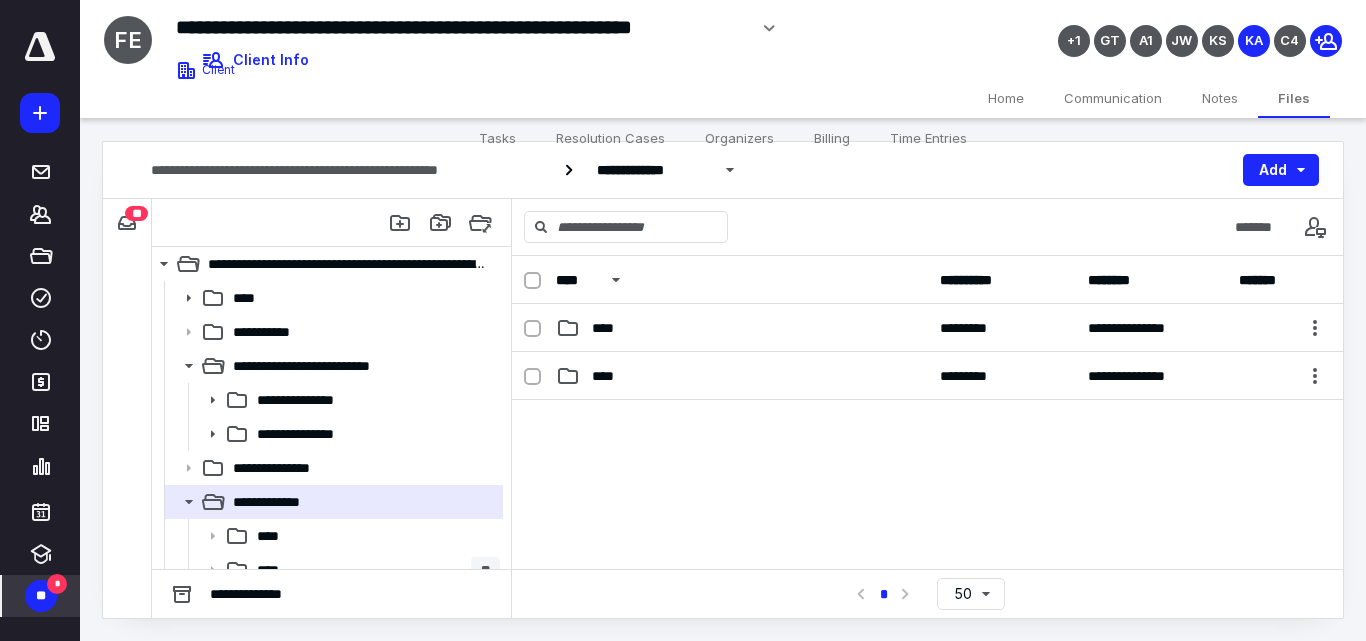 click on "**" at bounding box center (41, 596) 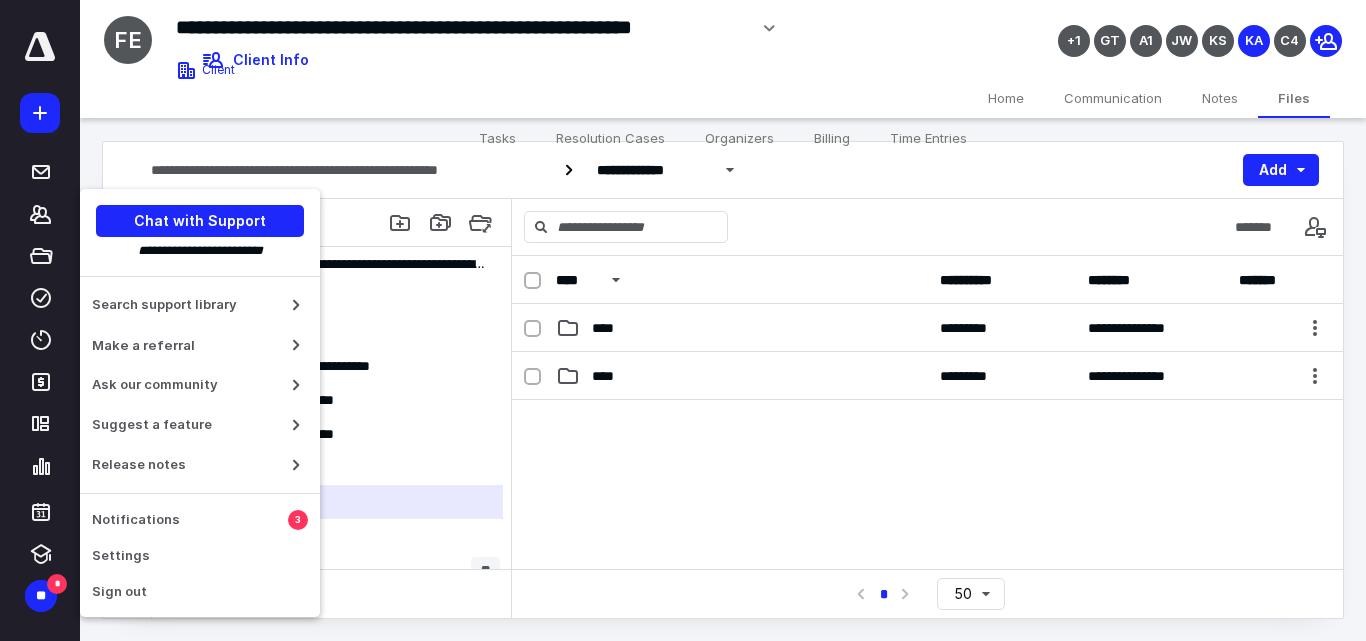 click at bounding box center (927, 550) 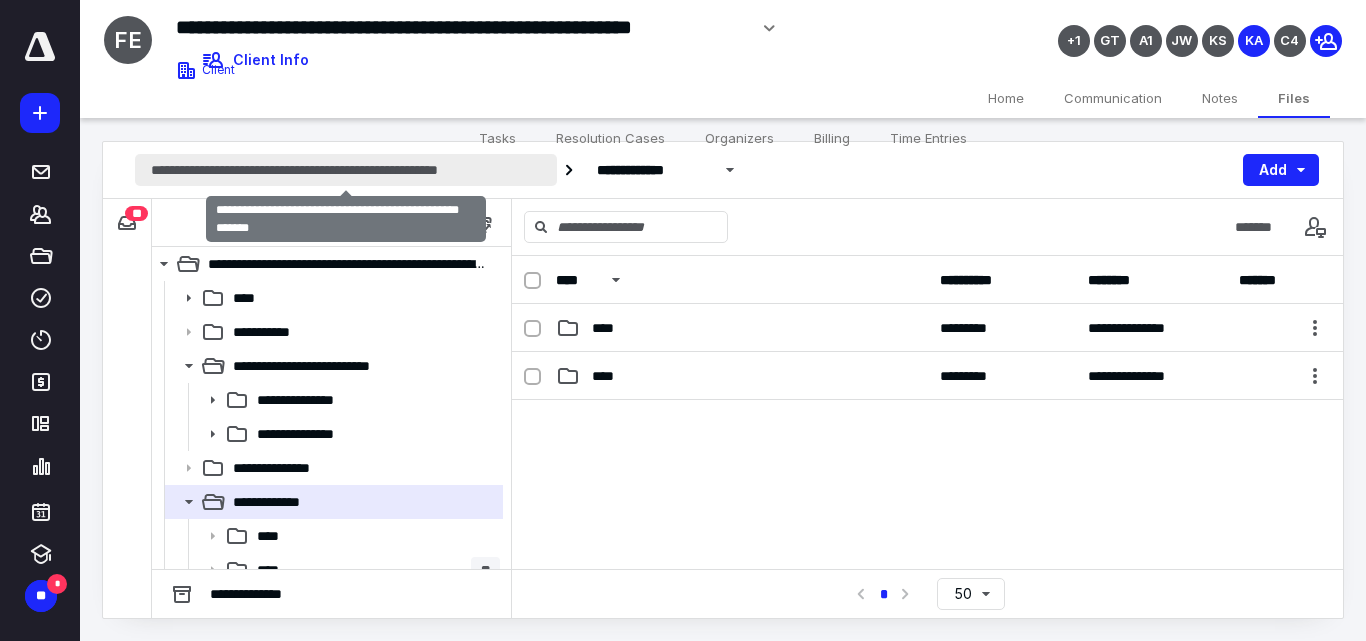 click on "**********" at bounding box center (346, 170) 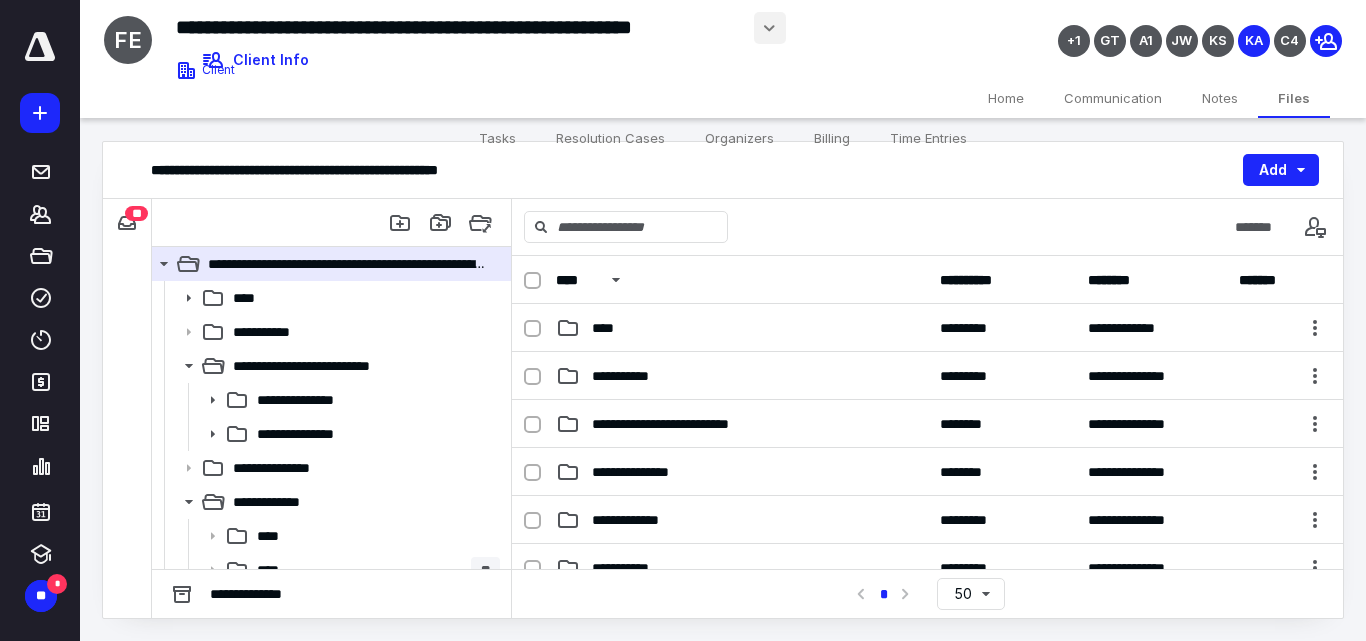 click at bounding box center (770, 28) 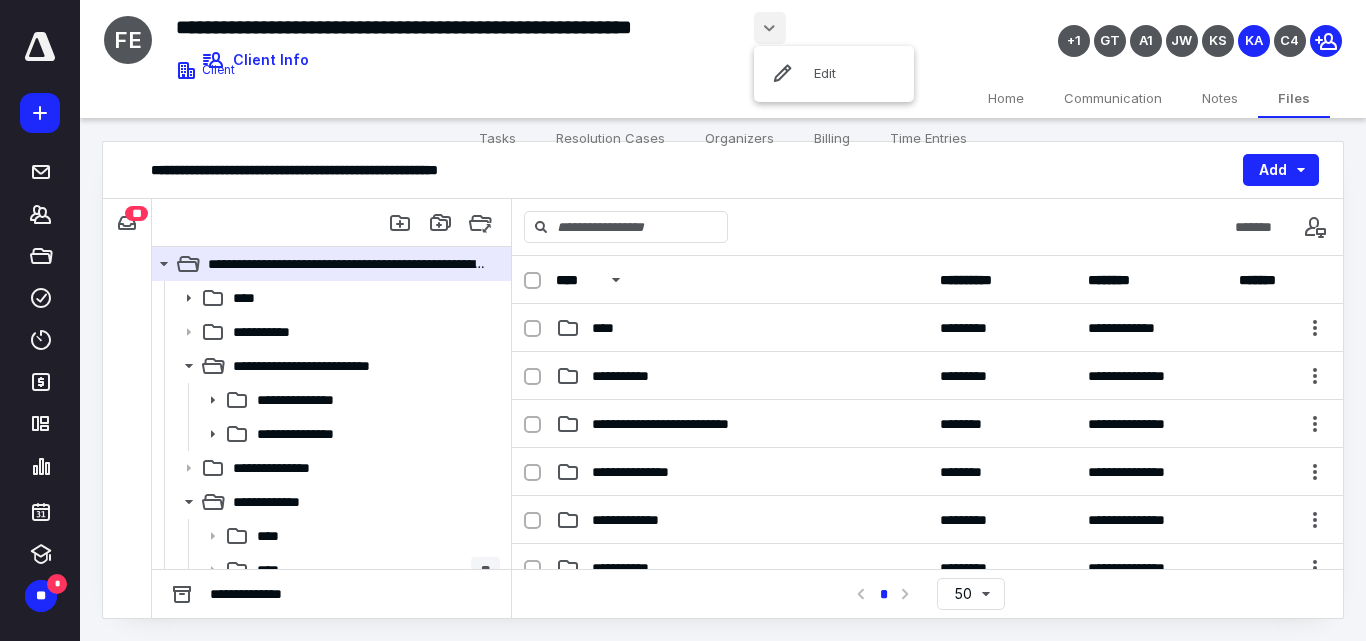 click on "**********" at bounding box center [549, 44] 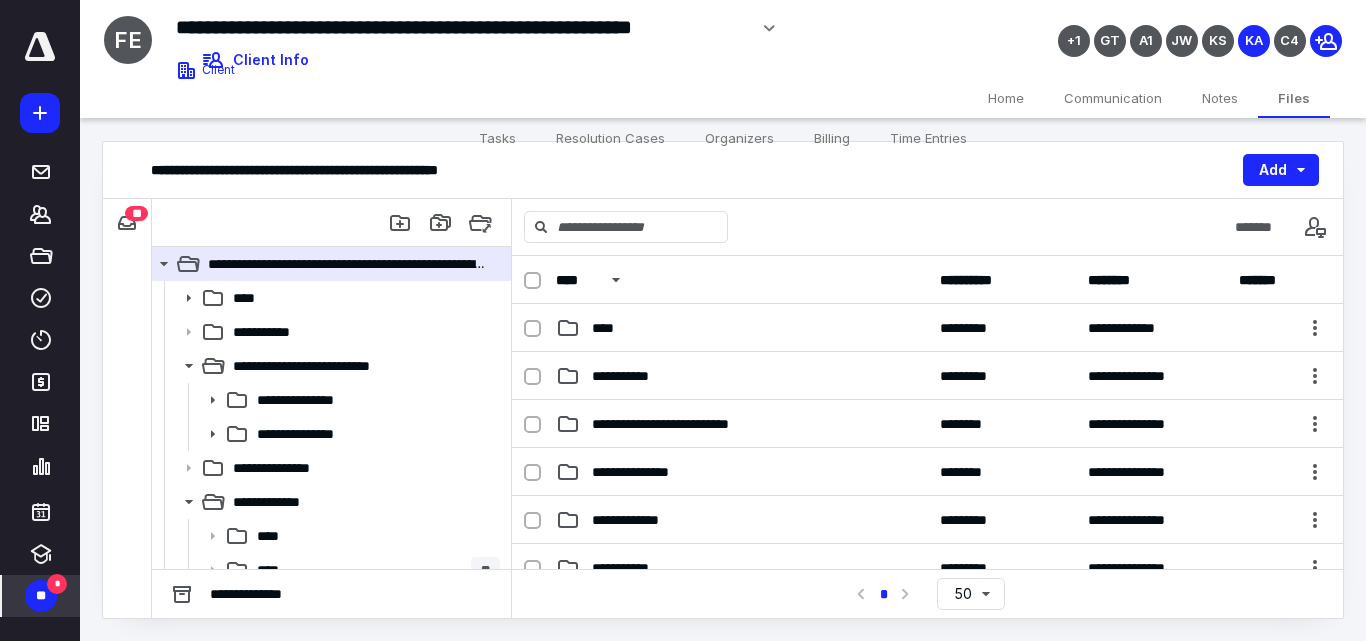click on "**" at bounding box center (41, 596) 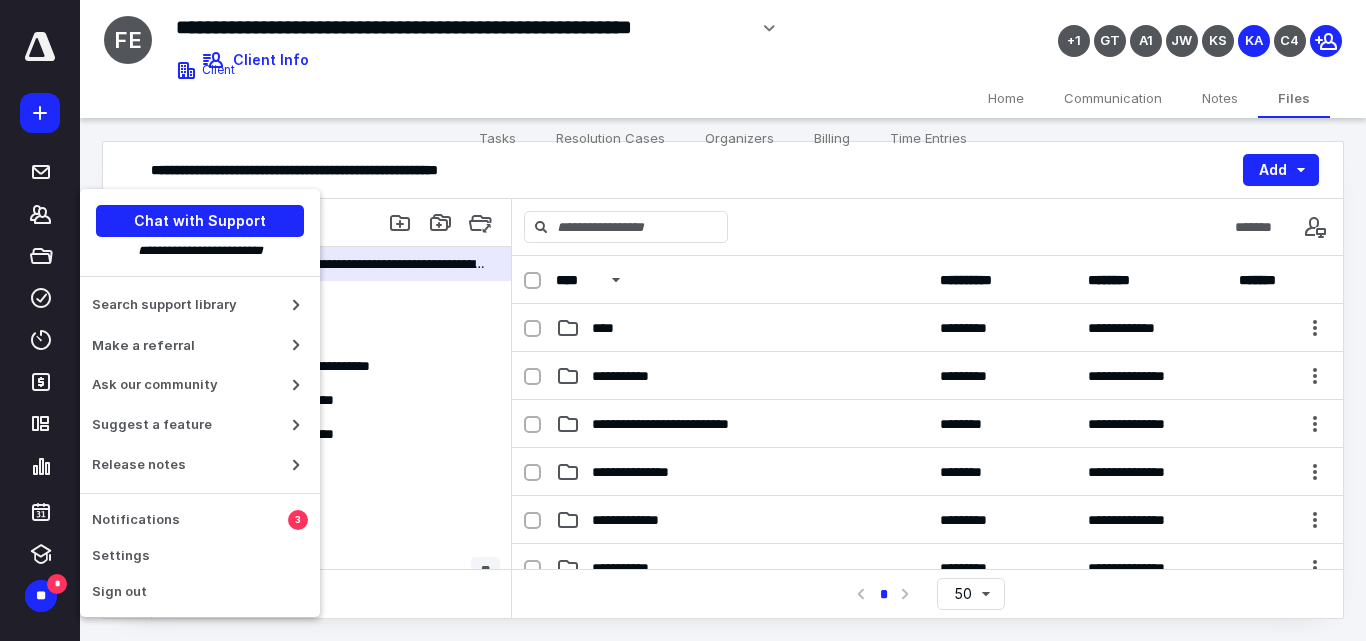 click on "**********" at bounding box center (549, 44) 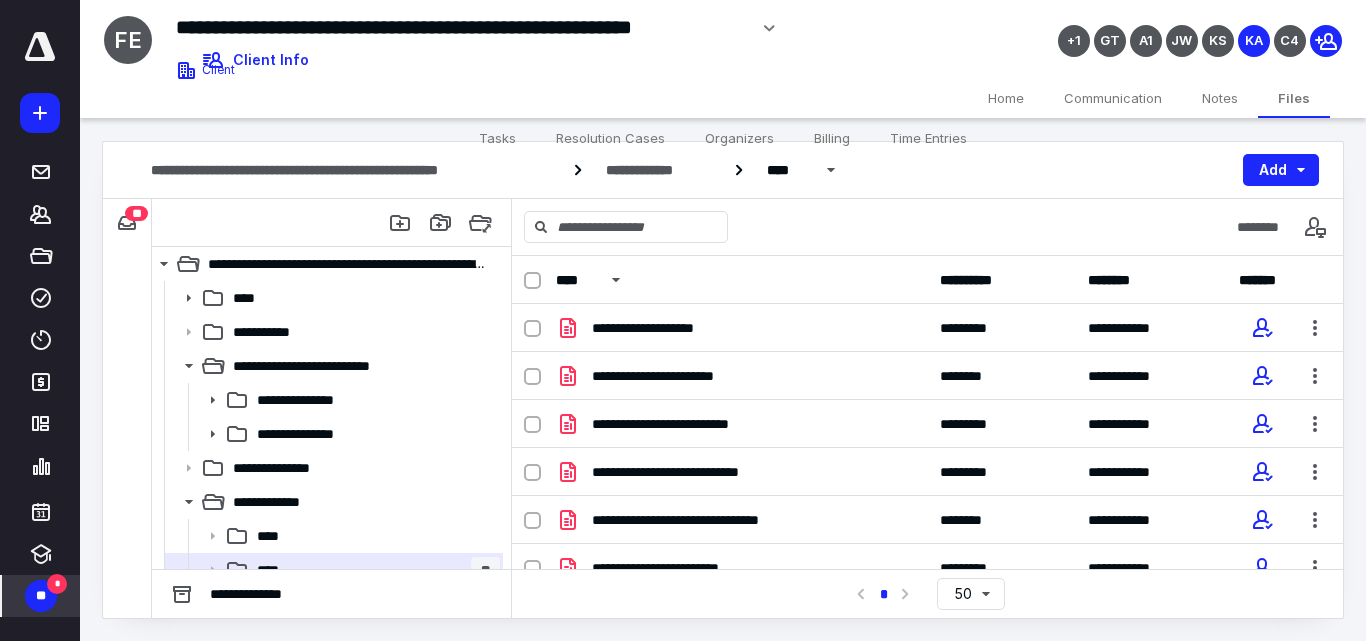 click on "** *" at bounding box center [41, 596] 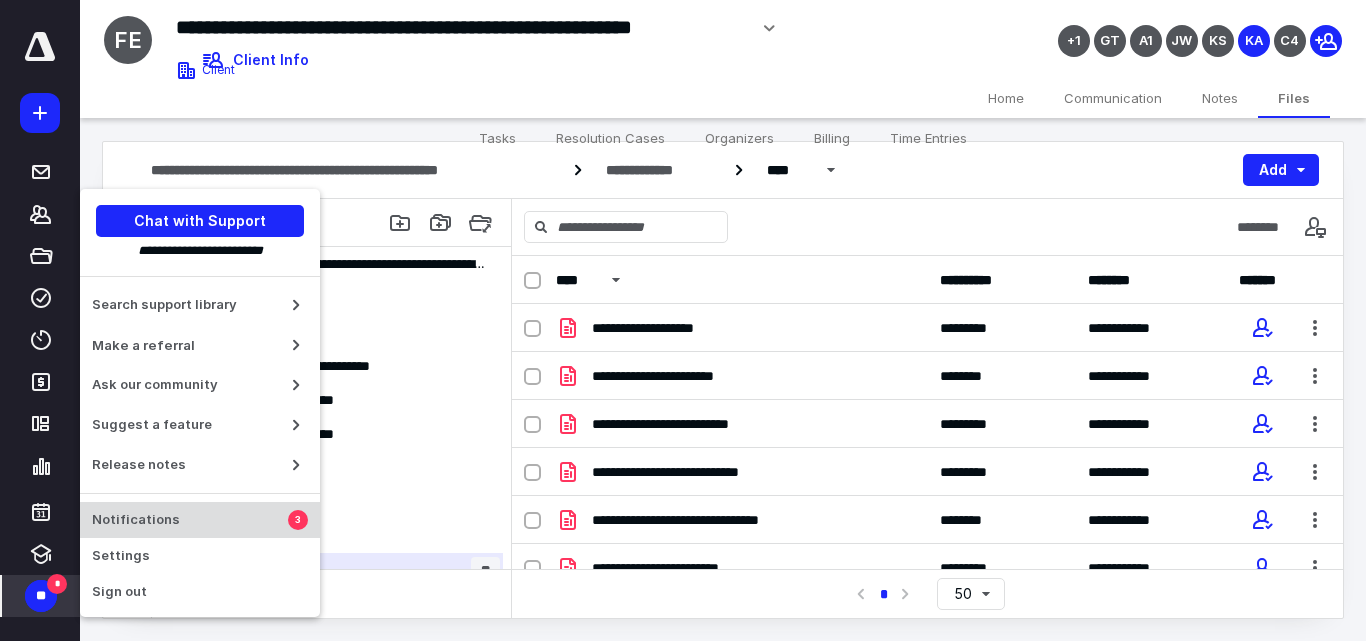 click on "Notifications" at bounding box center (190, 520) 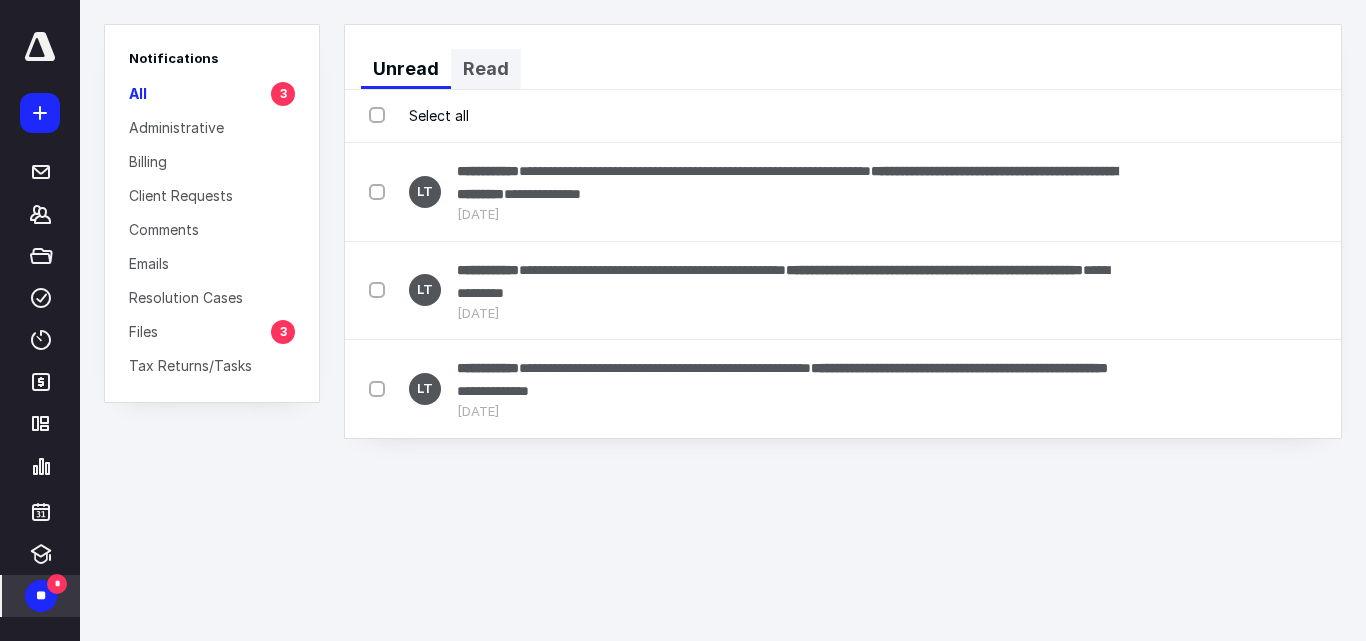 click on "Read" at bounding box center (486, 69) 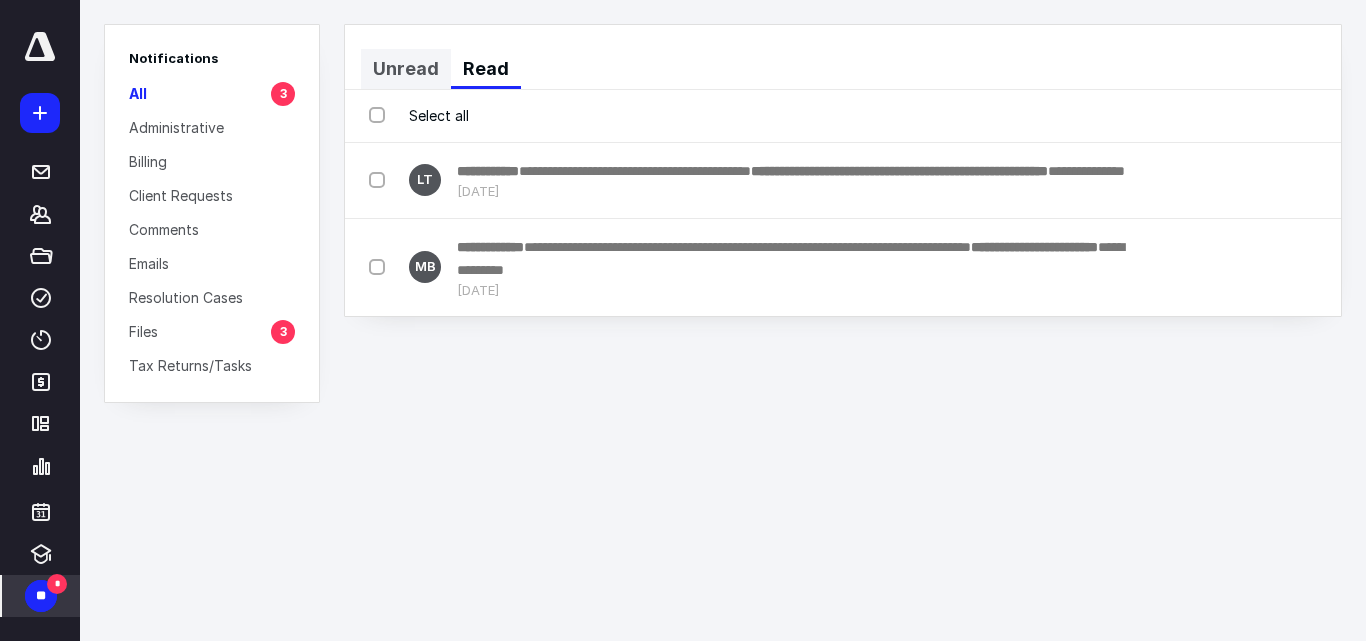click on "Unread" at bounding box center (406, 69) 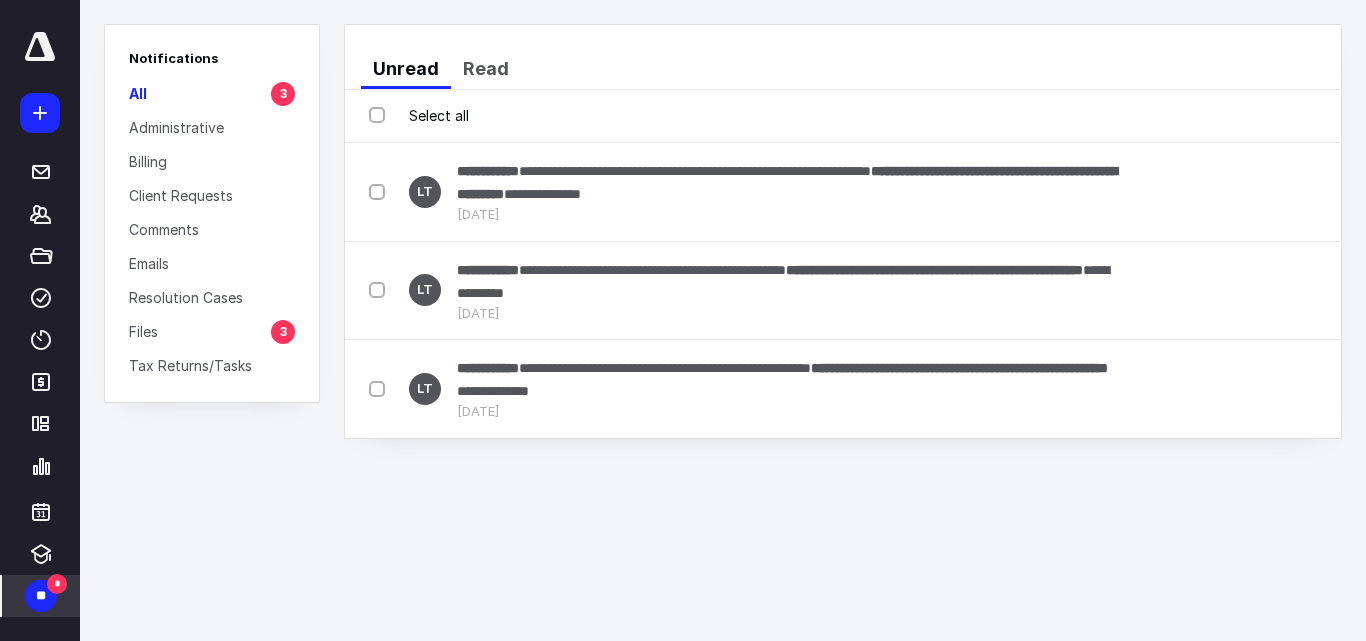 click on "***** ******* ***** **** **** ******* ********* ********" at bounding box center [40, 259] 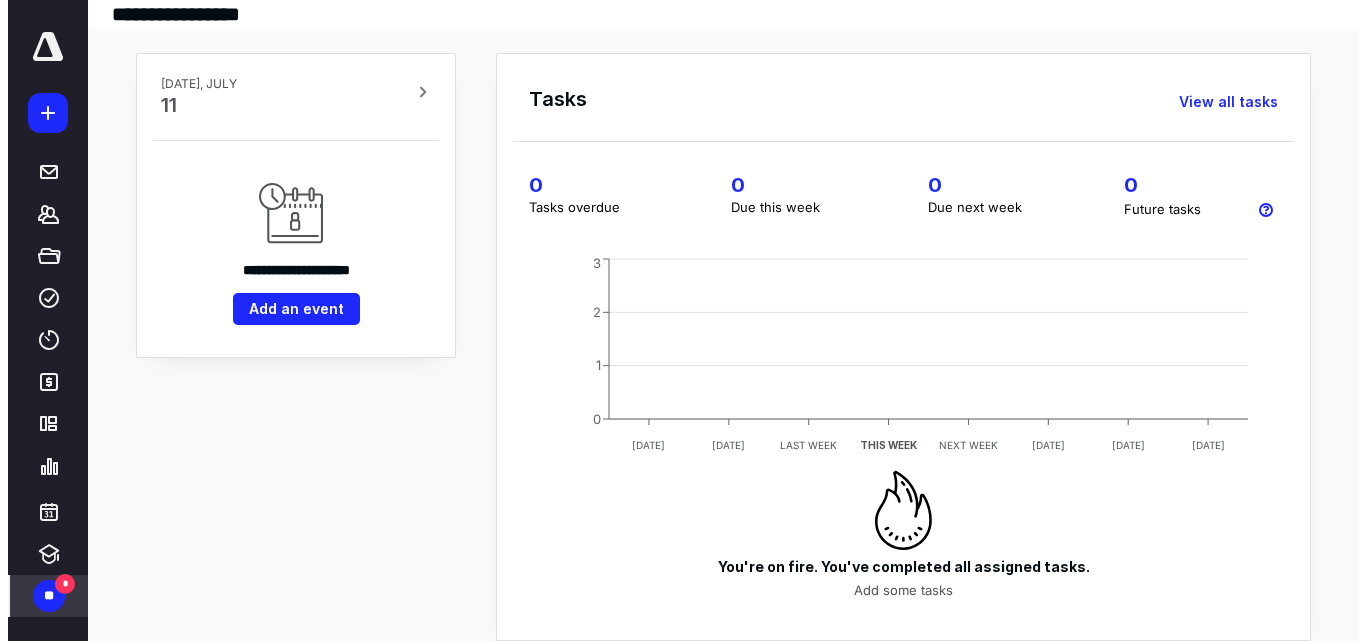 scroll, scrollTop: 0, scrollLeft: 0, axis: both 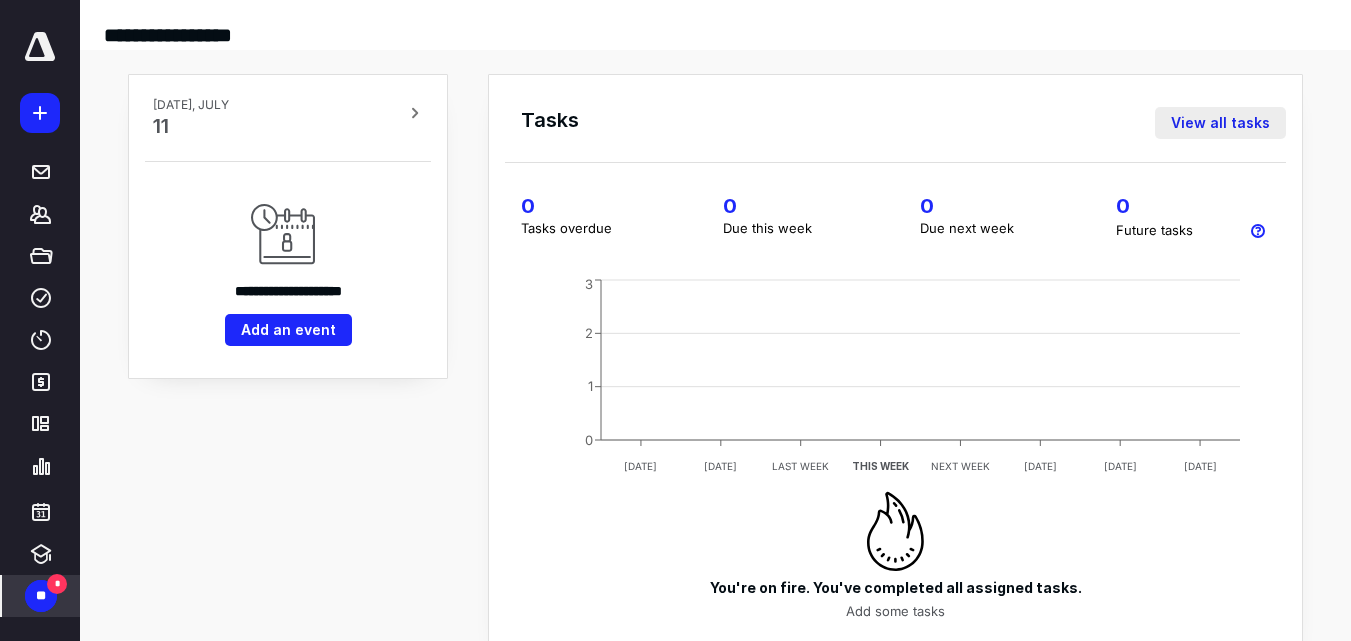 click on "View all tasks" at bounding box center [1220, 123] 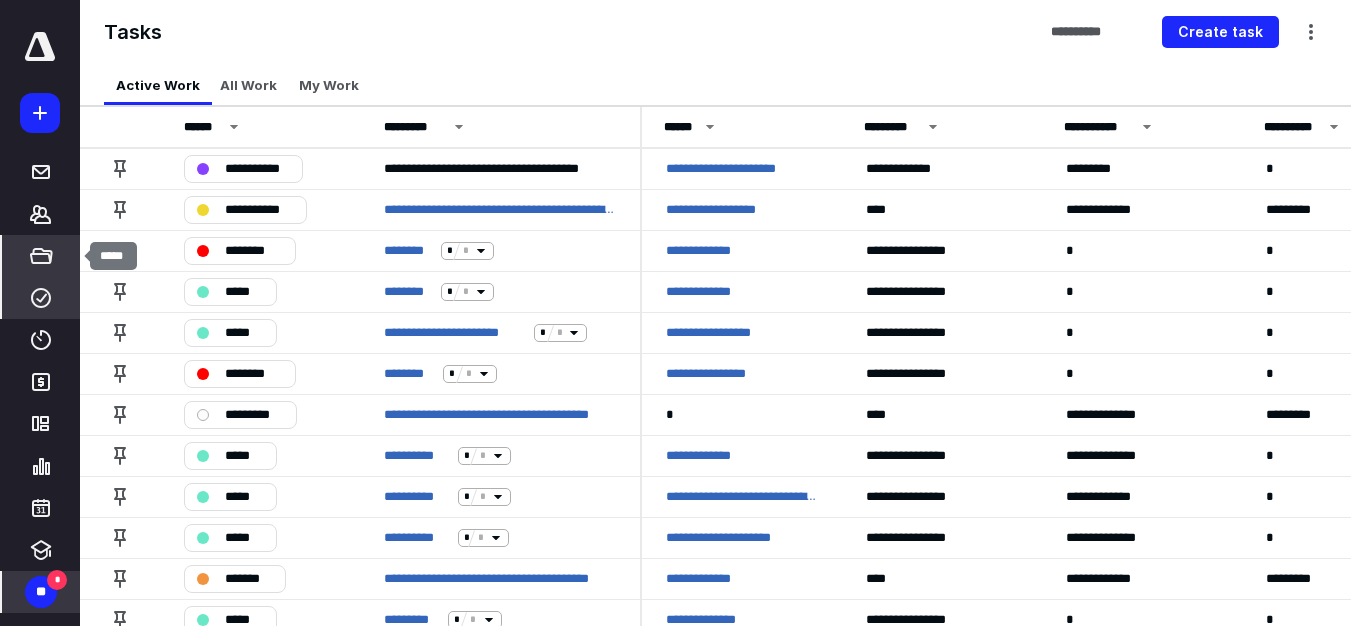 click 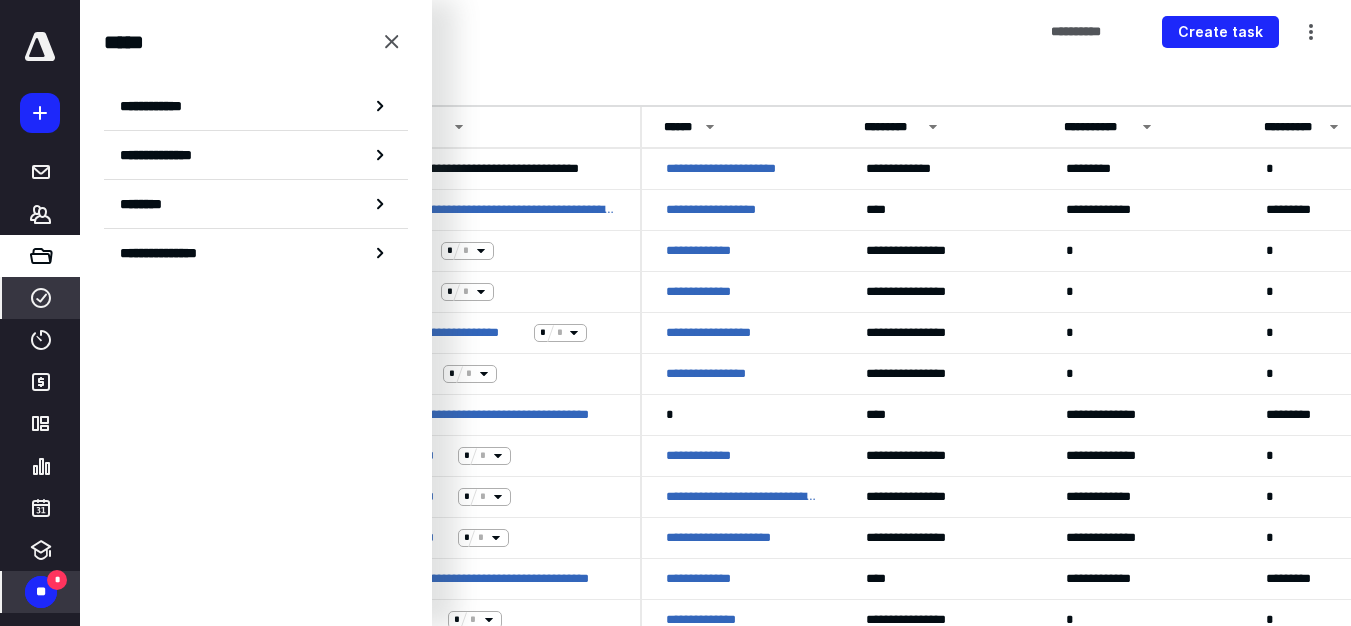 click on "********" at bounding box center [148, 204] 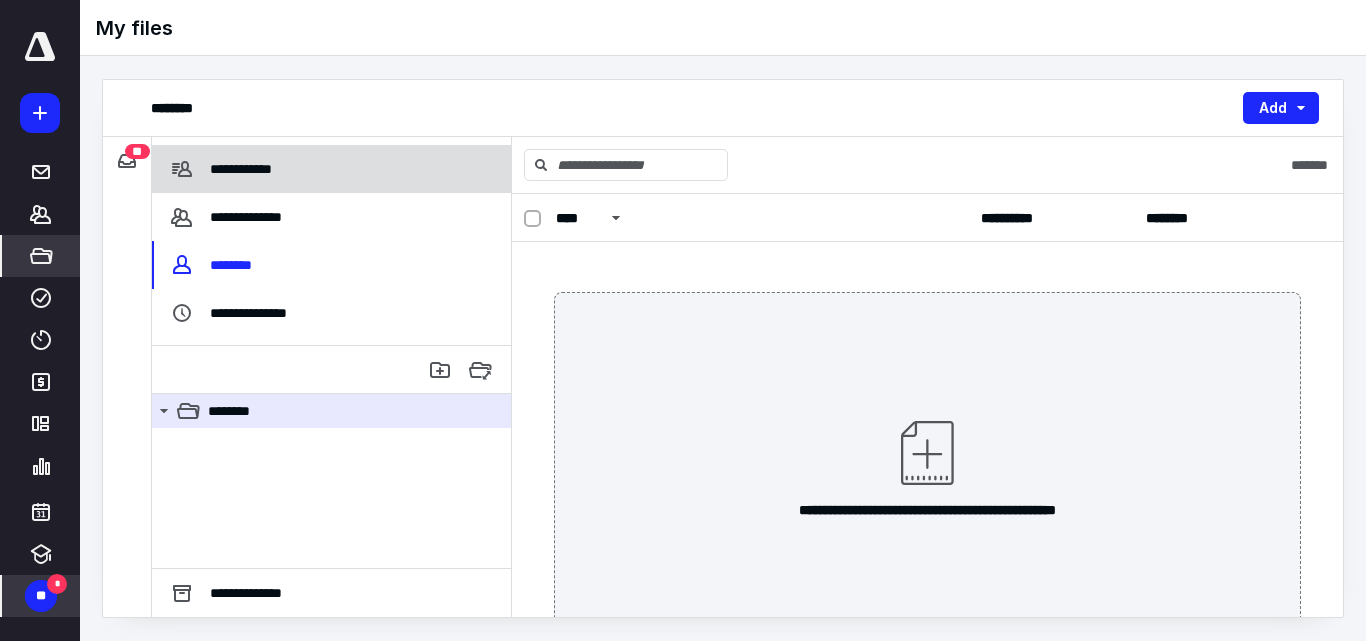 click on "**********" at bounding box center (244, 169) 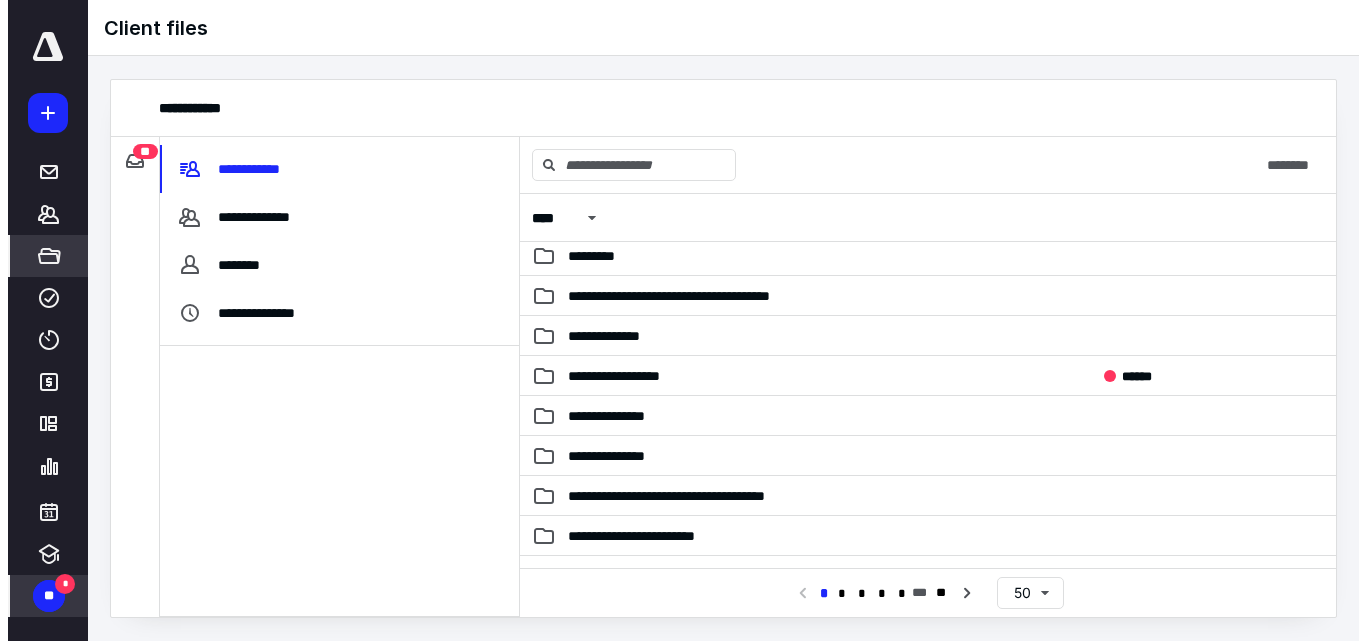 scroll, scrollTop: 0, scrollLeft: 0, axis: both 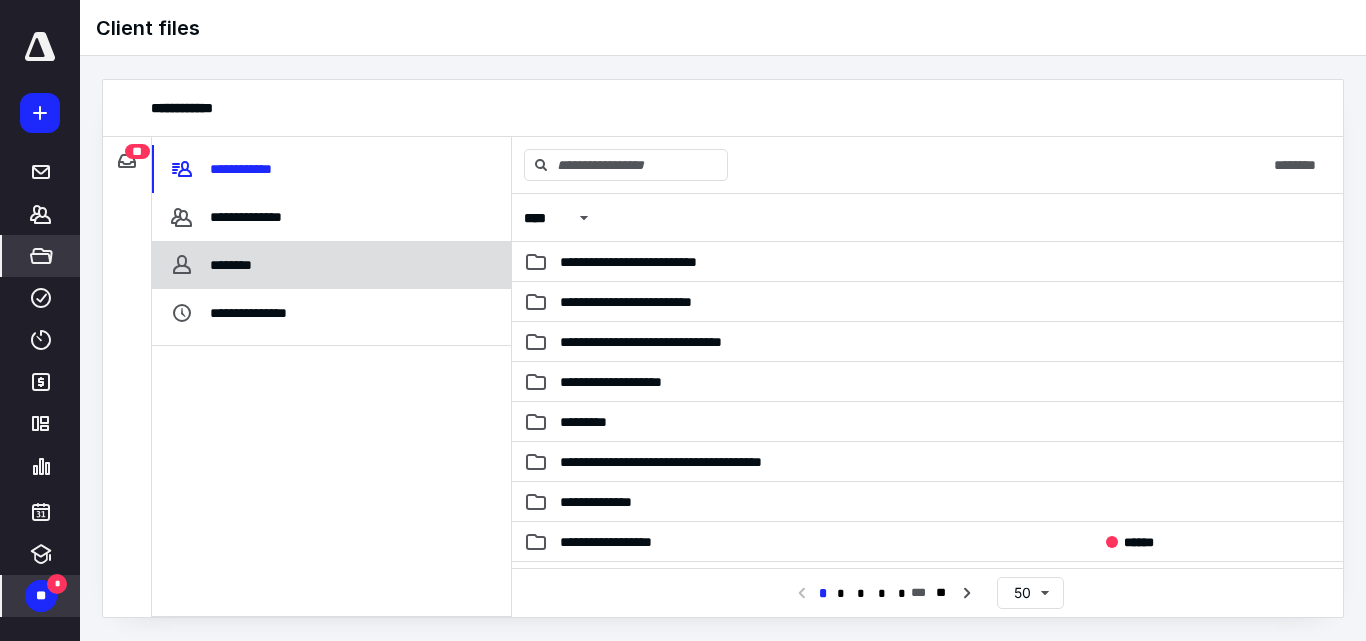 click on "********" at bounding box center (236, 265) 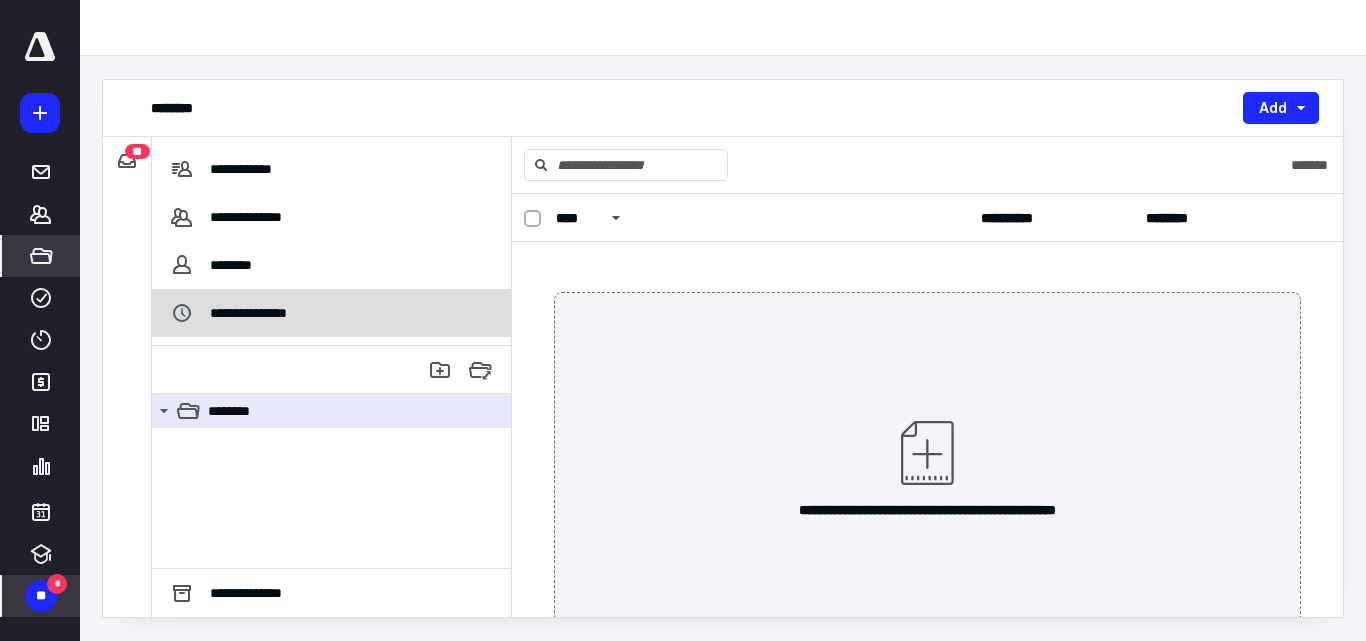 click on "**********" at bounding box center (264, 313) 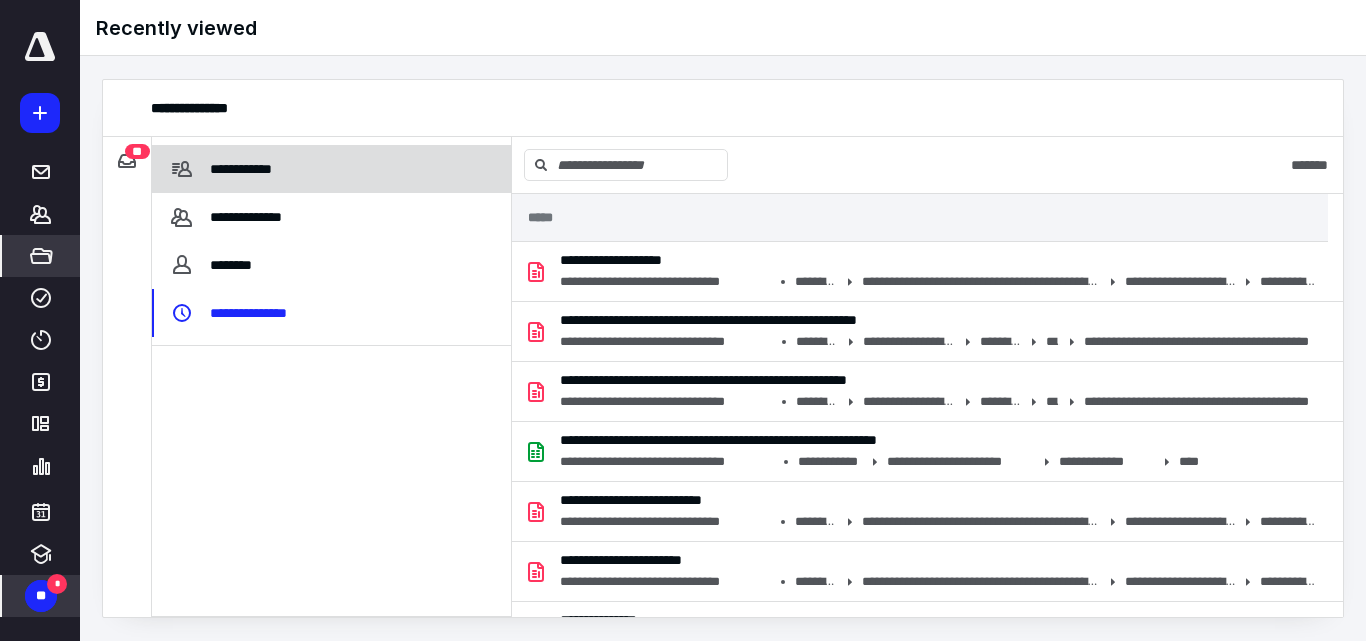 click on "**********" at bounding box center [244, 169] 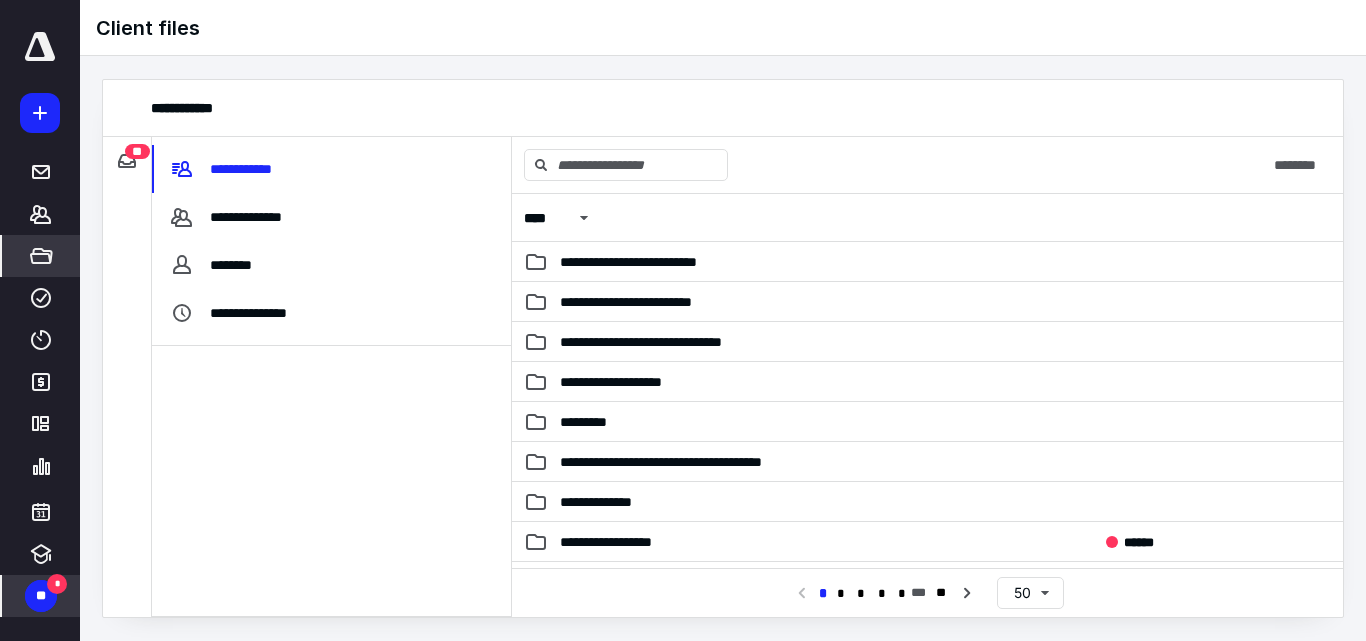 click on "**" at bounding box center [41, 596] 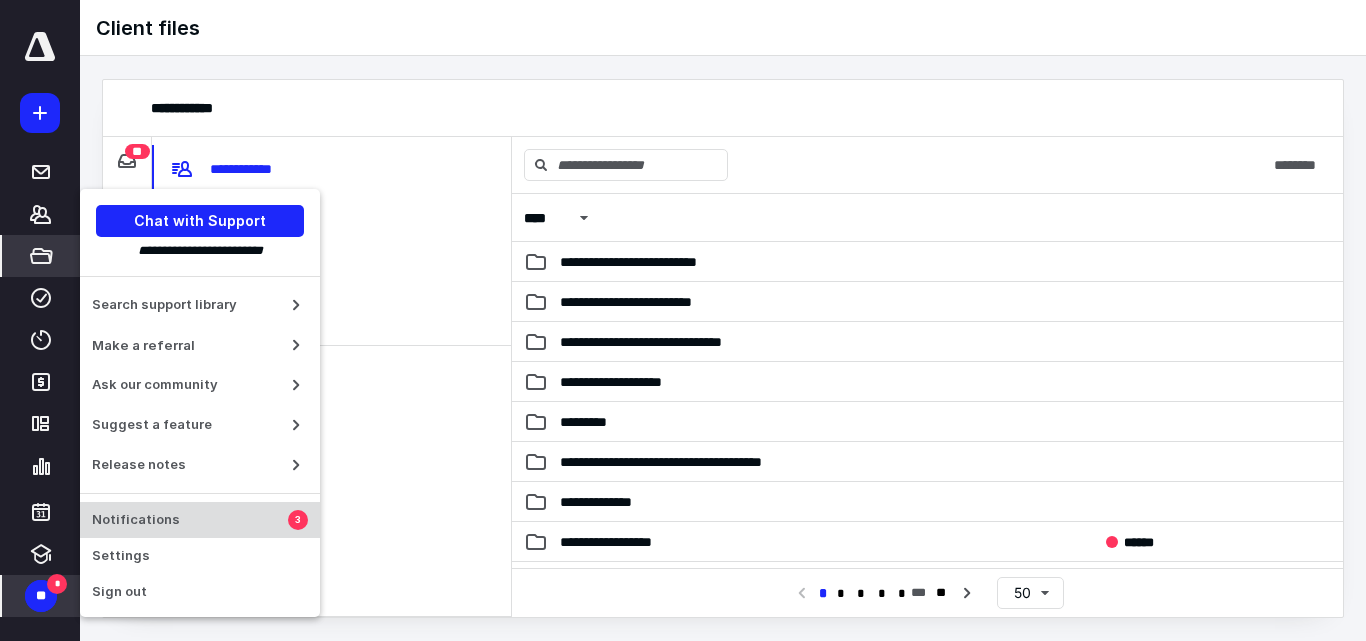 click on "Notifications" at bounding box center (190, 520) 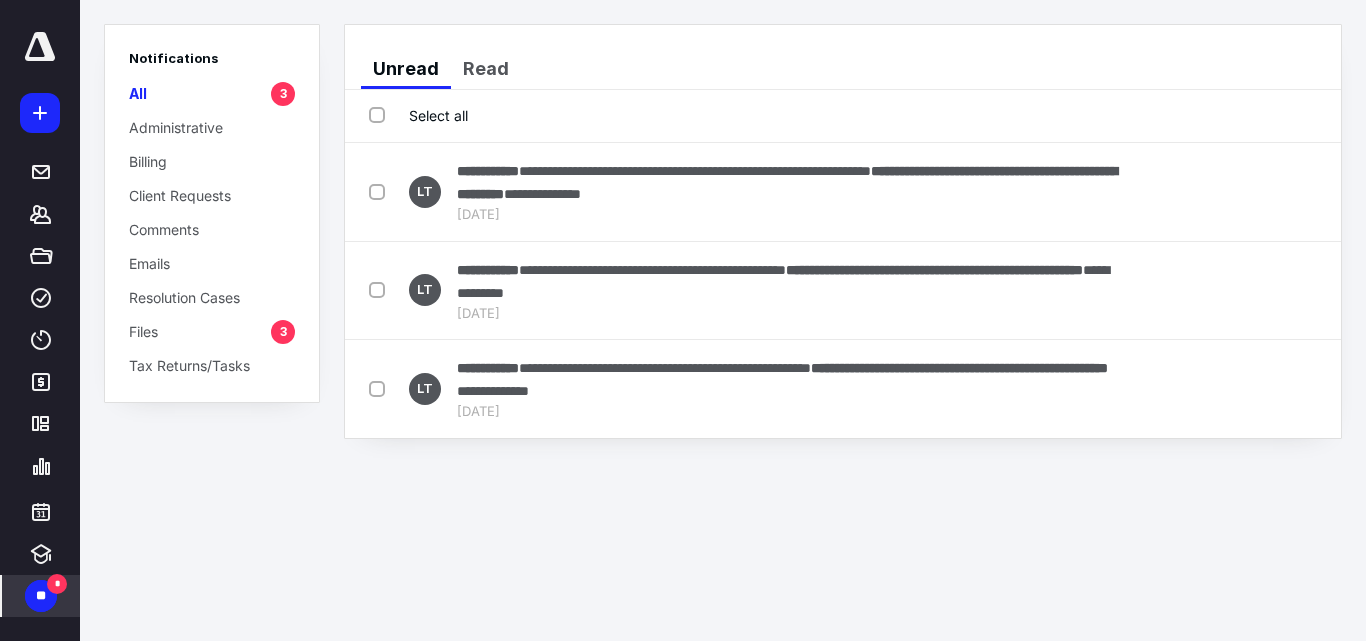 click on "Notifications All 3 Administrative Billing Client Requests Comments Emails Resolution Cases Files 3 Tax Returns/Tasks" at bounding box center (212, 213) 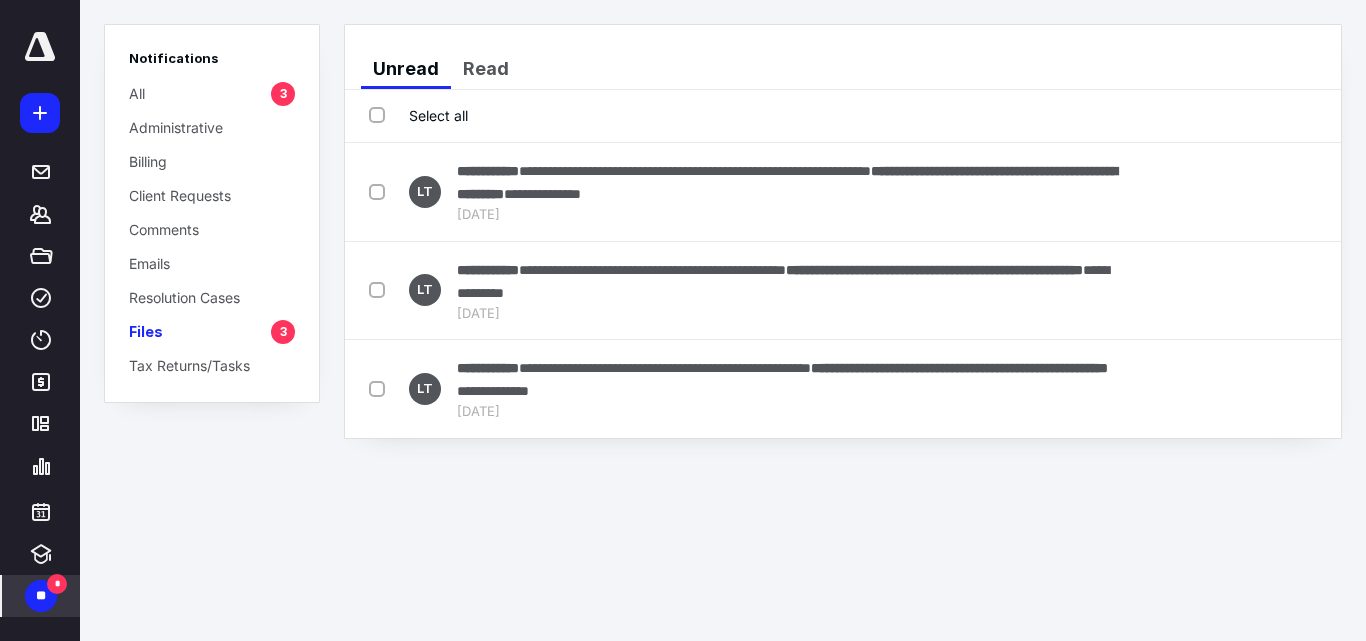 click on "Files" at bounding box center (146, 331) 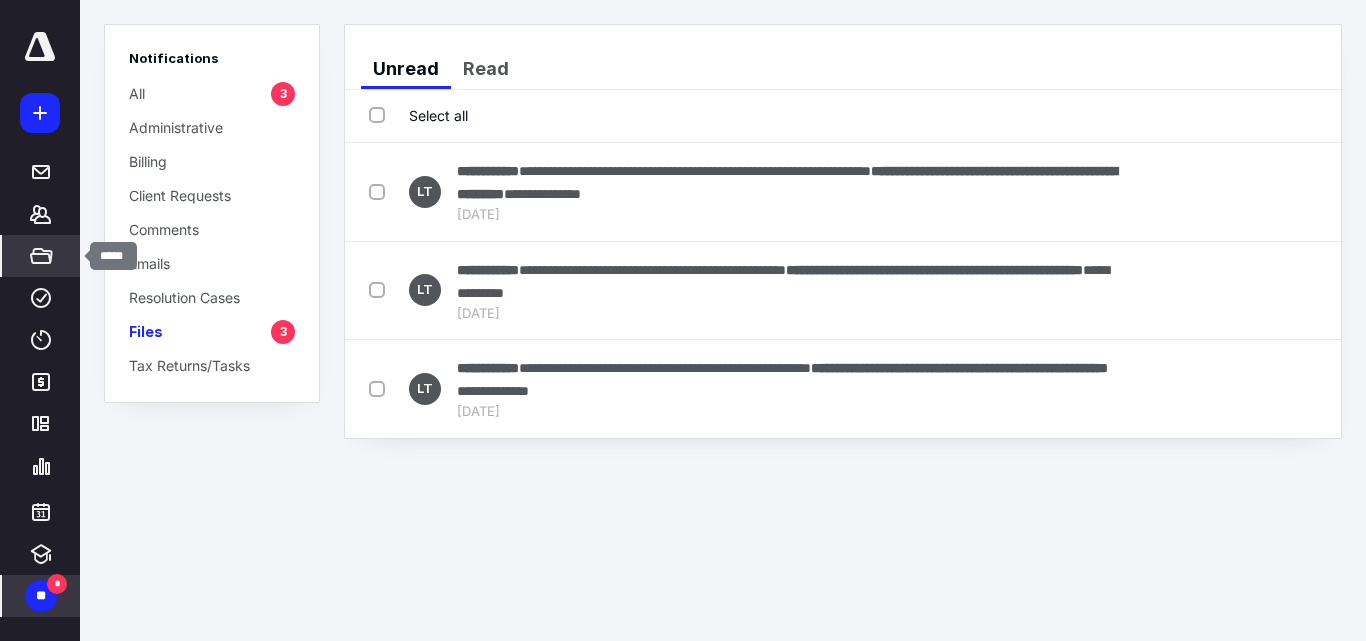 click 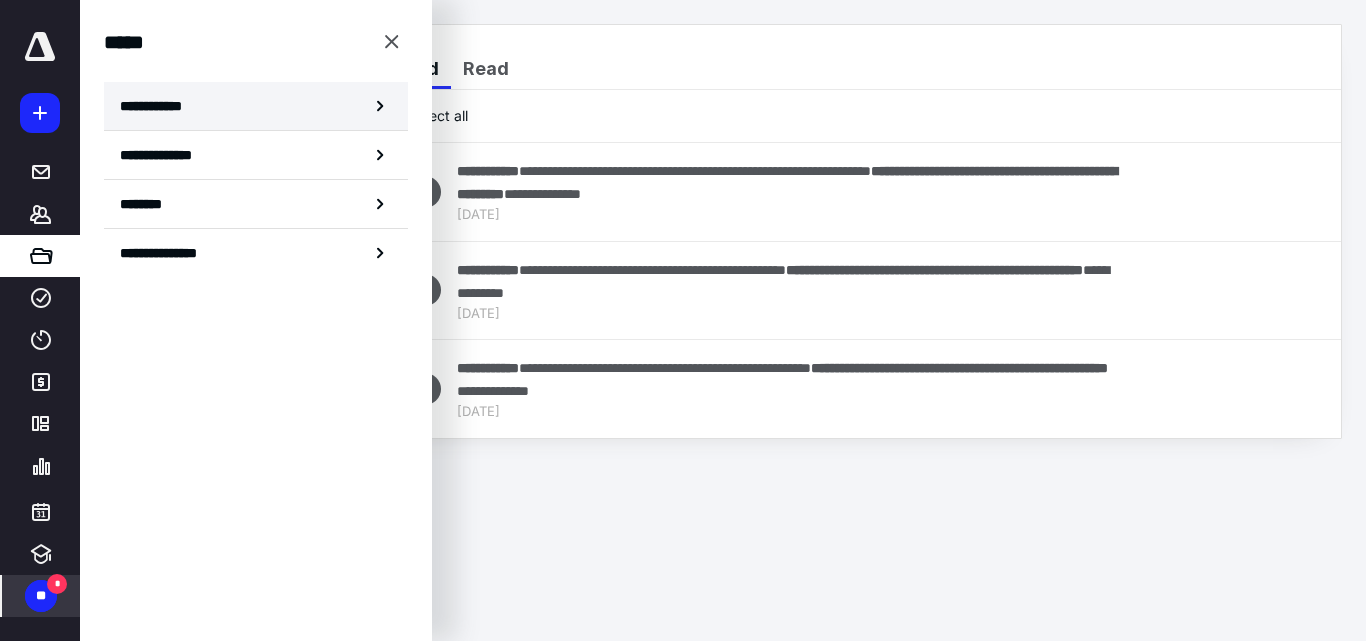 click on "**********" at bounding box center (256, 106) 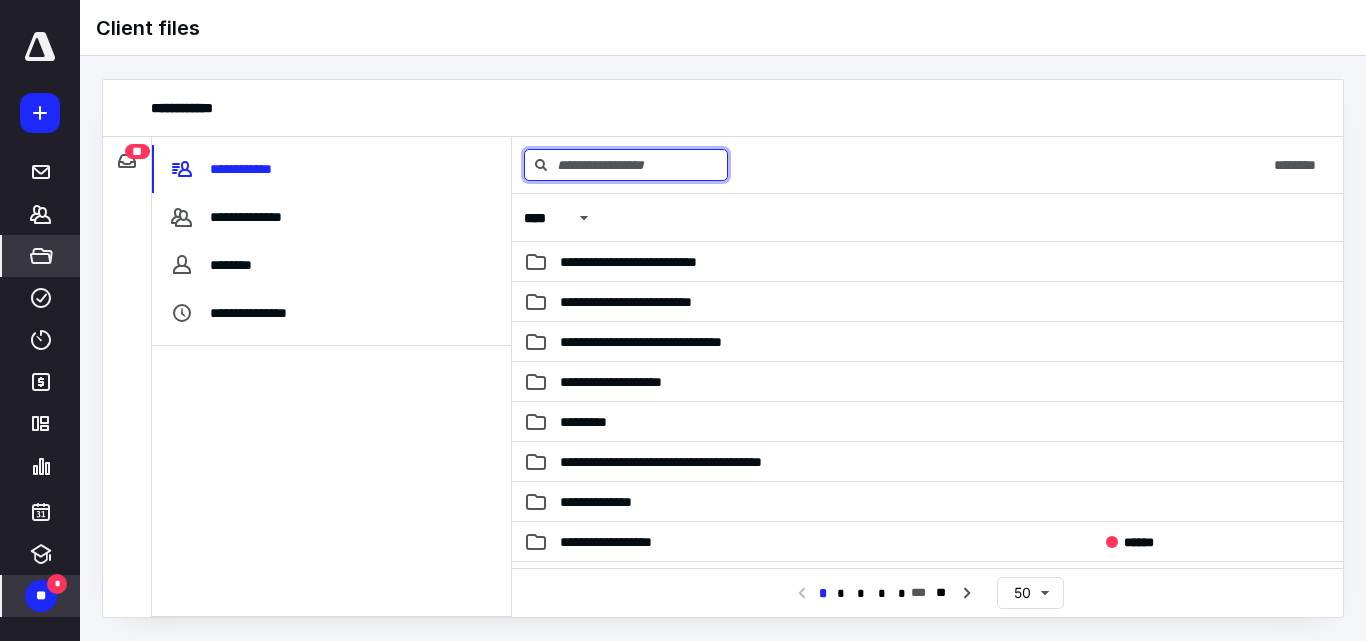 click at bounding box center [626, 165] 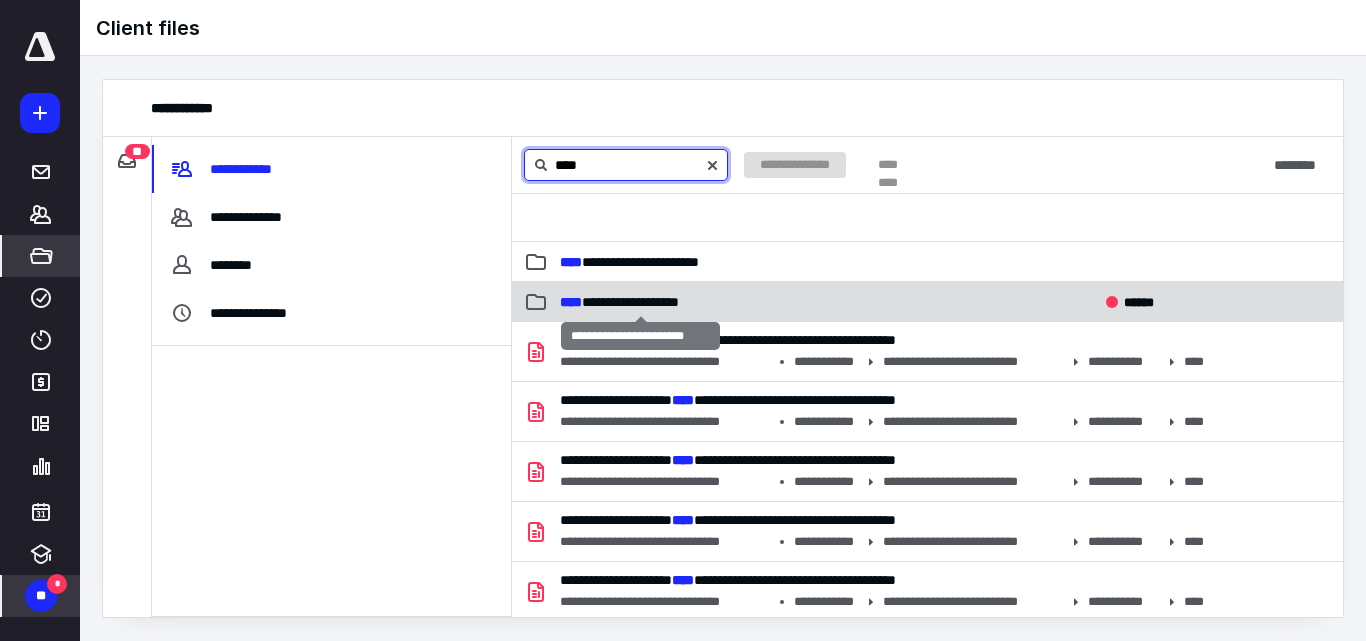type on "****" 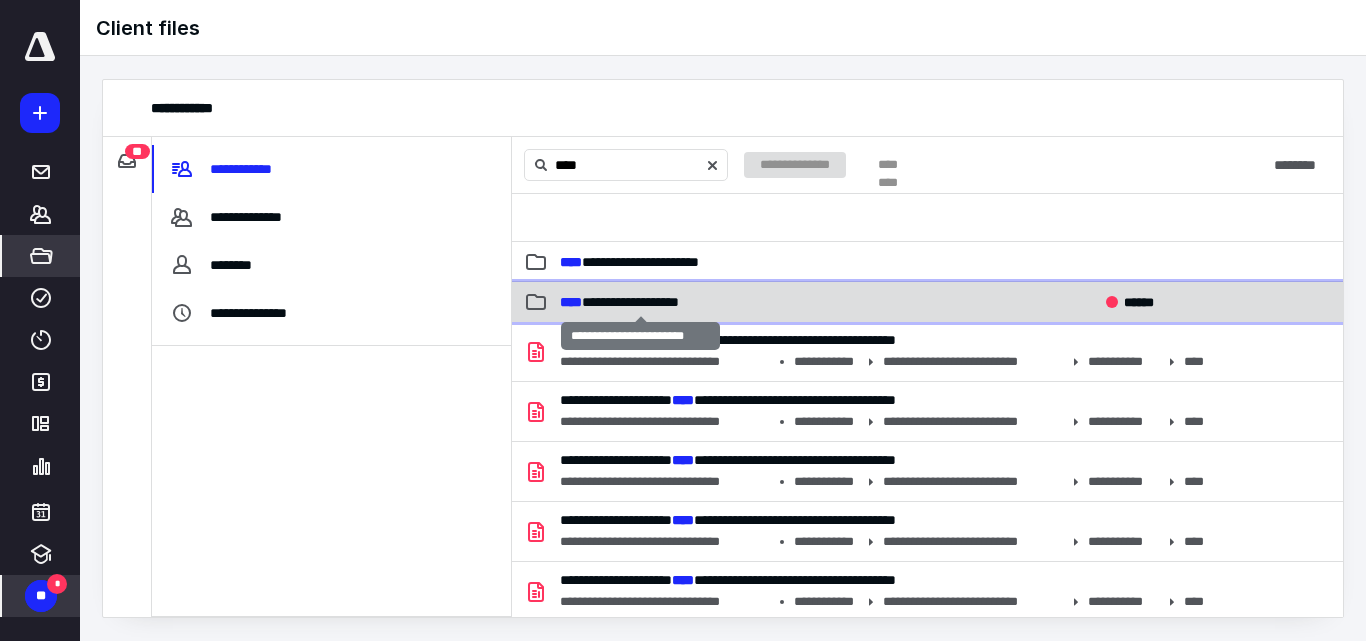 click on "**********" at bounding box center (619, 302) 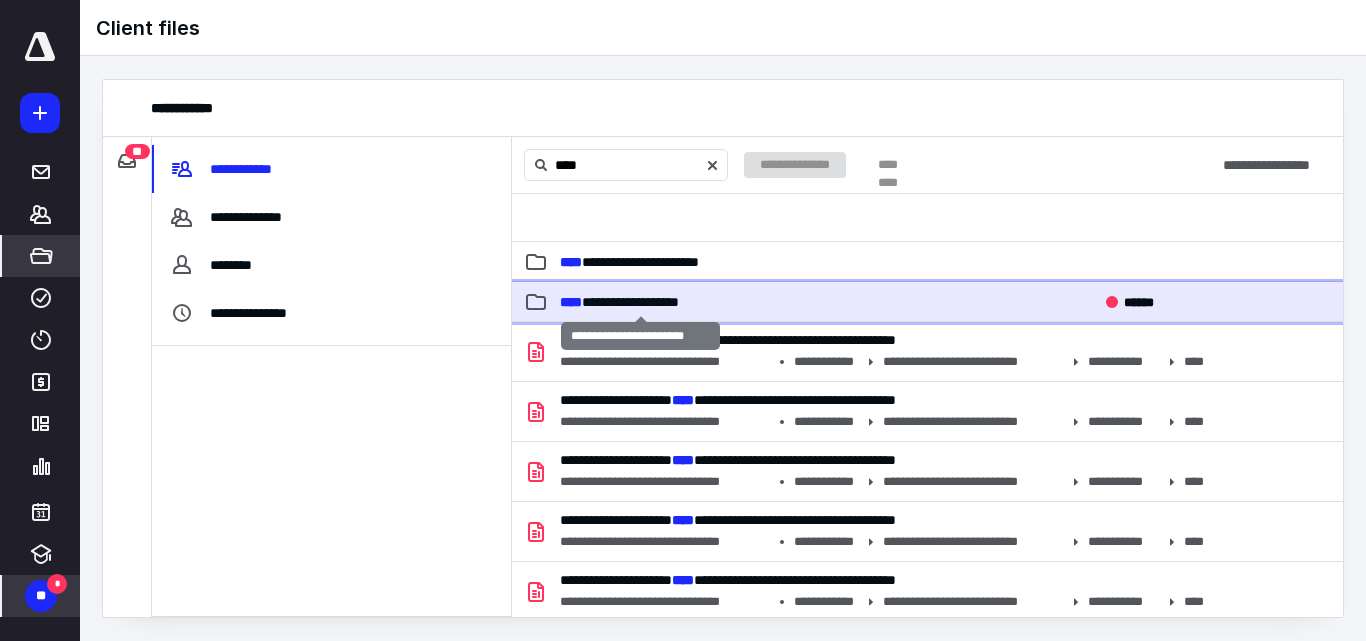 click on "**********" at bounding box center (619, 302) 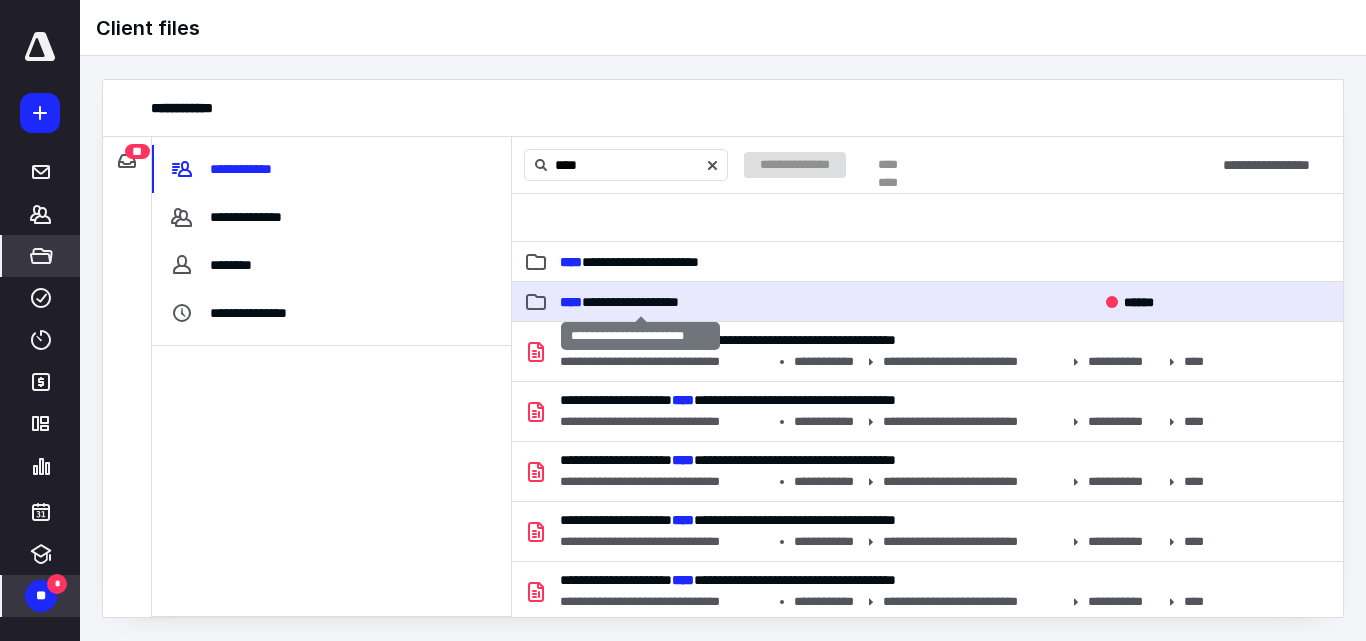 type 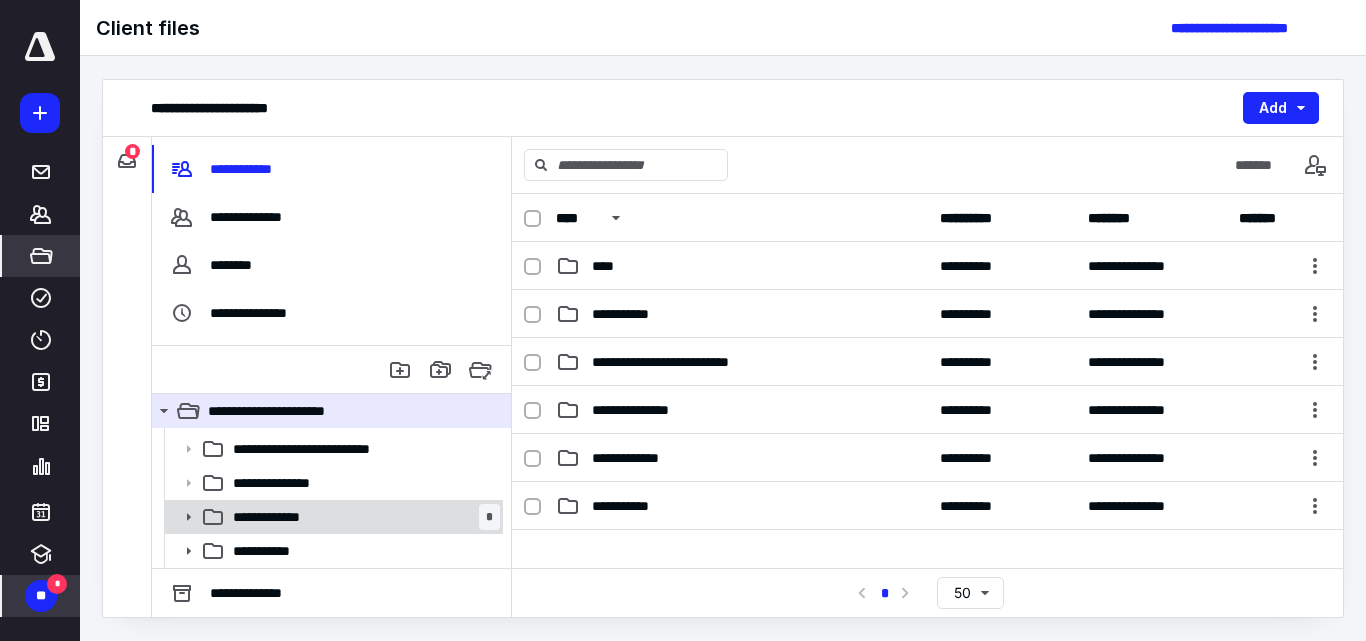 scroll, scrollTop: 0, scrollLeft: 0, axis: both 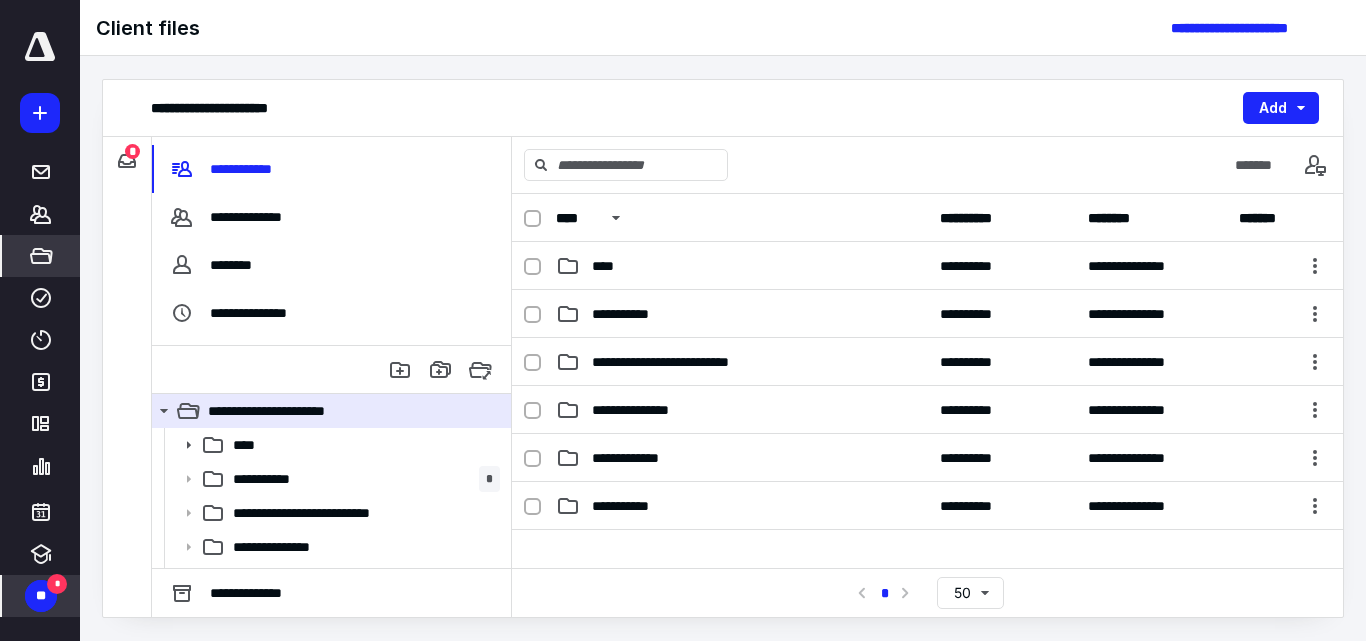 click on "**" at bounding box center (41, 596) 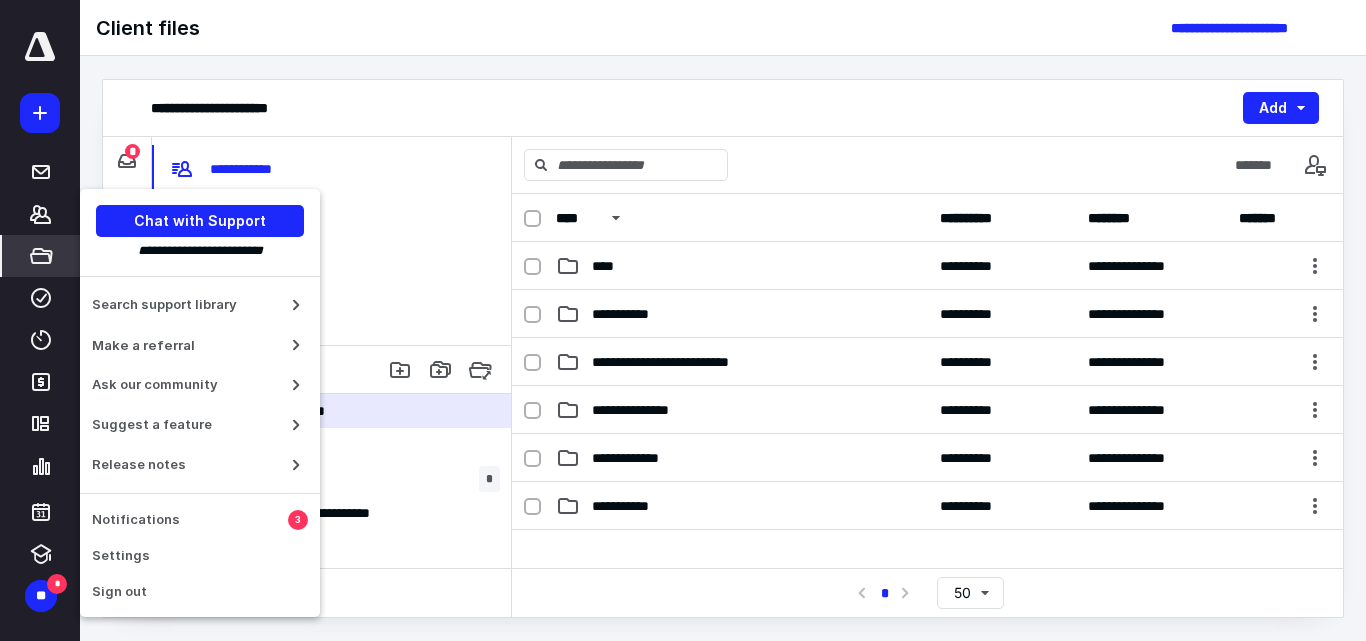 click on "**********" at bounding box center (723, 348) 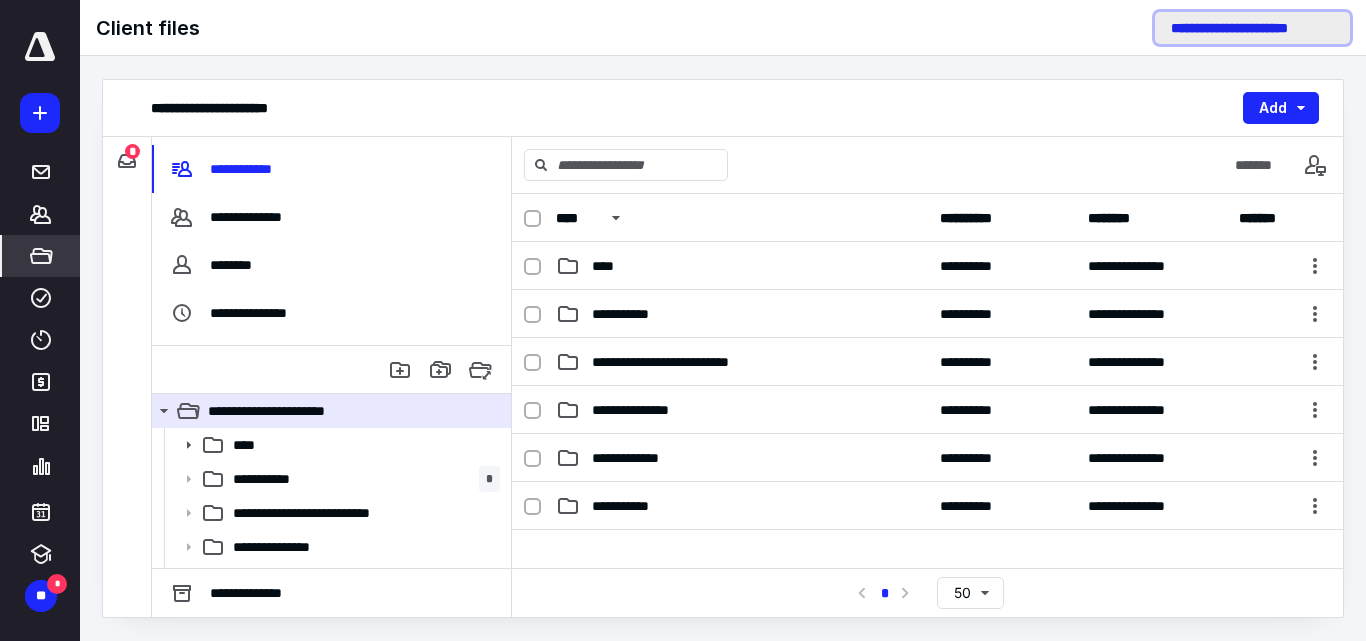 click on "**********" at bounding box center [1252, 28] 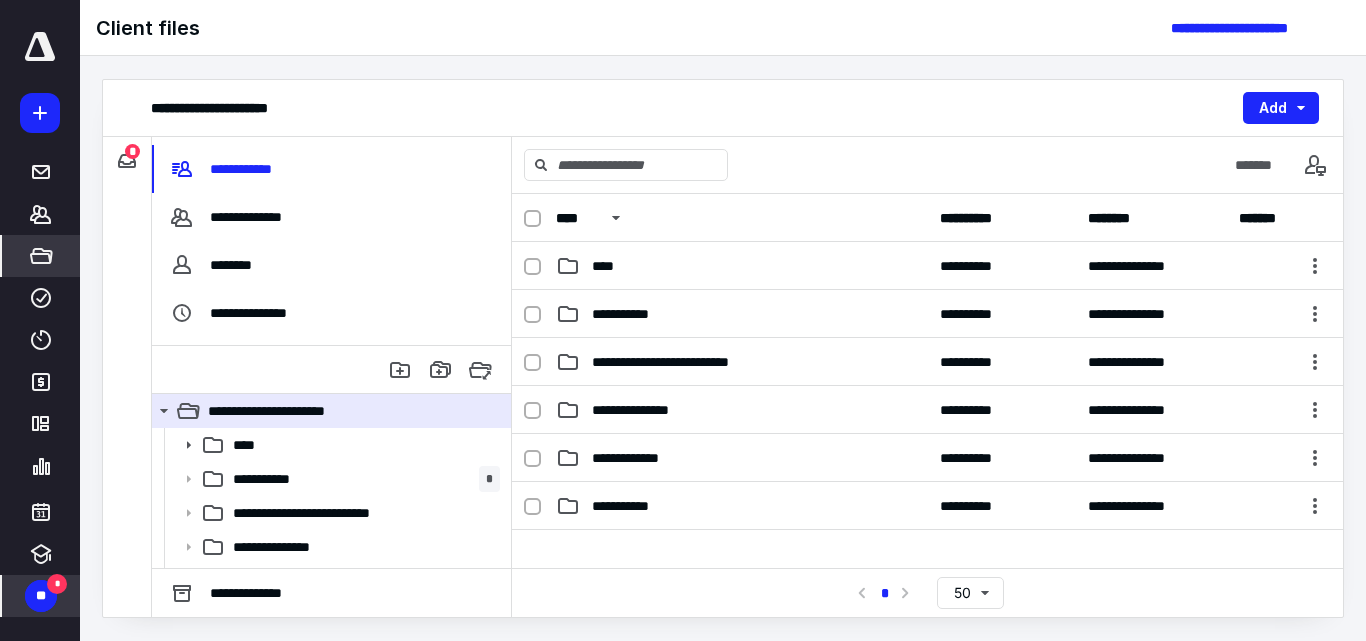 click on "**" at bounding box center (41, 596) 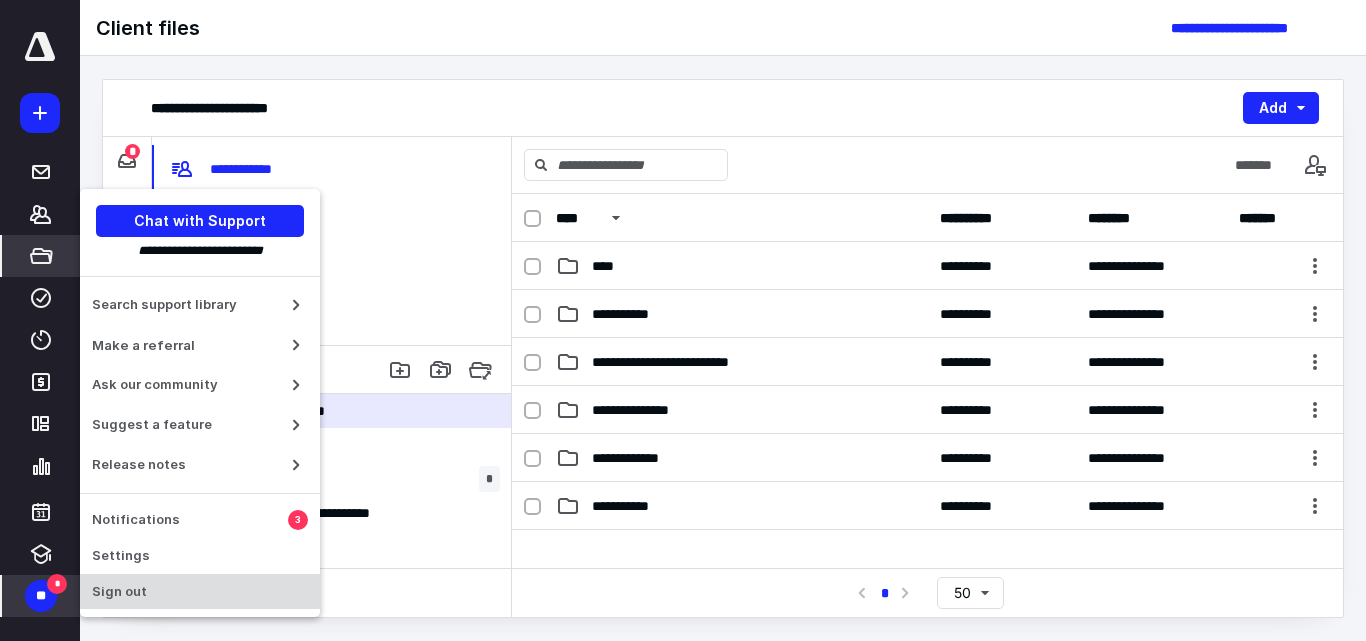 click on "Sign out" at bounding box center [200, 592] 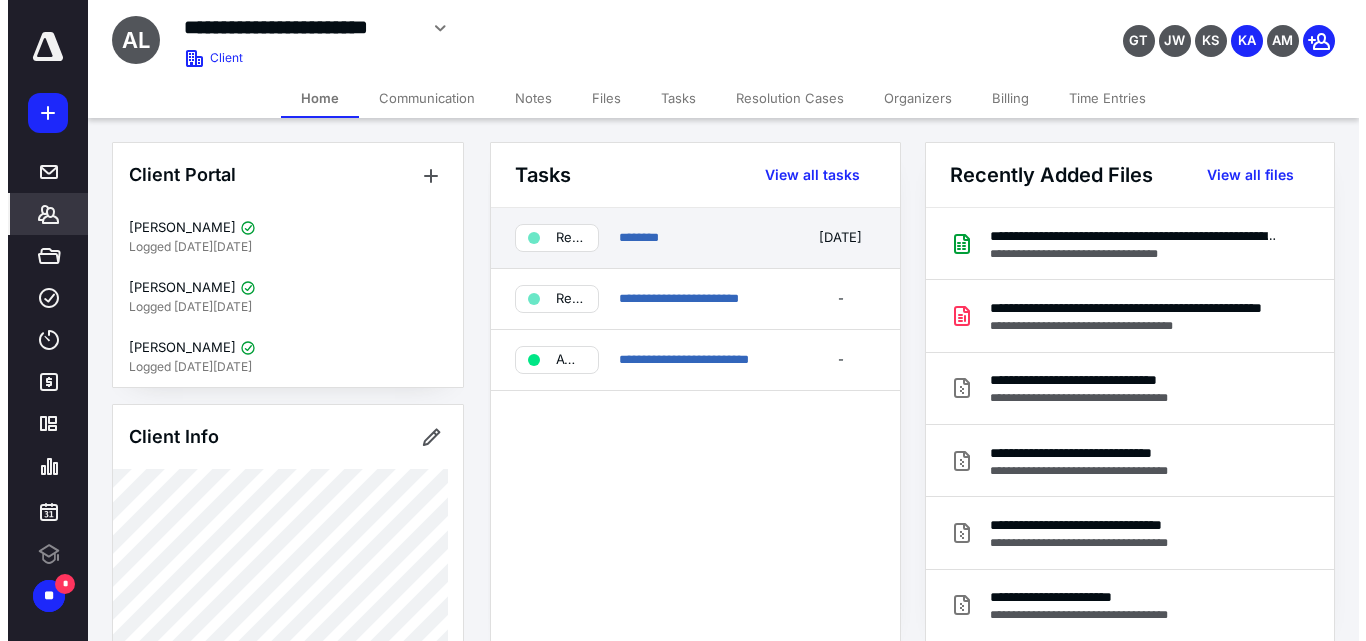 scroll, scrollTop: 0, scrollLeft: 0, axis: both 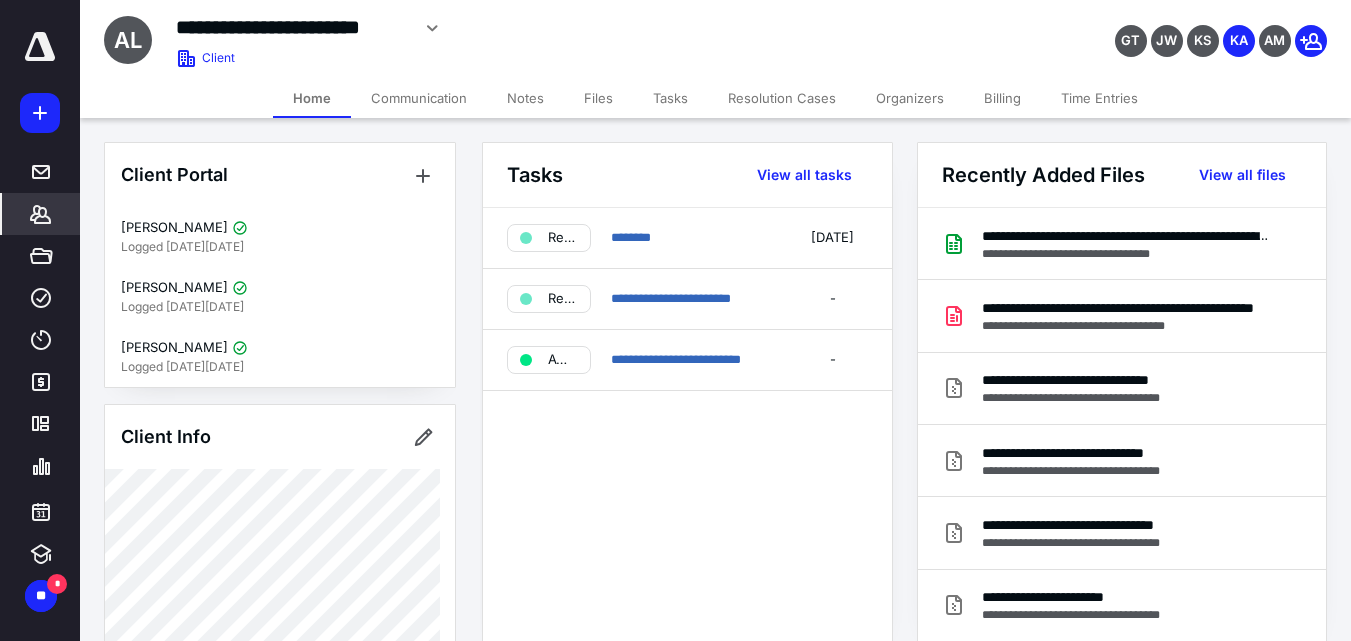 click on "Files" at bounding box center (598, 98) 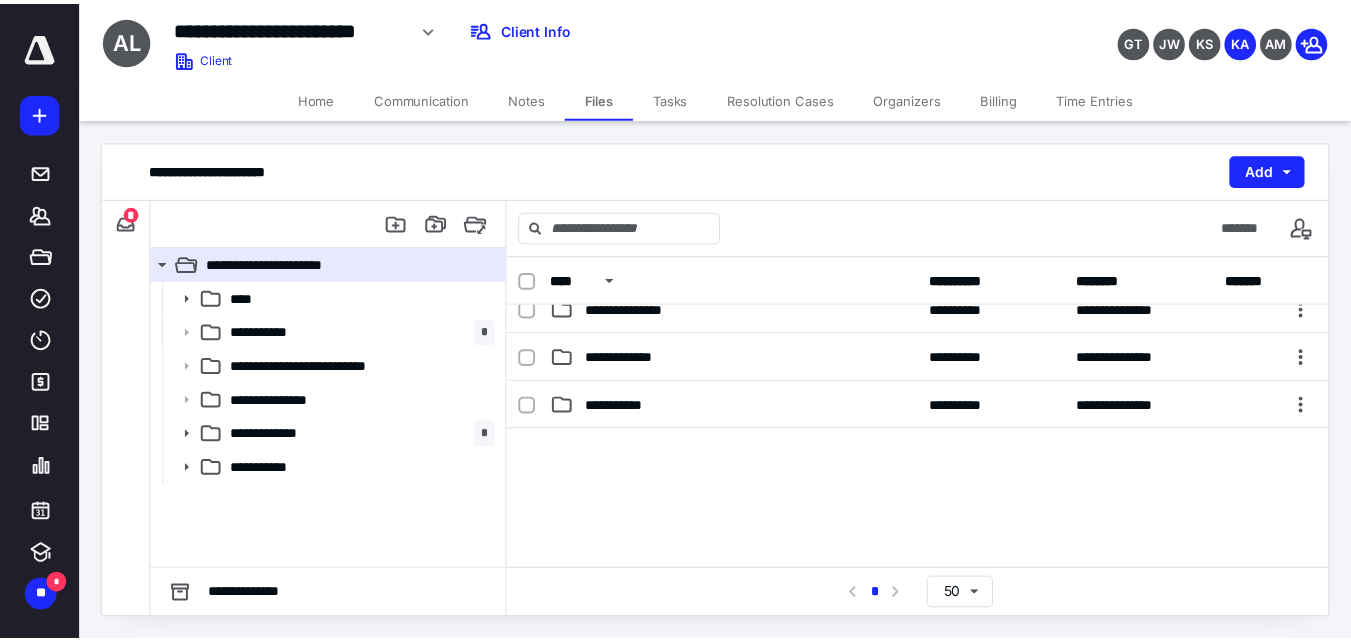 scroll, scrollTop: 0, scrollLeft: 0, axis: both 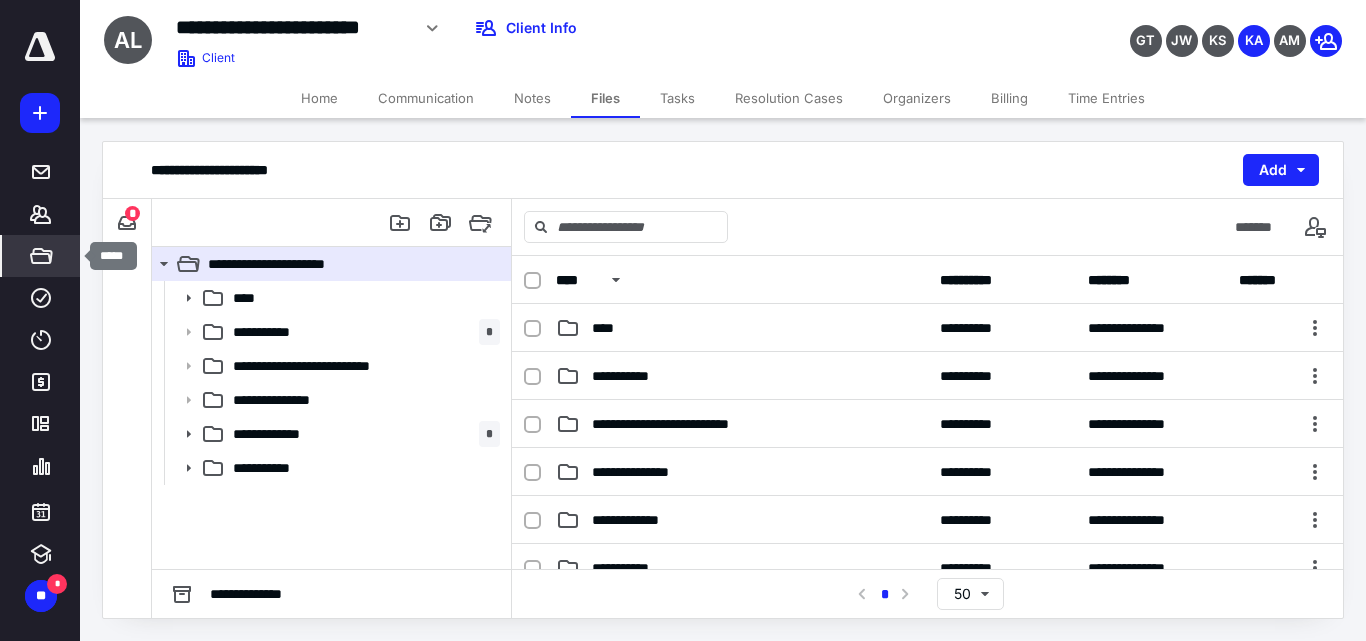 click 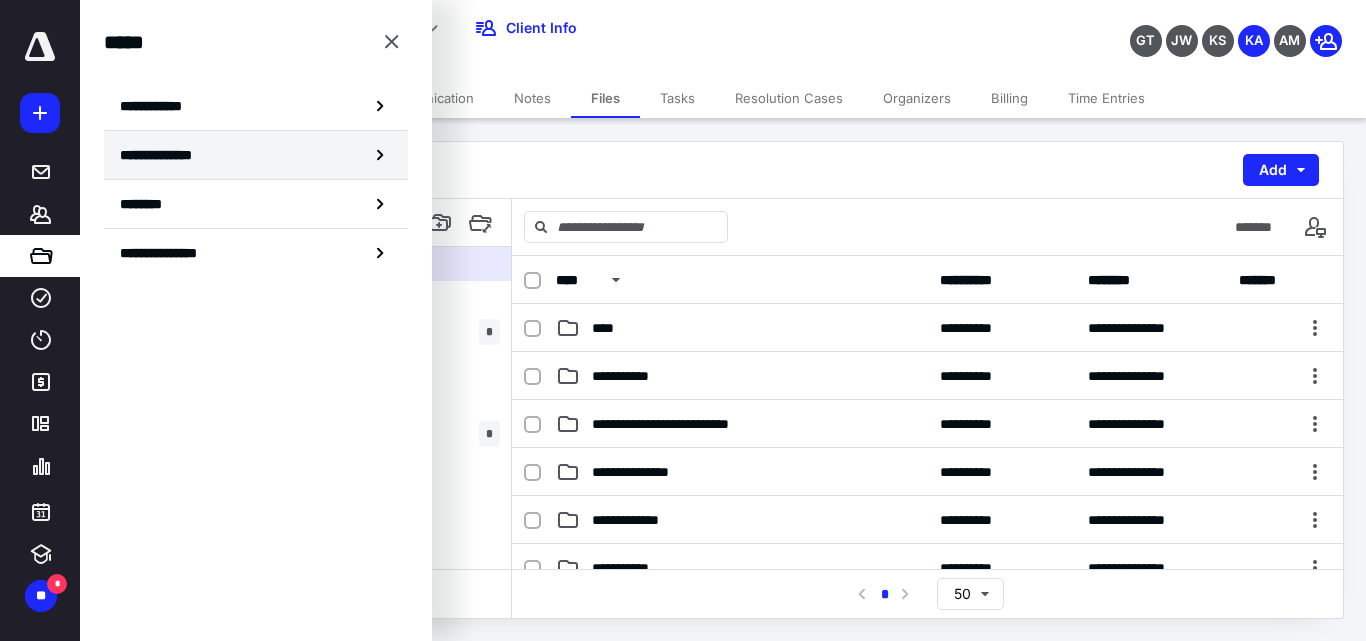 click on "**********" at bounding box center (163, 155) 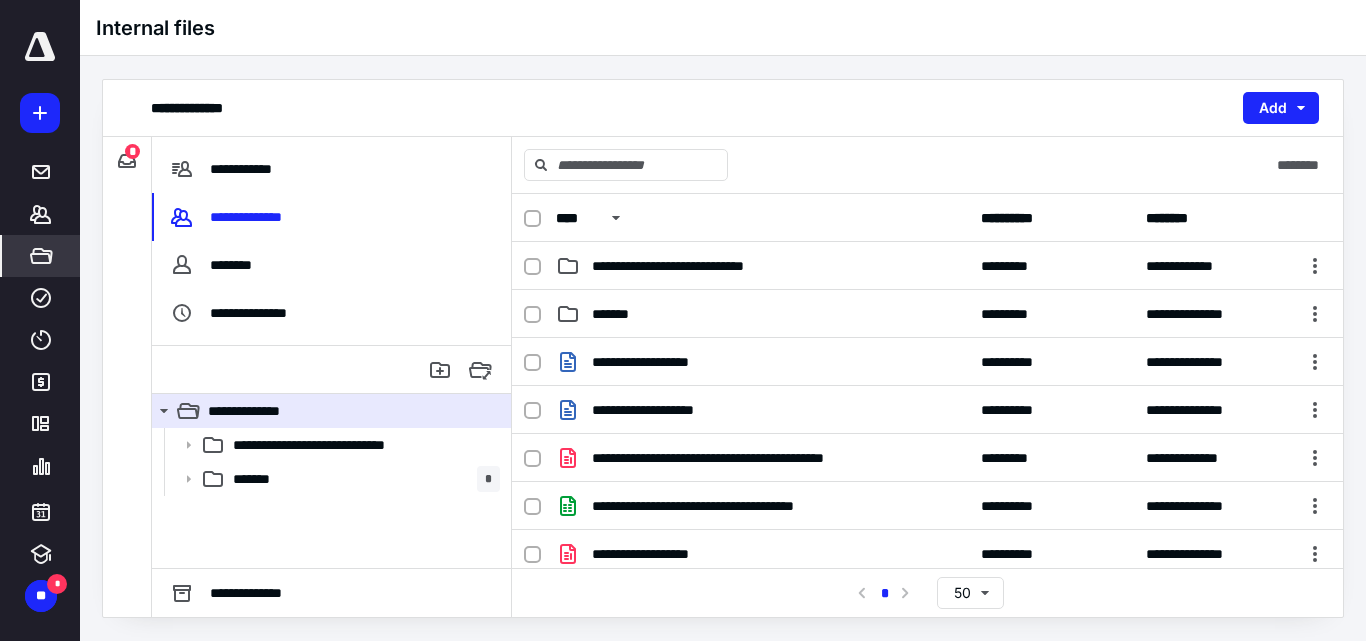click 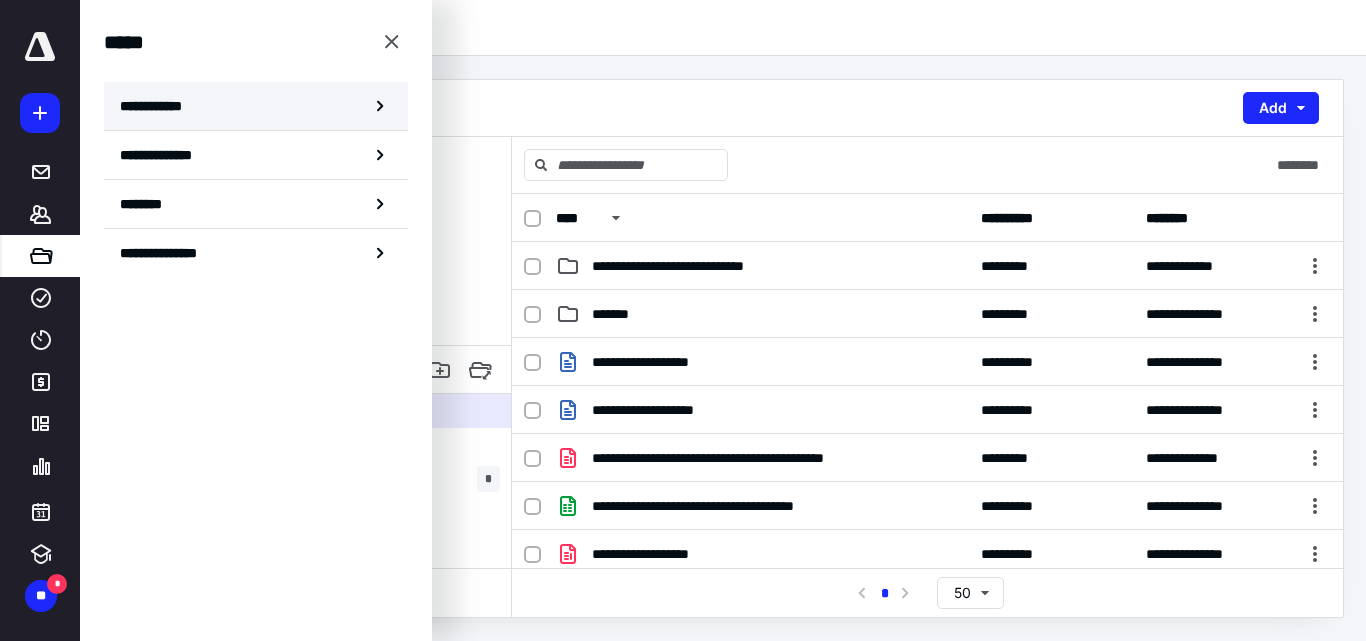 click on "**********" at bounding box center (157, 106) 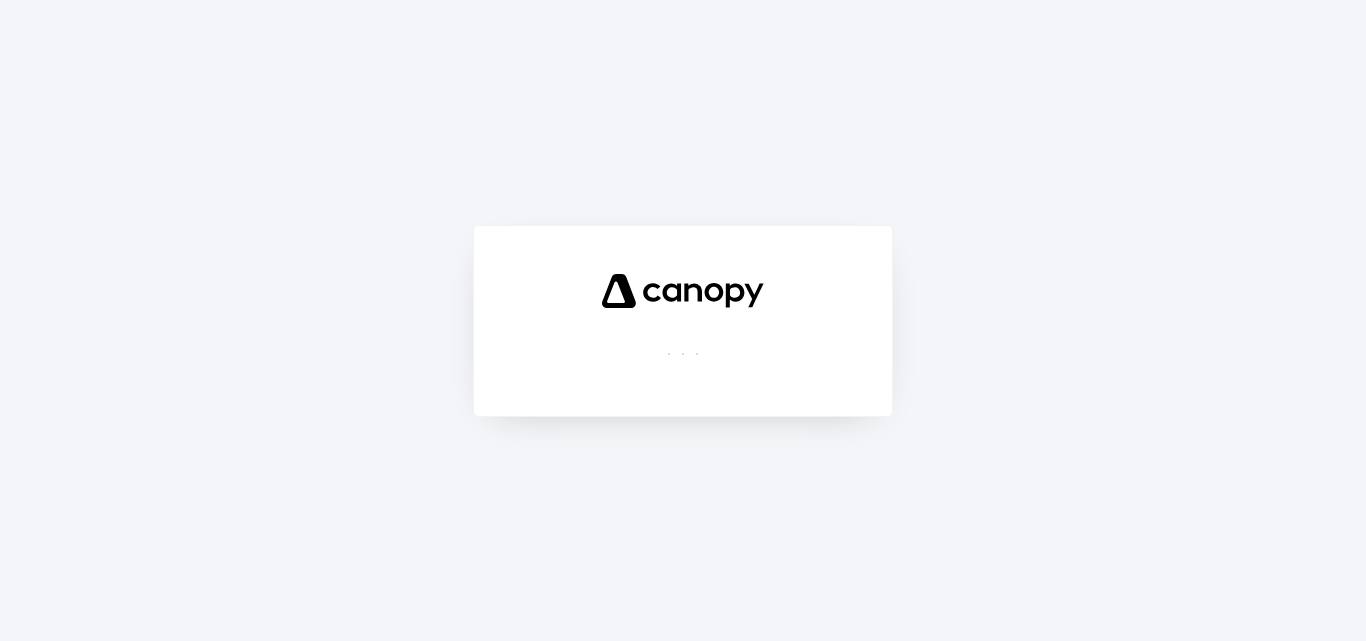 scroll, scrollTop: 0, scrollLeft: 0, axis: both 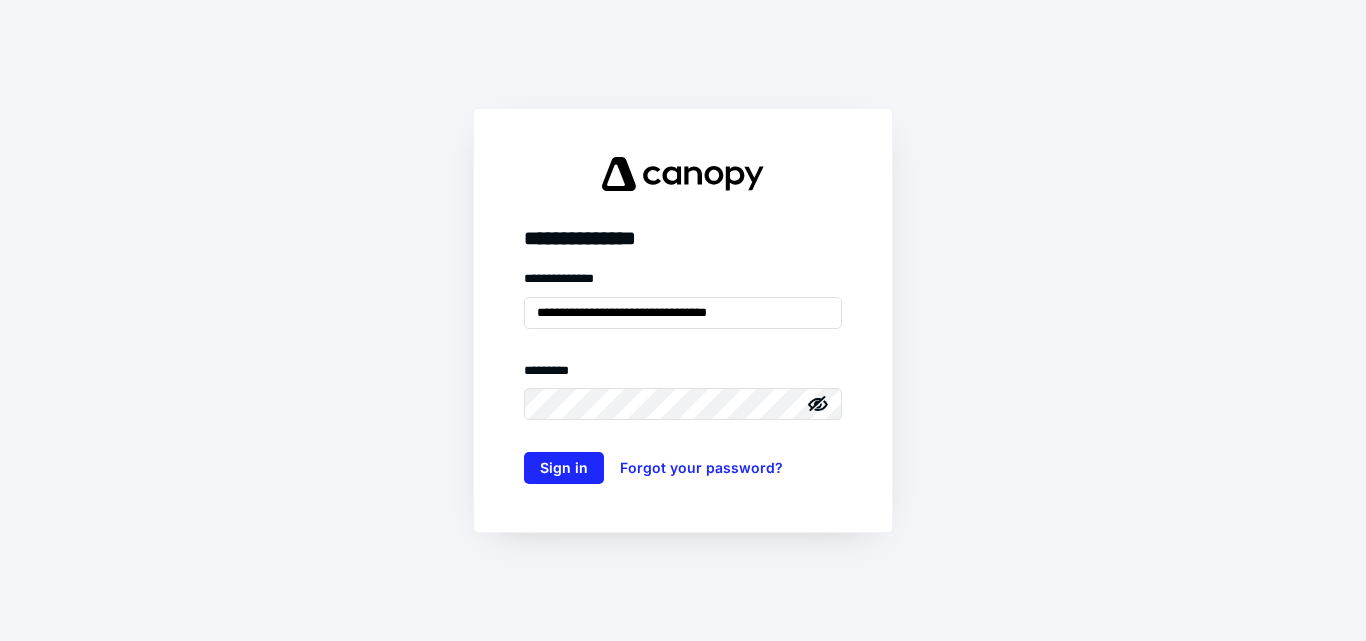 click on "**********" at bounding box center [683, 320] 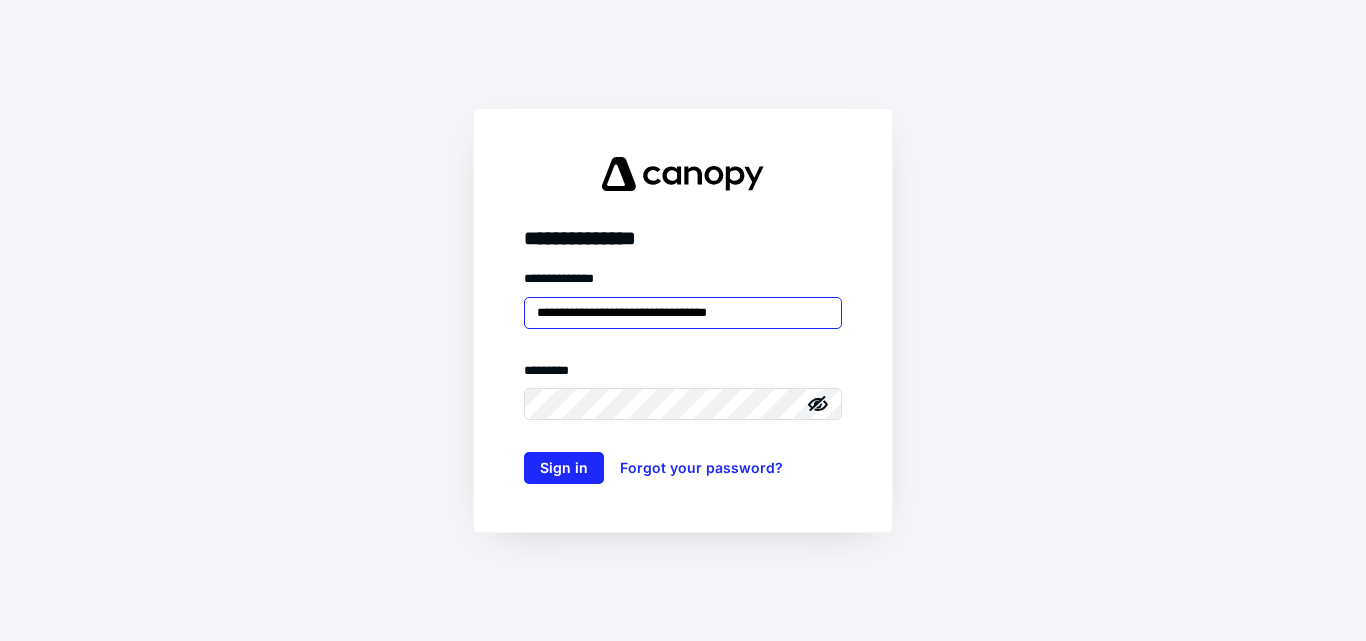 click on "**********" at bounding box center [683, 313] 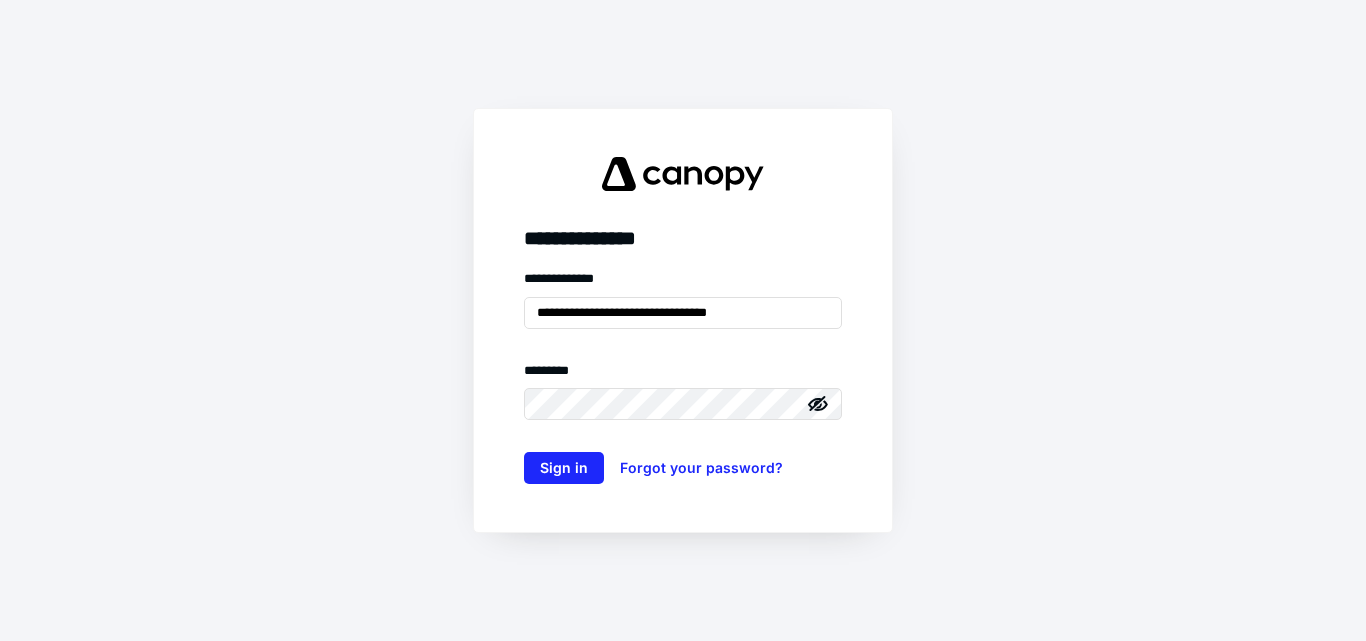 click on "**********" at bounding box center (683, 320) 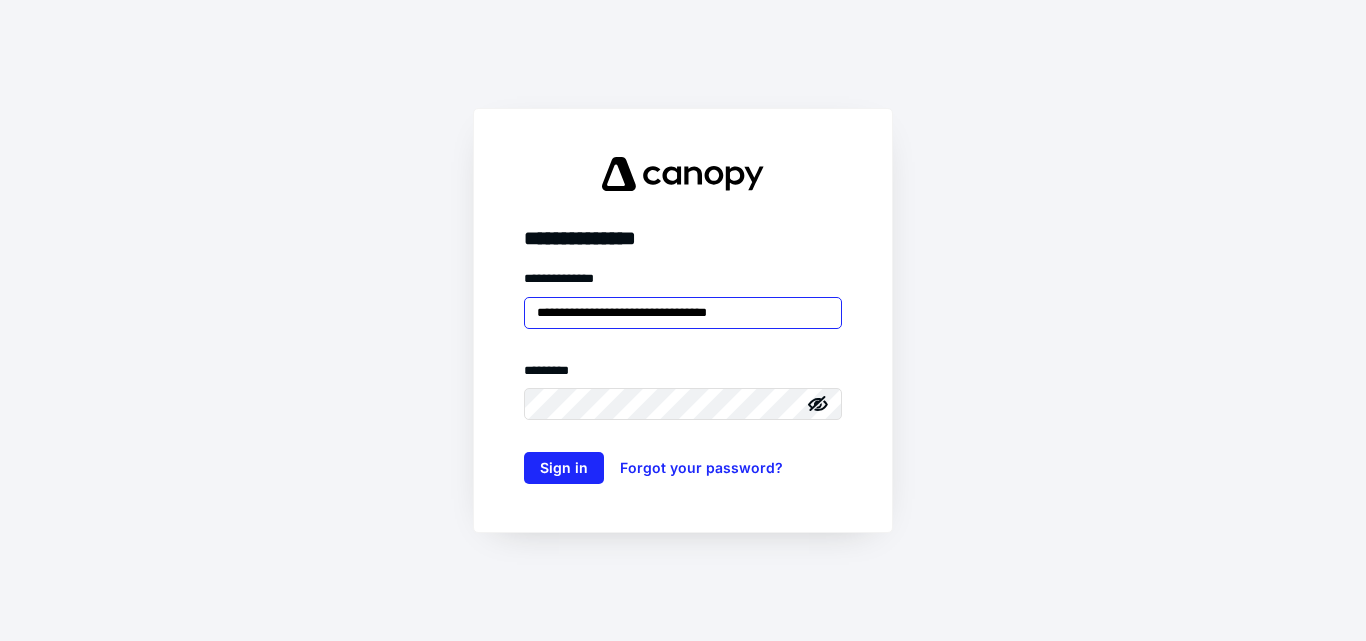 drag, startPoint x: 797, startPoint y: 317, endPoint x: 490, endPoint y: 300, distance: 307.47034 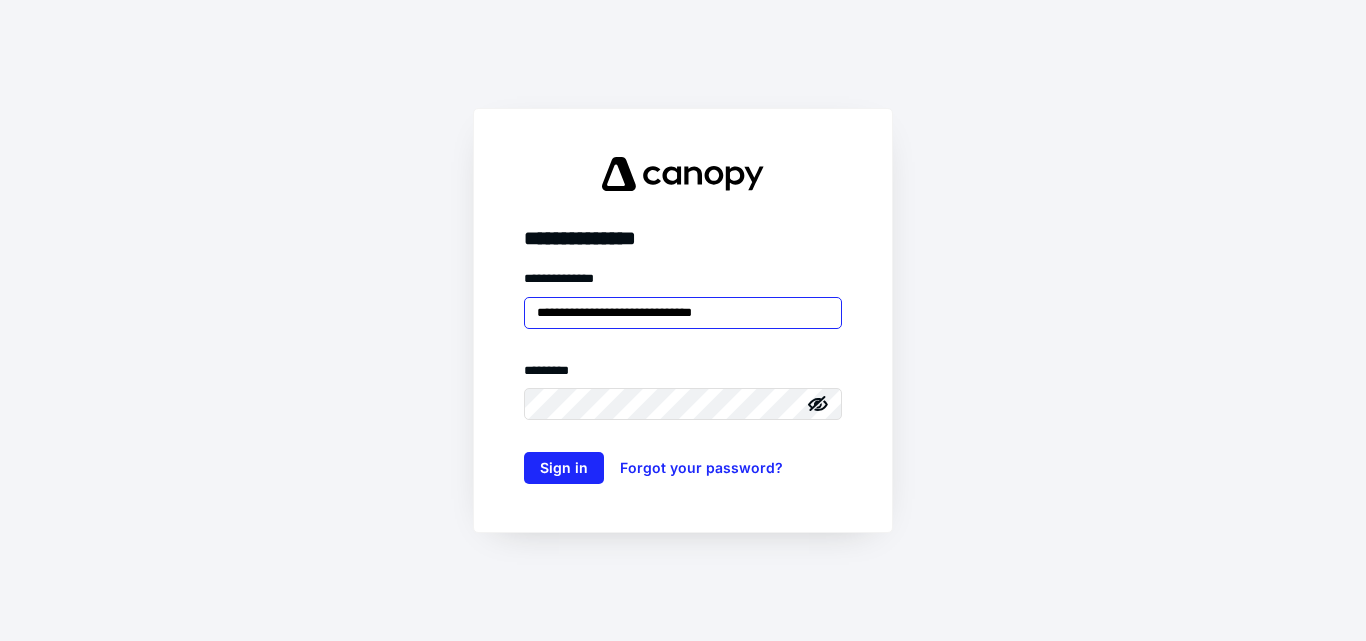 type on "**********" 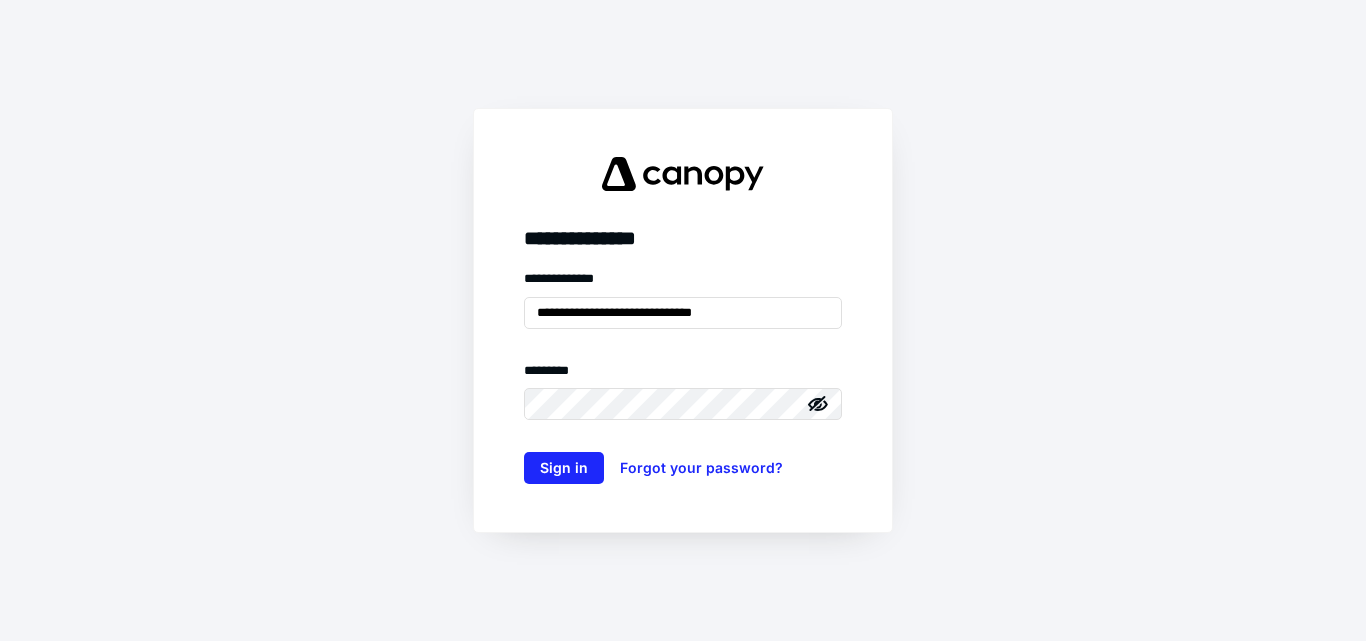 click 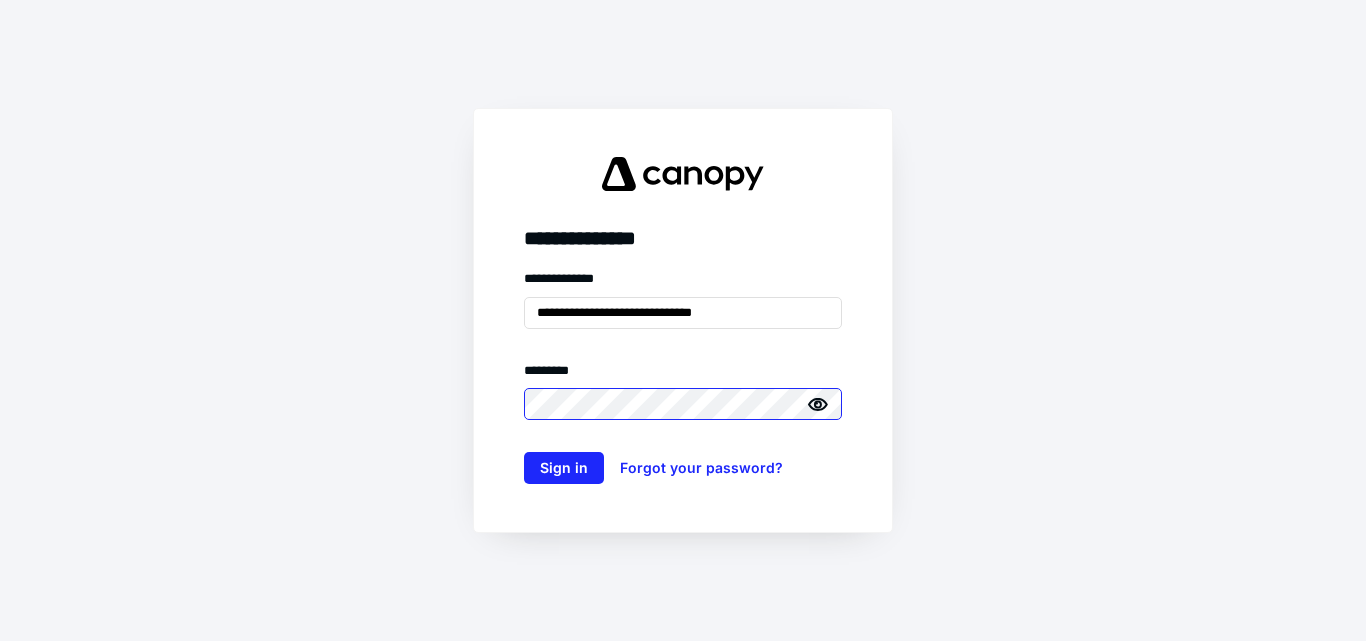 click on "**********" at bounding box center (683, 320) 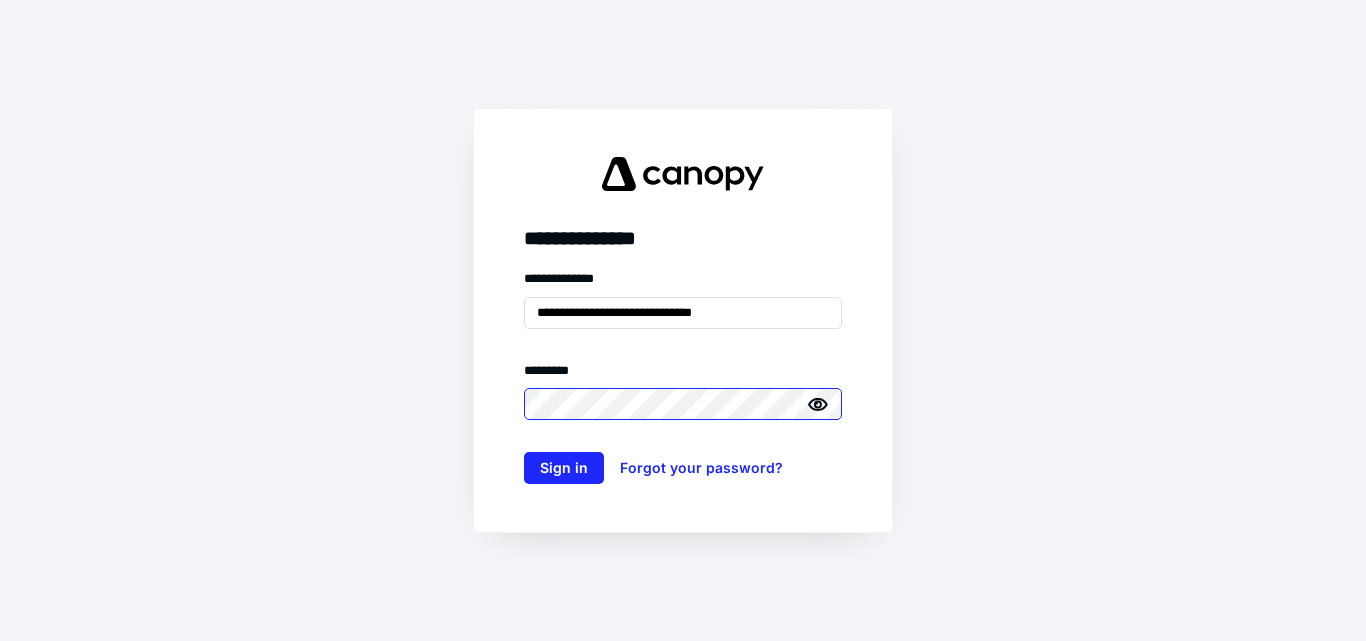 click on "Sign in" at bounding box center [564, 468] 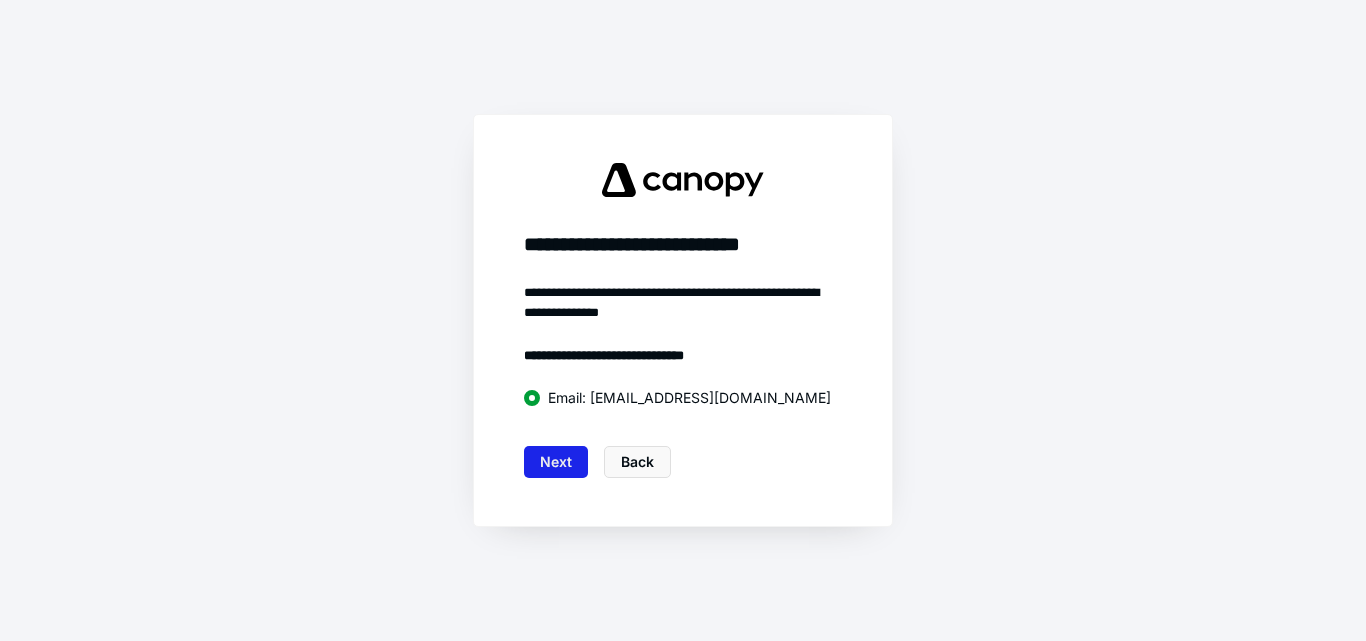 click on "Next" at bounding box center (556, 462) 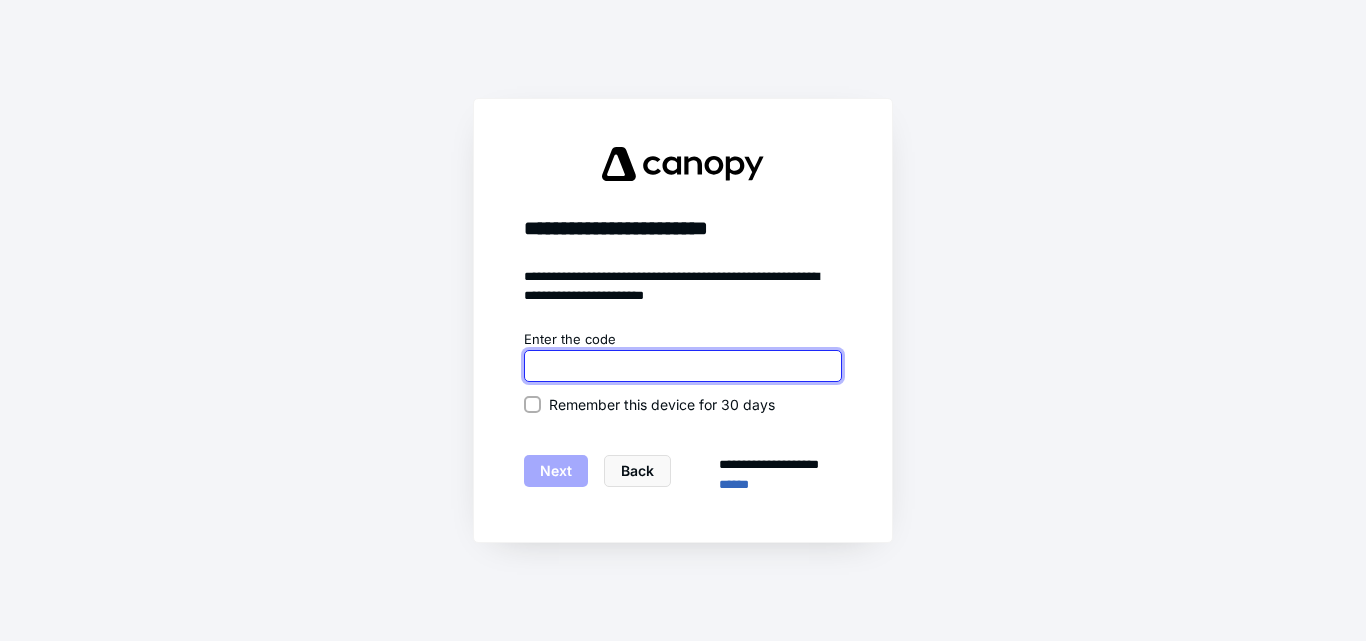 click at bounding box center [683, 366] 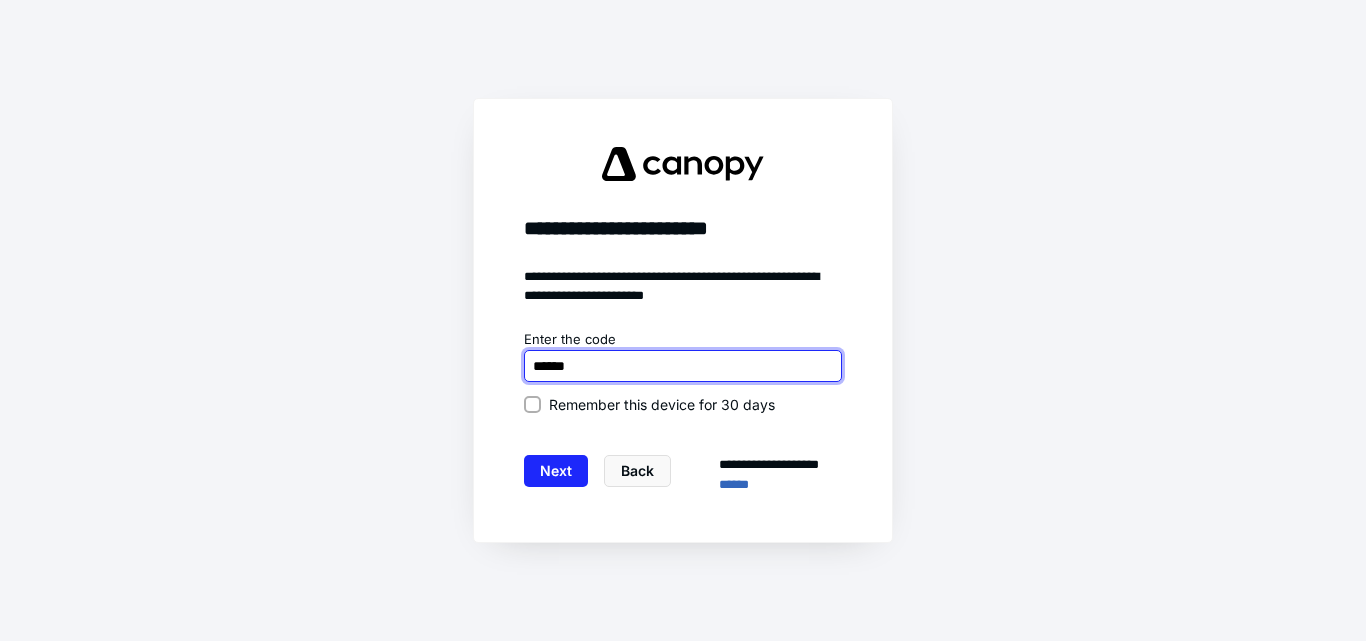 type on "******" 